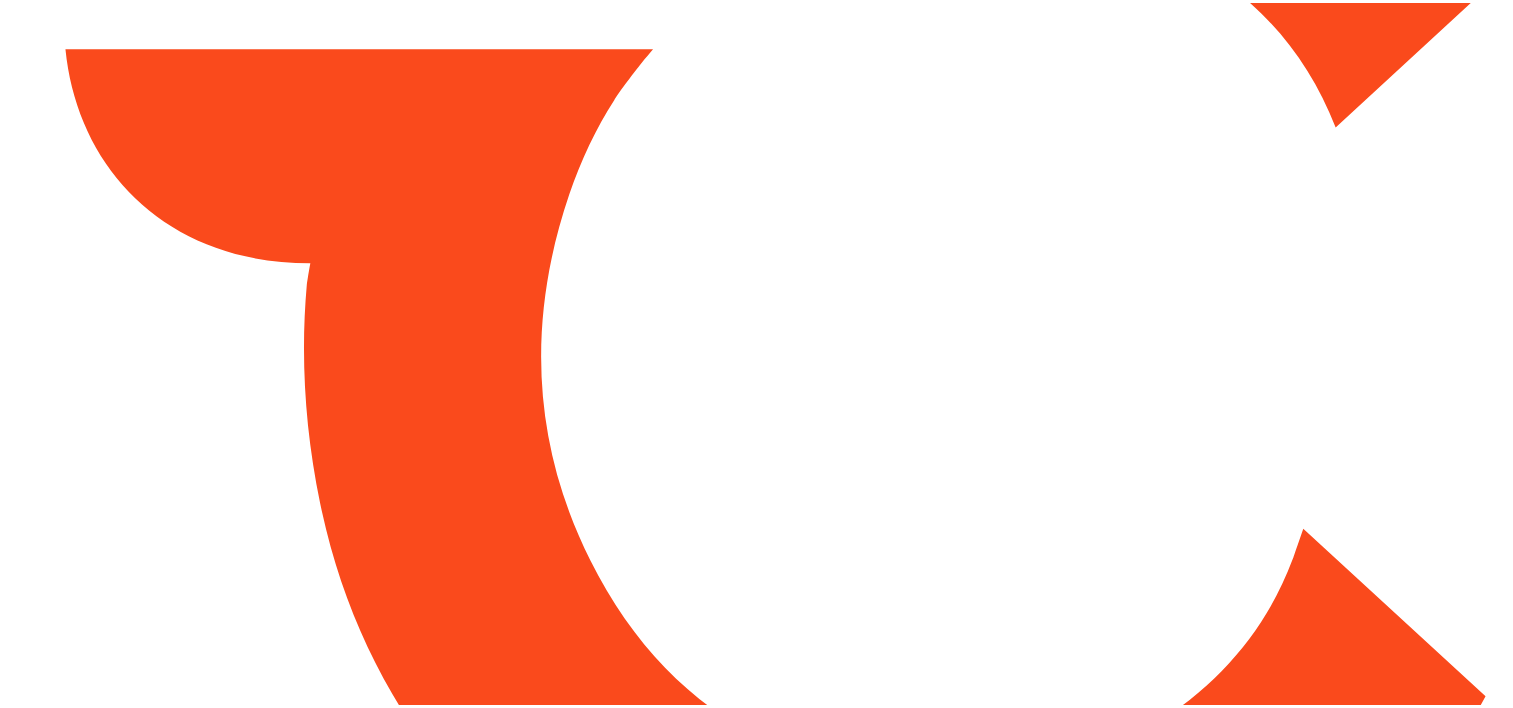 scroll, scrollTop: 0, scrollLeft: 0, axis: both 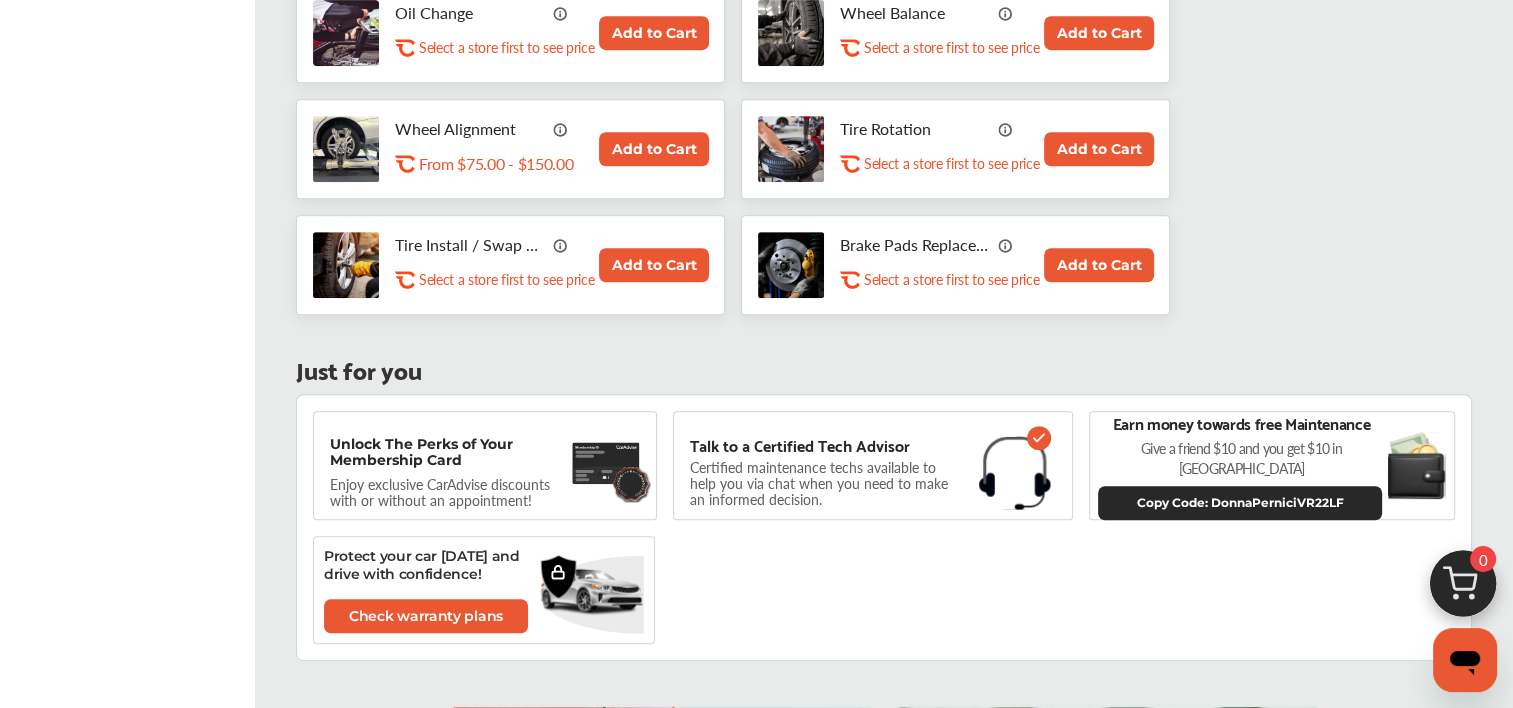 click on "Oil Change
.st0{fill:#FA4A1C;}
Select a store first to see price Add to Cart Wheel Balance
.st0{fill:#FA4A1C;}
Select a store first to see price Add to Cart Wheel Alignment
.st0{fill:#FA4A1C;}
From  $75.00 - $150.00 Add to Cart Tire Rotation
.st0{fill:#FA4A1C;}
Select a store first to see price Add to Cart Tire Install / Swap Tires
.st0{fill:#FA4A1C;}
Select a store first to see price Add to Cart Brake Pads Replacement
.st0{fill:#FA4A1C;}
Select a store first to see price Add to Cart" at bounding box center [884, 149] 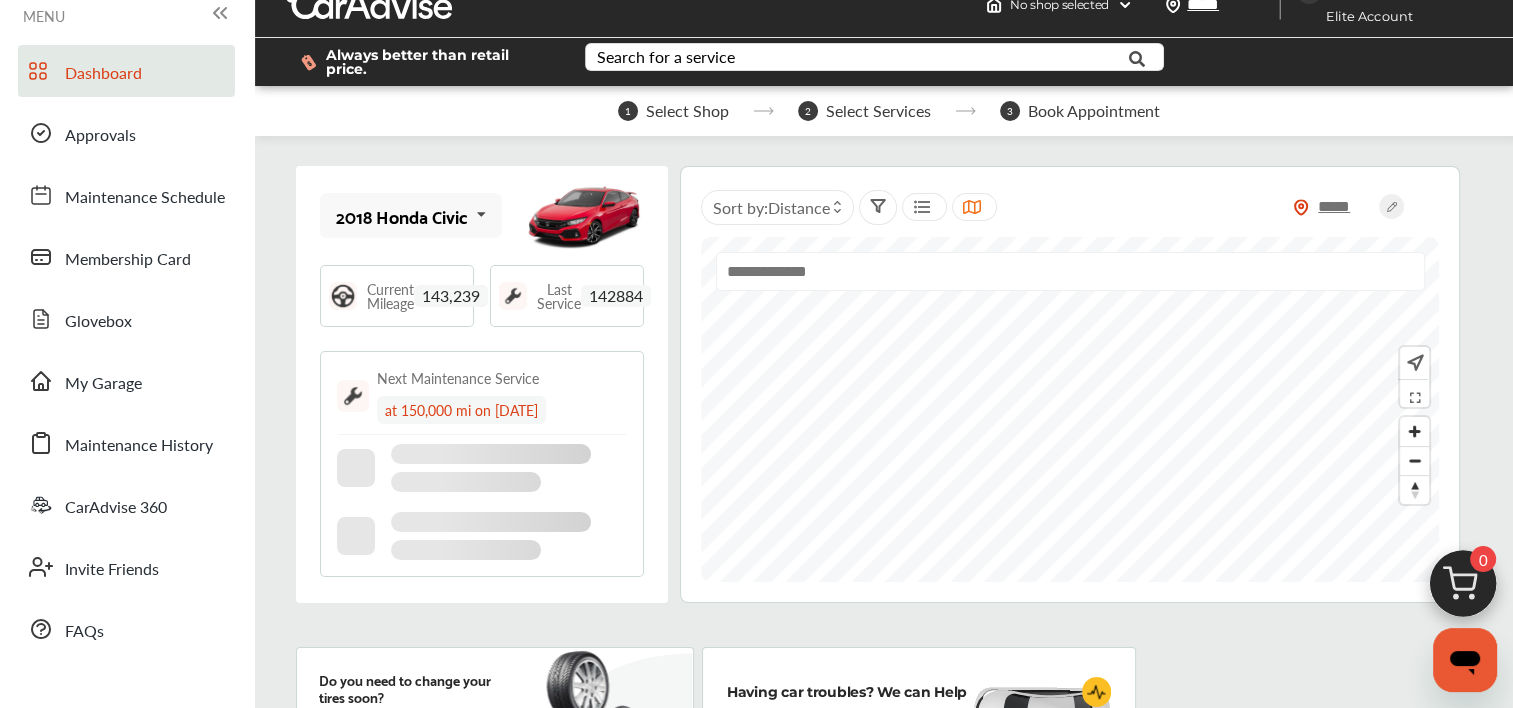 scroll, scrollTop: 0, scrollLeft: 0, axis: both 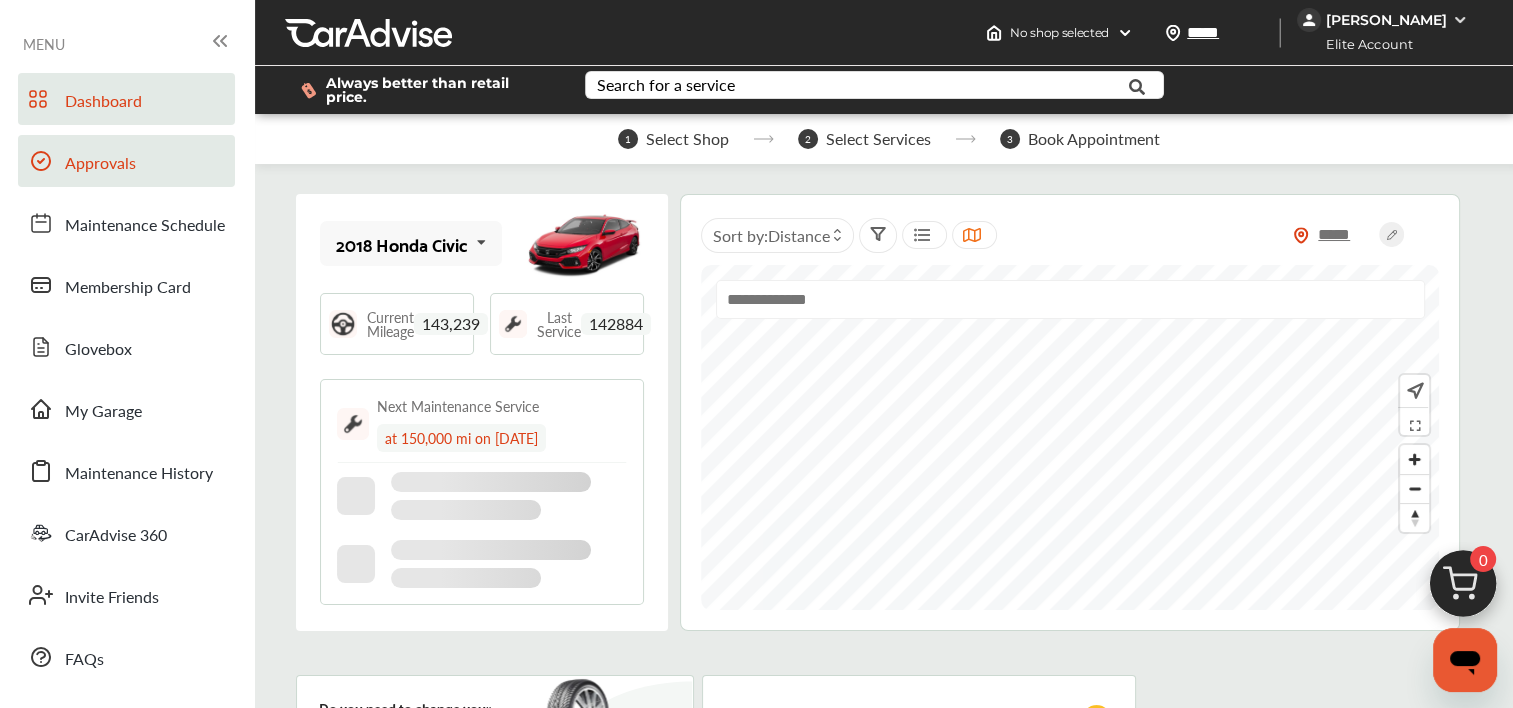 click on "Approvals" at bounding box center (100, 164) 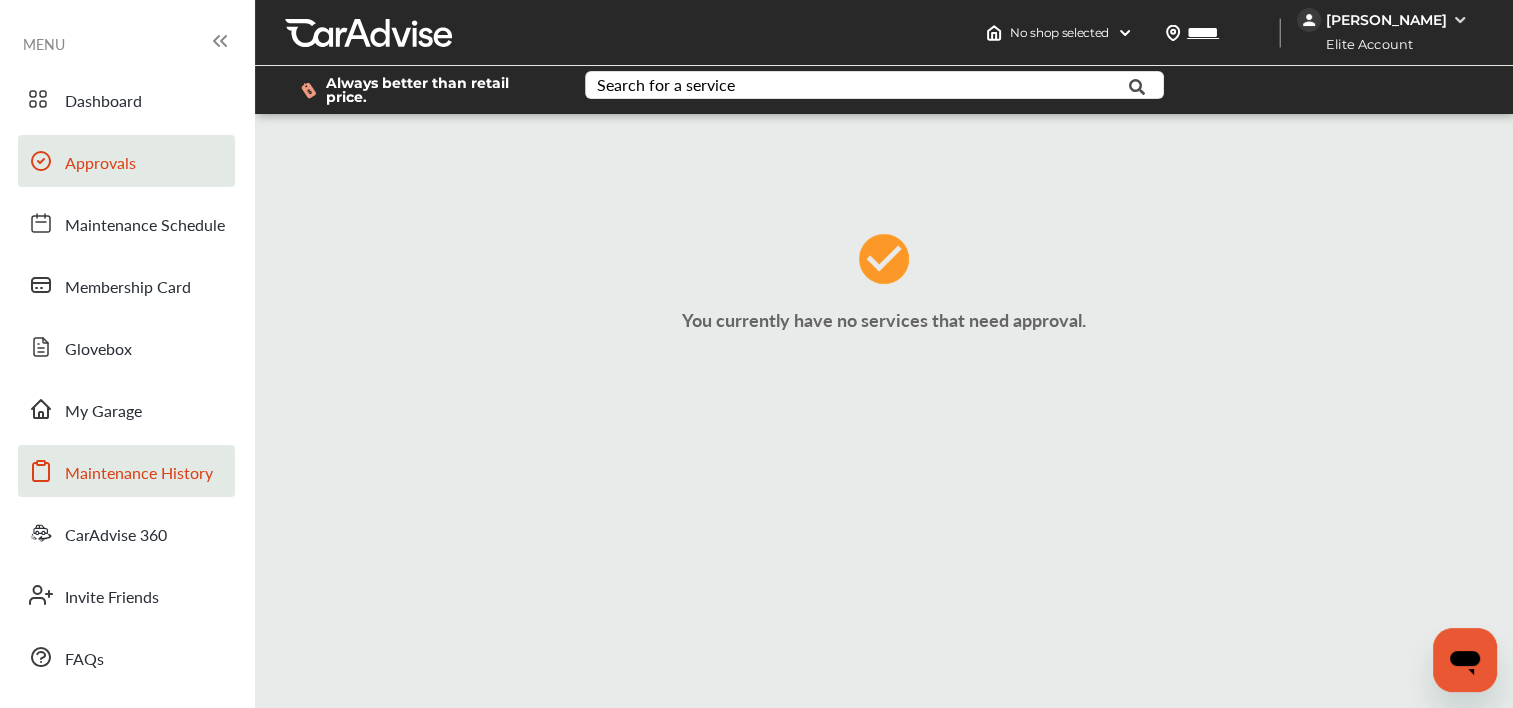 click on "Maintenance History" at bounding box center (139, 474) 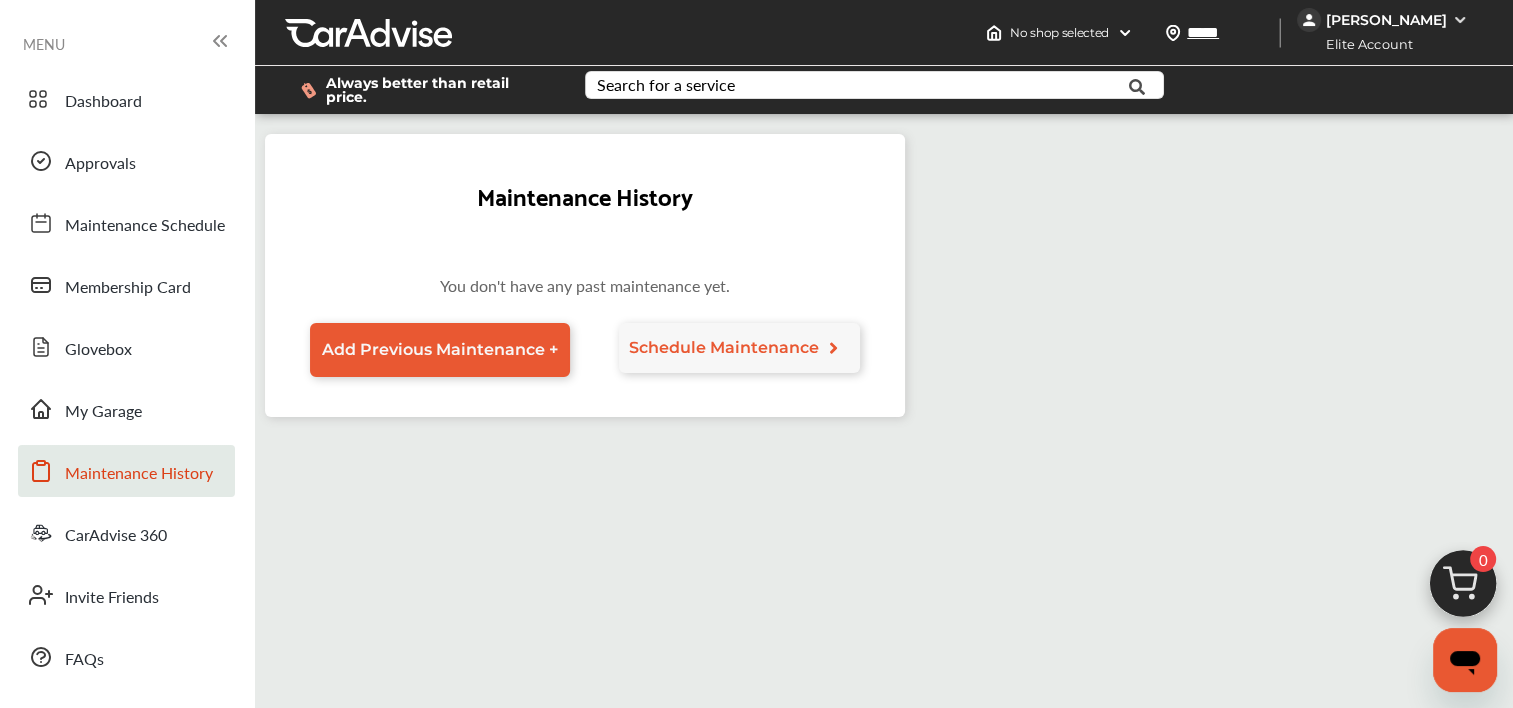 click on "Glovebox" at bounding box center [98, 350] 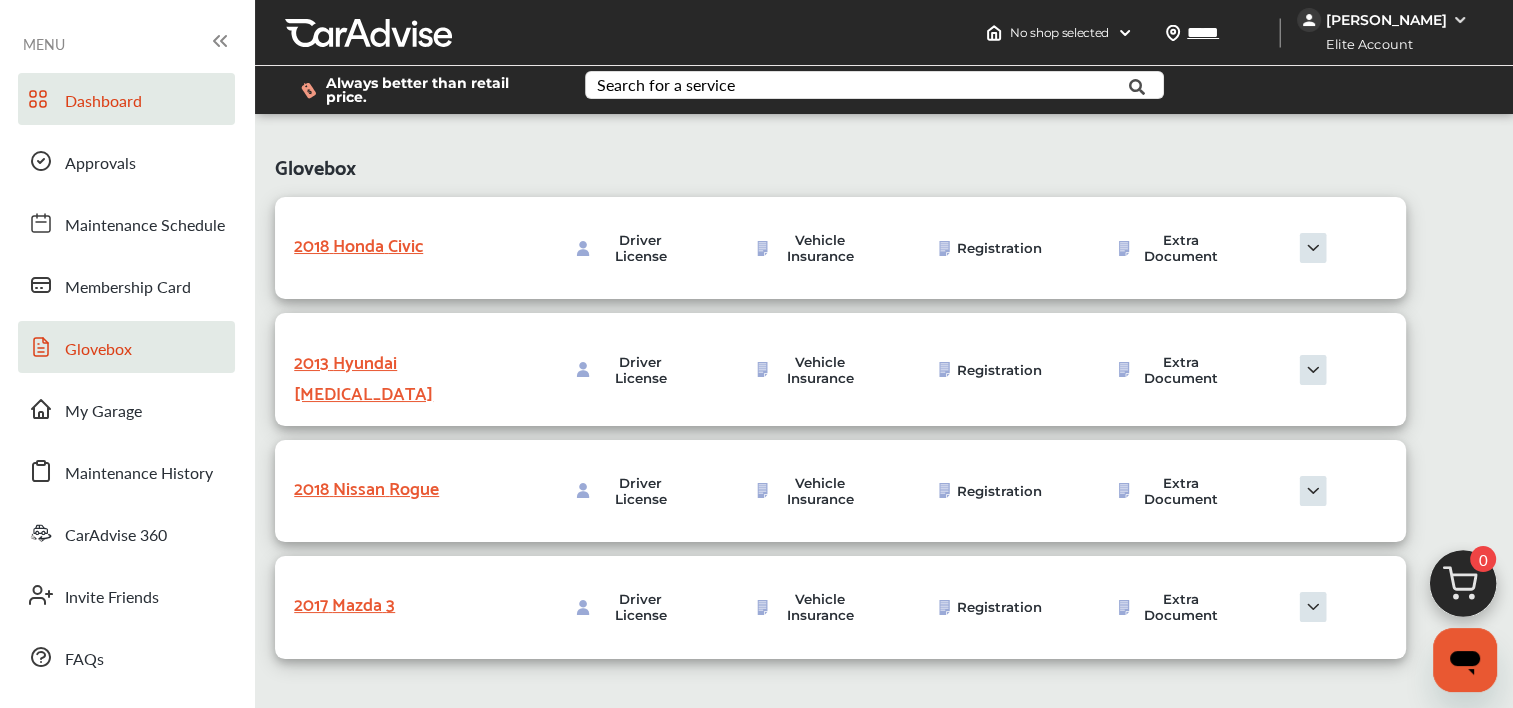 click on "Dashboard" at bounding box center (103, 102) 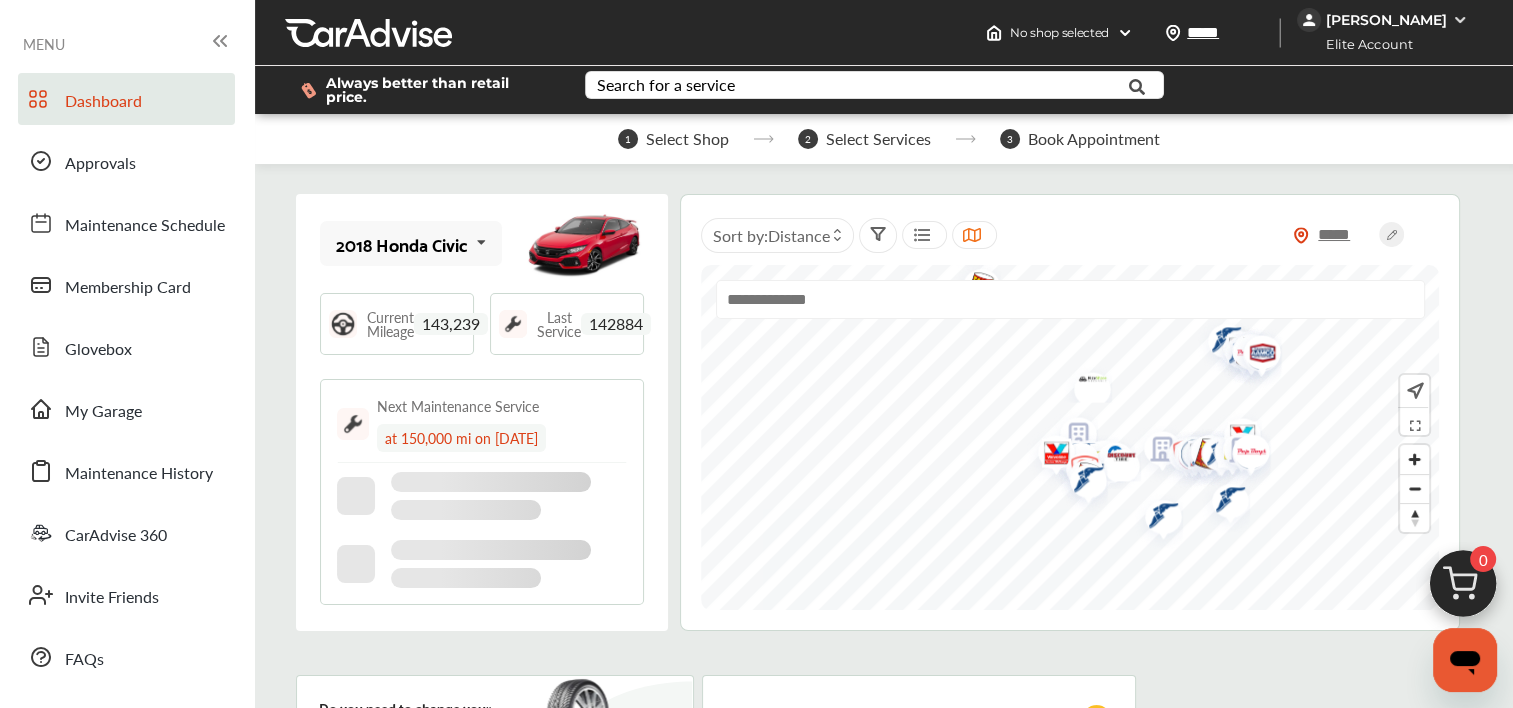 click at bounding box center [1460, 20] 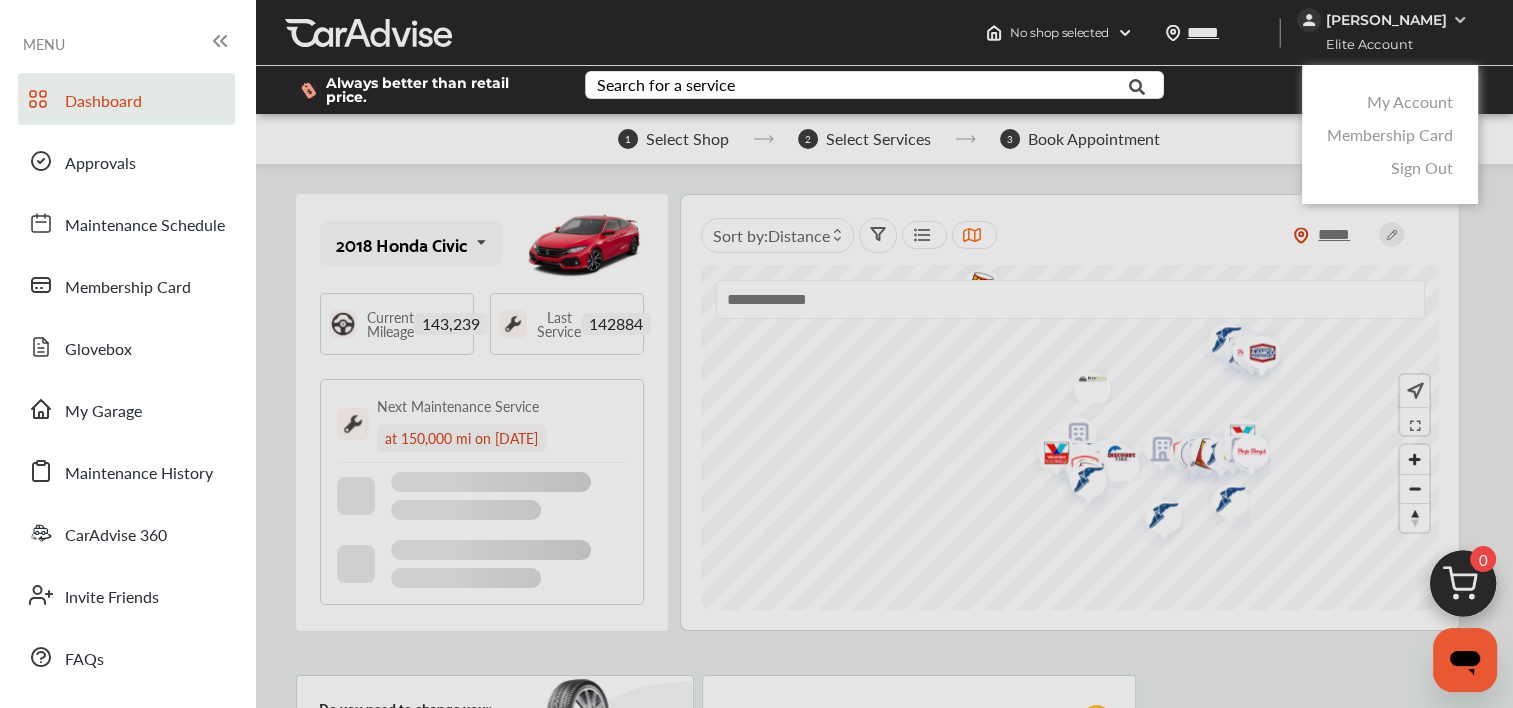 click on "My Account" at bounding box center (1410, 101) 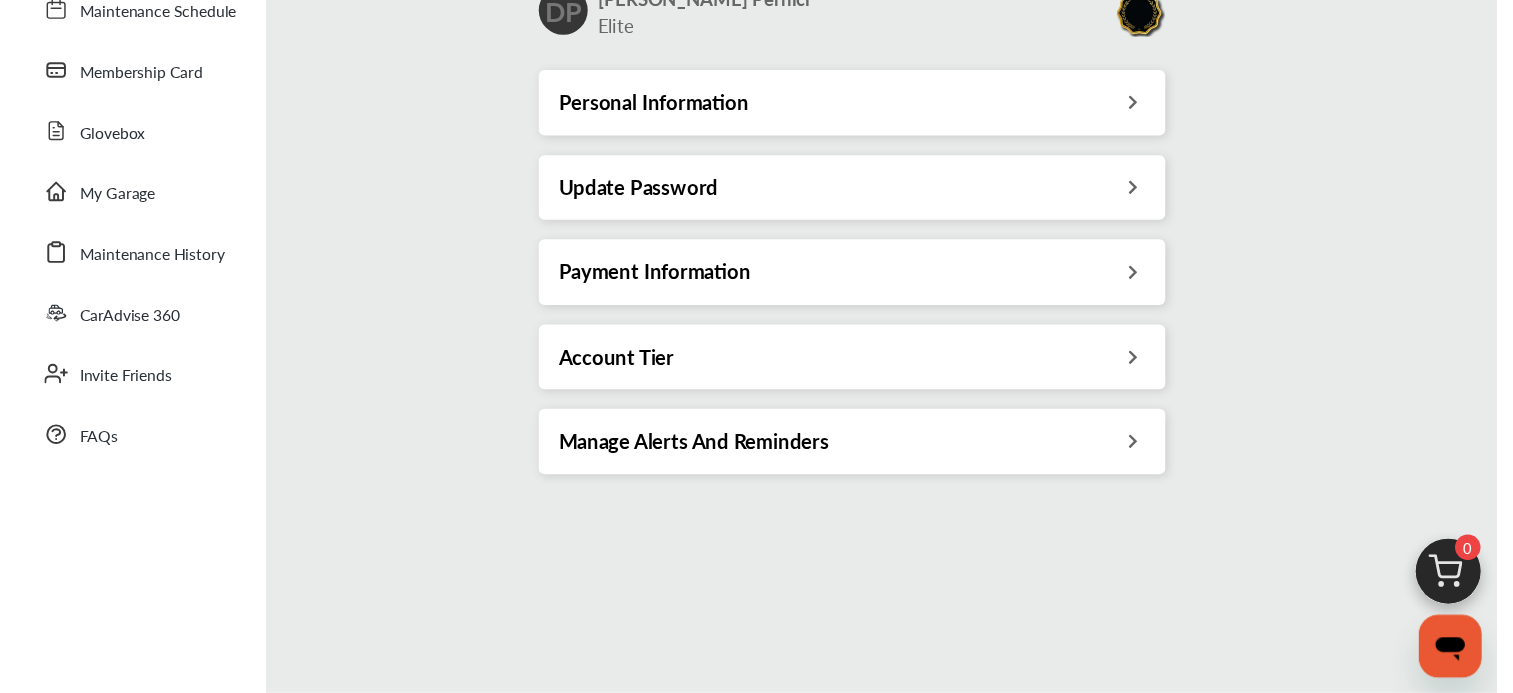 scroll, scrollTop: 201, scrollLeft: 0, axis: vertical 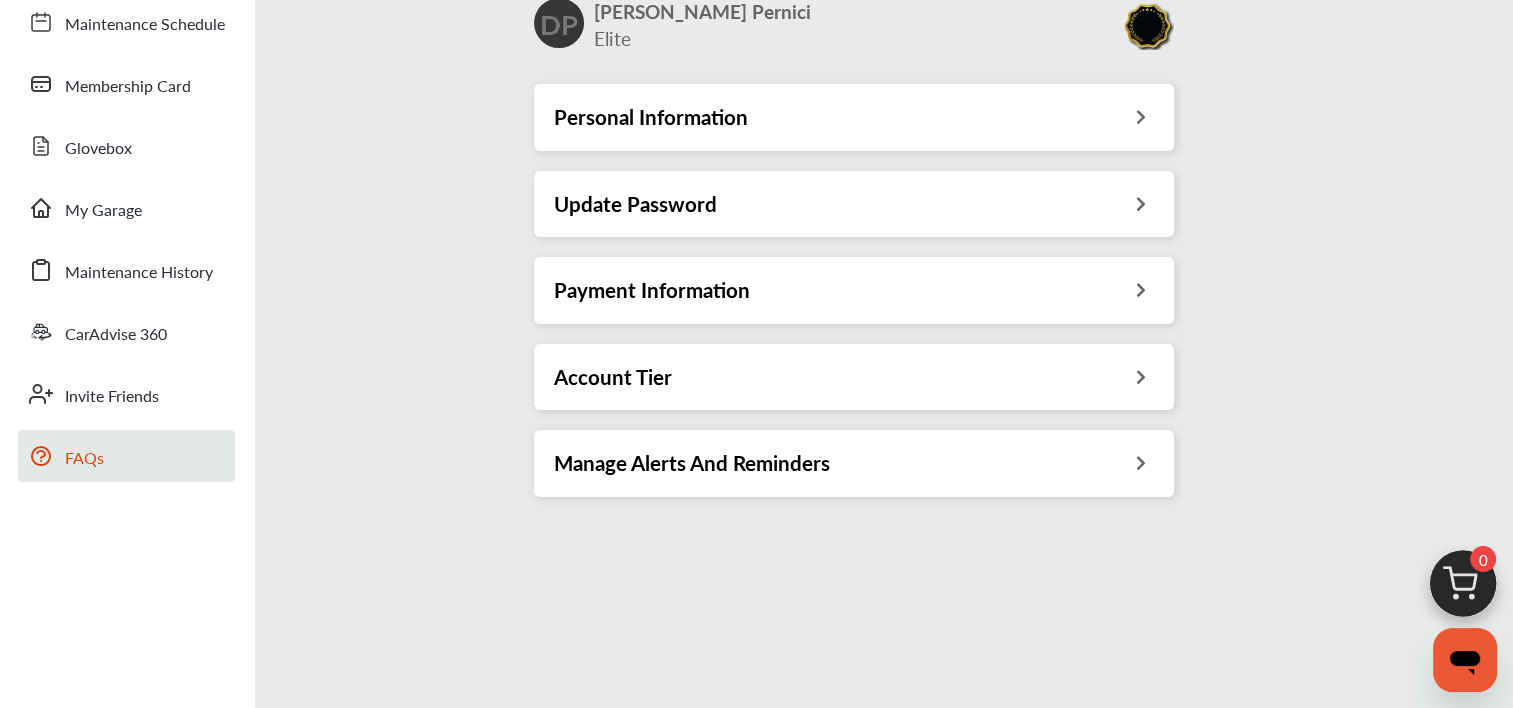 click on "FAQs" at bounding box center (84, 459) 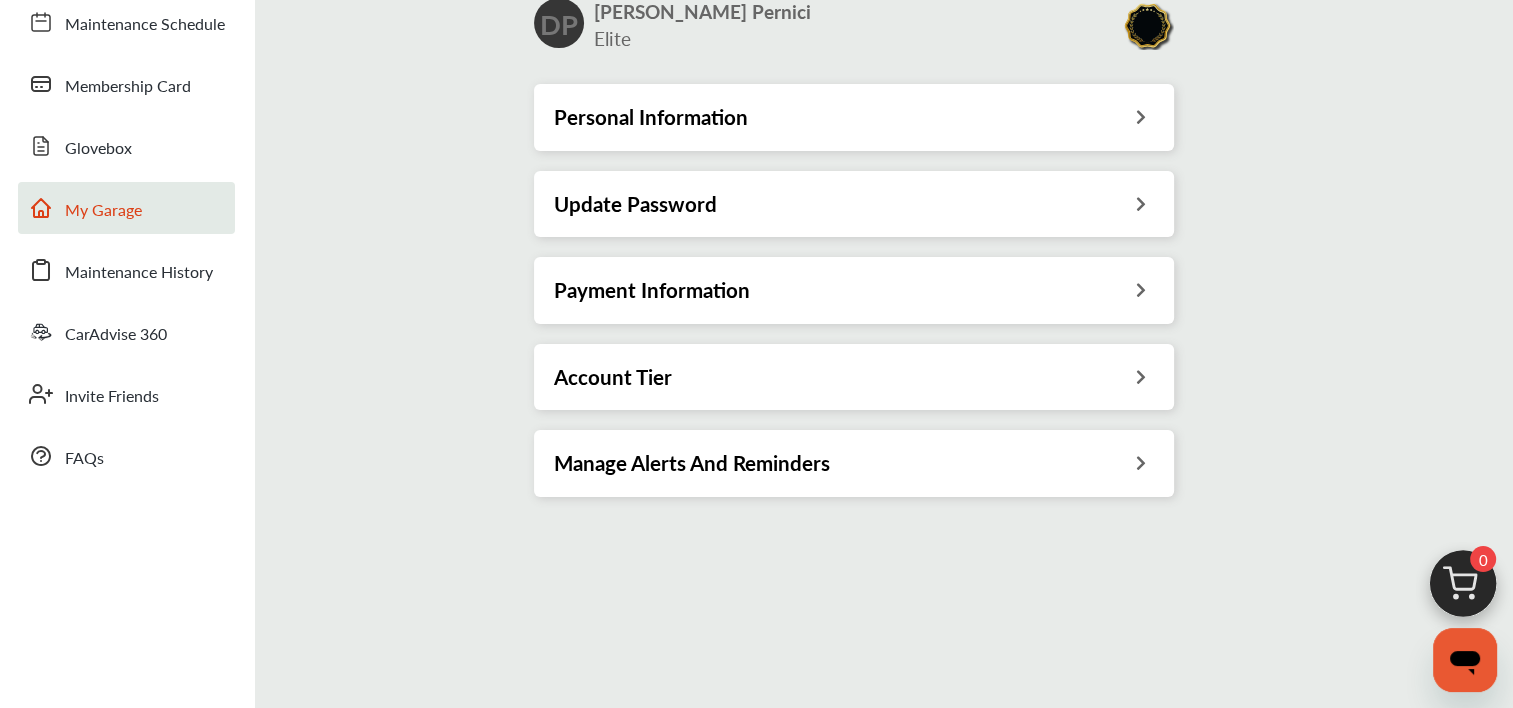 click on "My Garage" at bounding box center (103, 211) 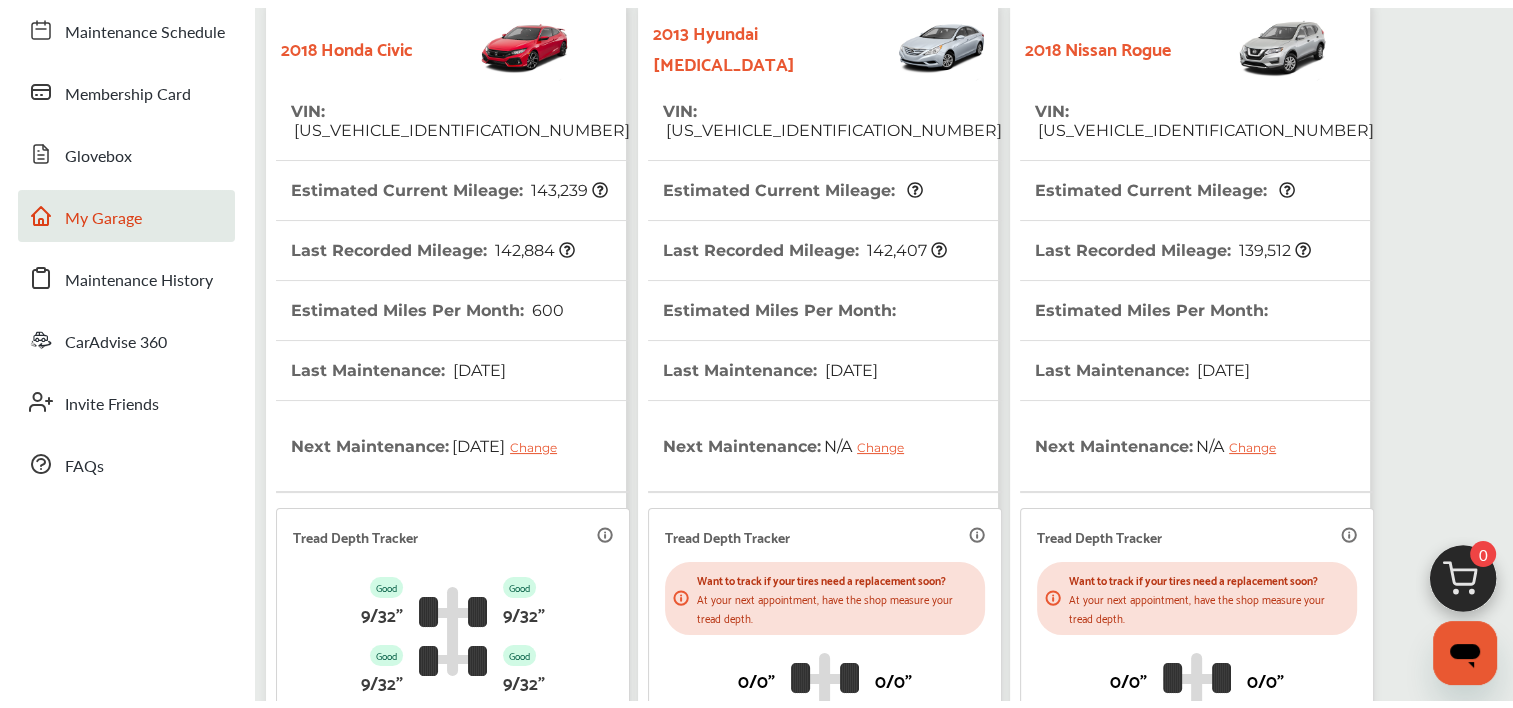 scroll, scrollTop: 0, scrollLeft: 0, axis: both 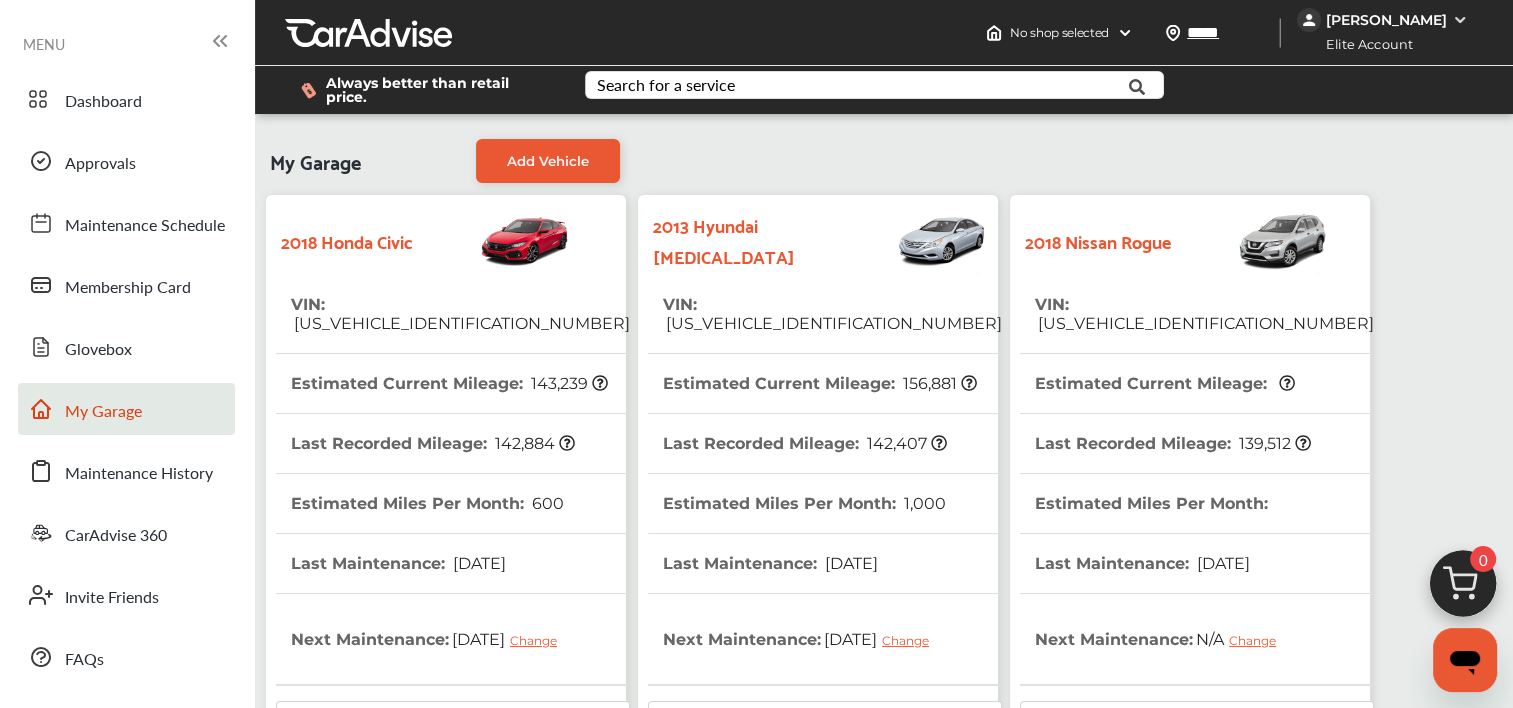 click on "Estimated Current Mileage :   143,239" at bounding box center (449, 383) 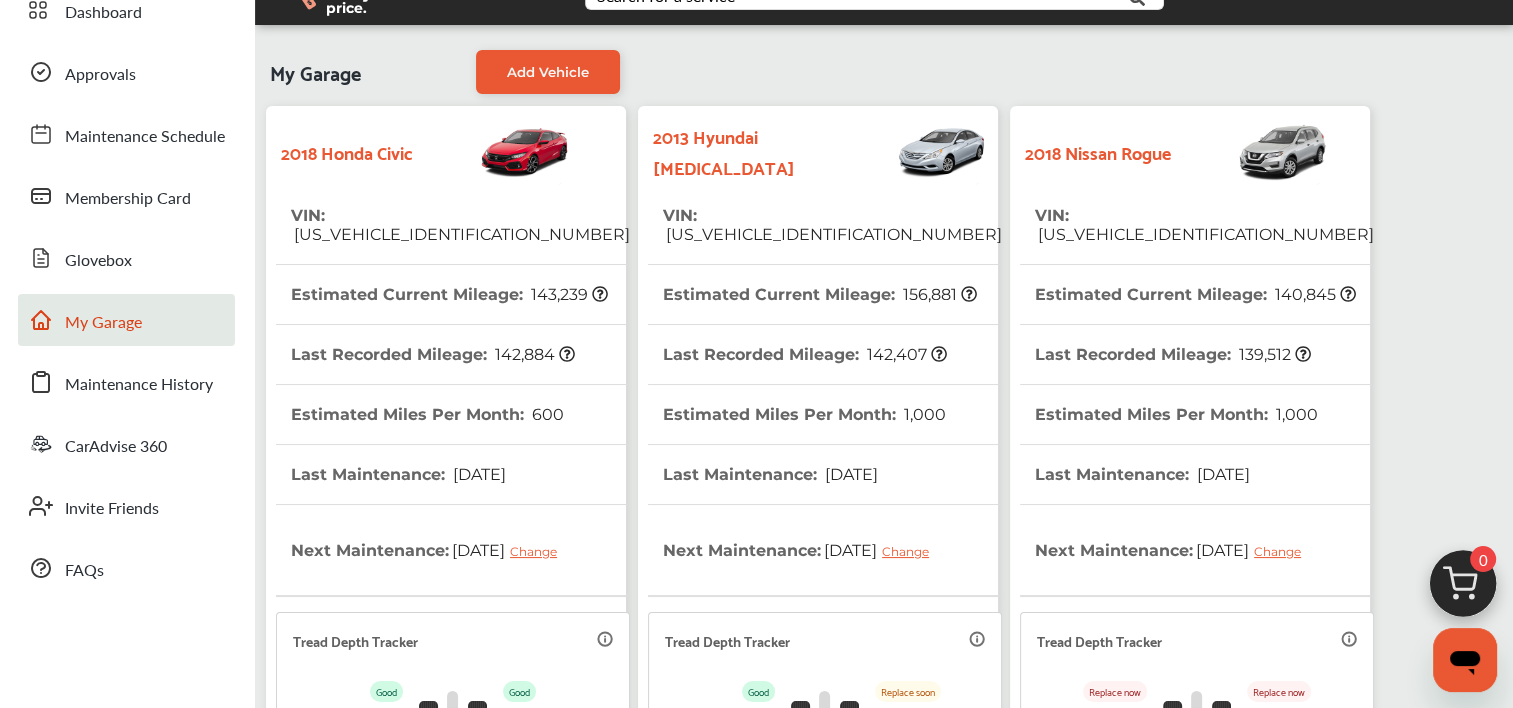 scroll, scrollTop: 0, scrollLeft: 0, axis: both 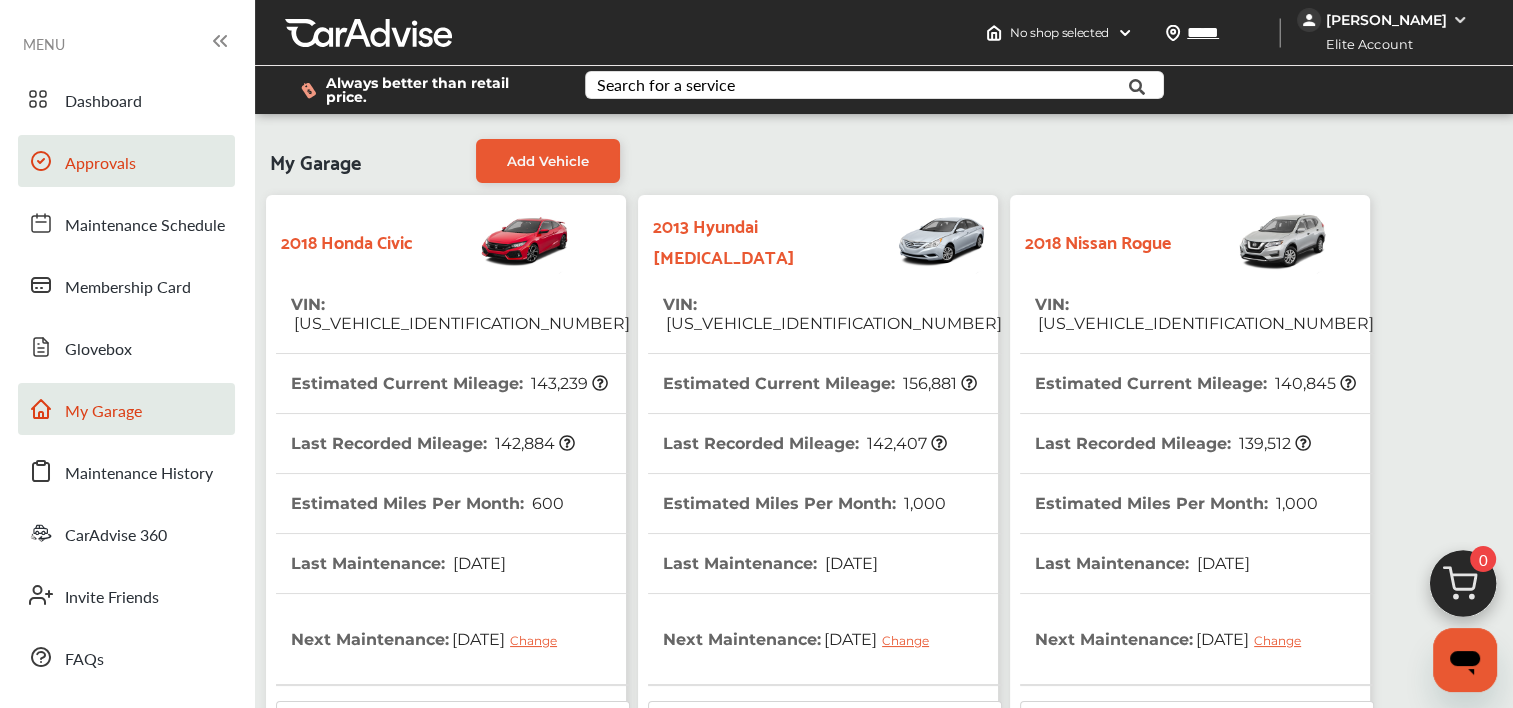 click on "Approvals" at bounding box center (100, 164) 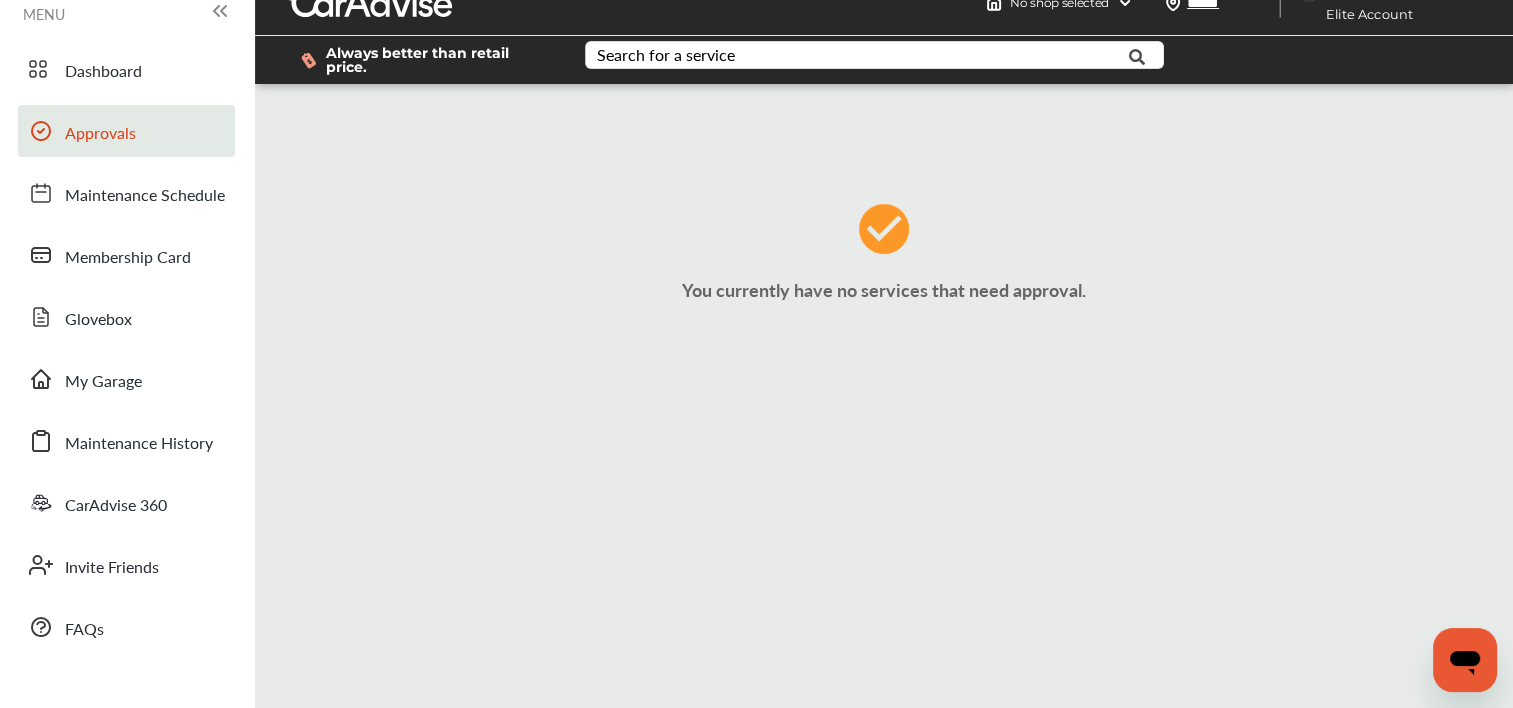 scroll, scrollTop: 0, scrollLeft: 0, axis: both 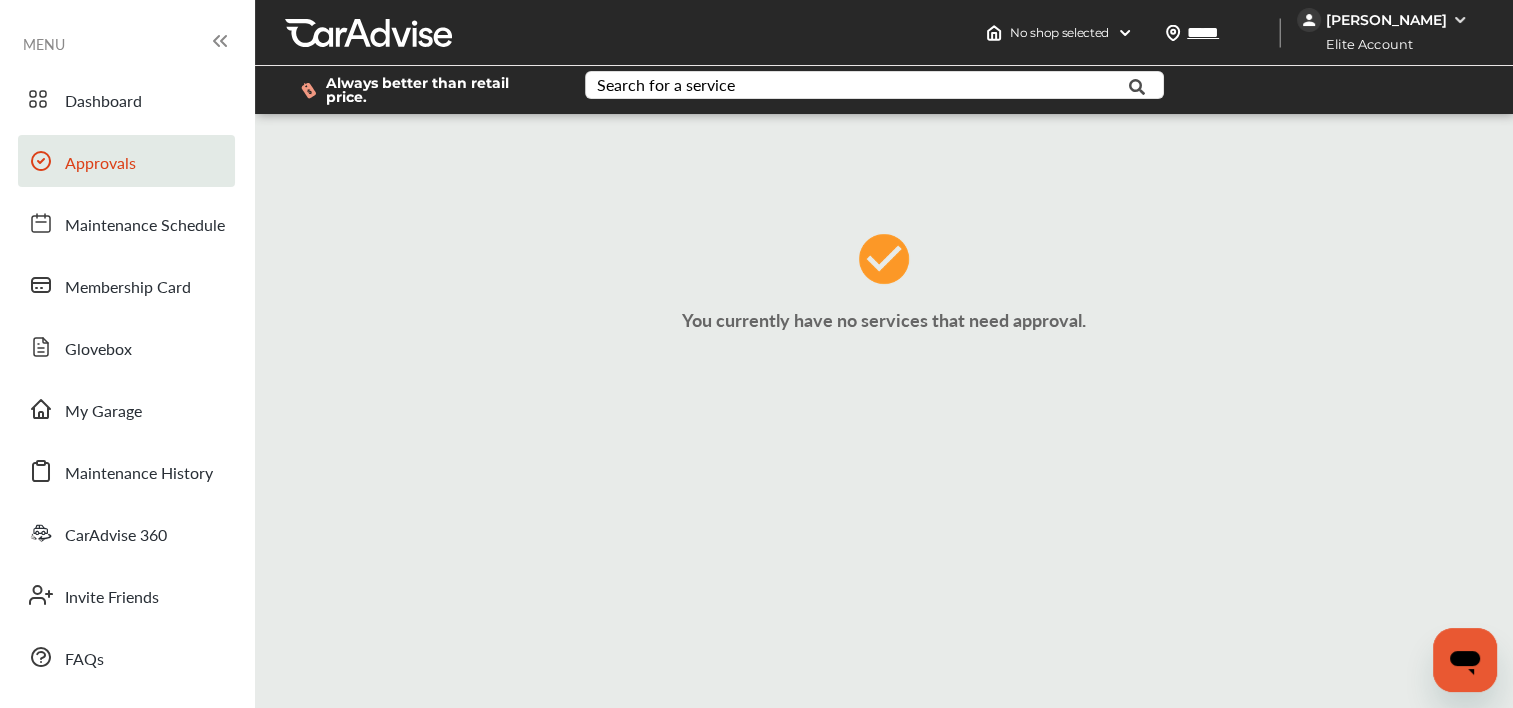 click at bounding box center [1465, 660] 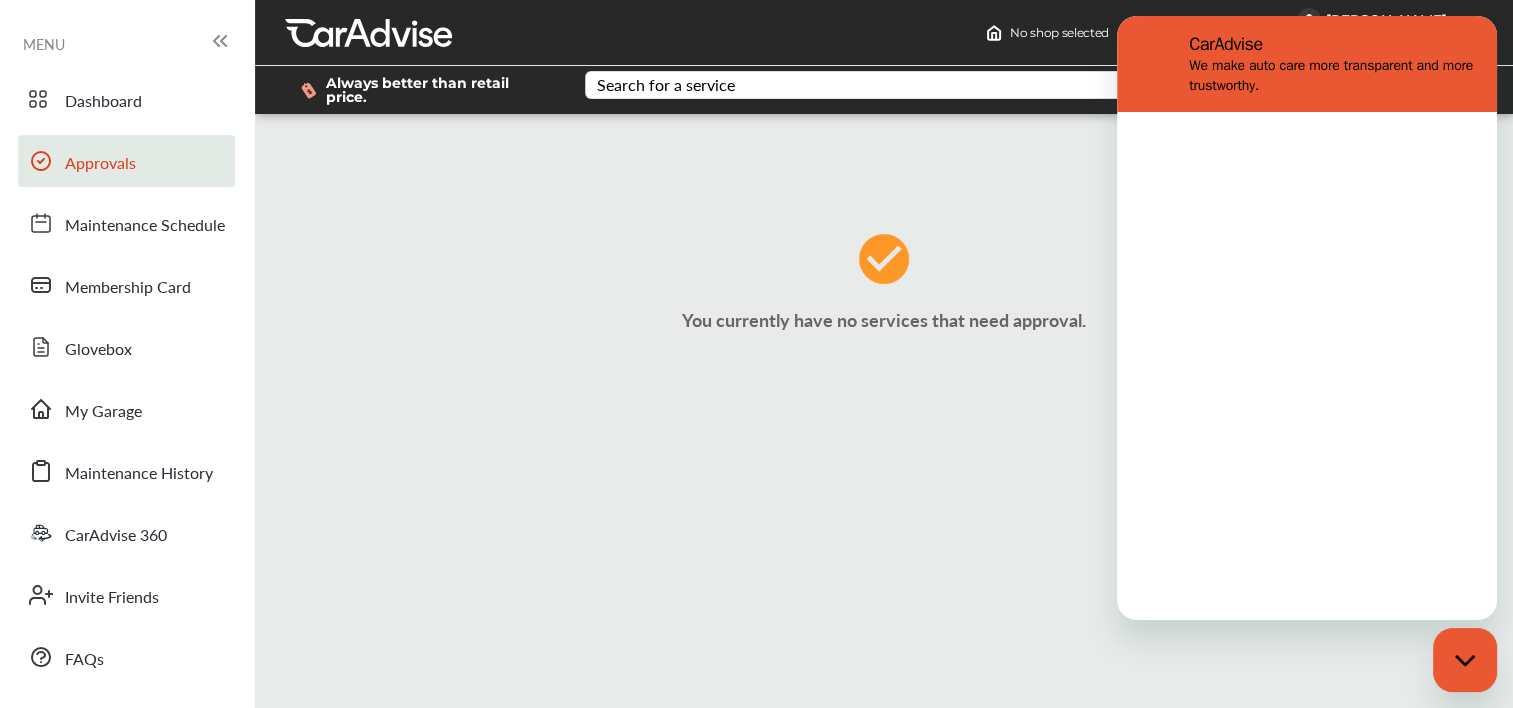 scroll, scrollTop: 0, scrollLeft: 0, axis: both 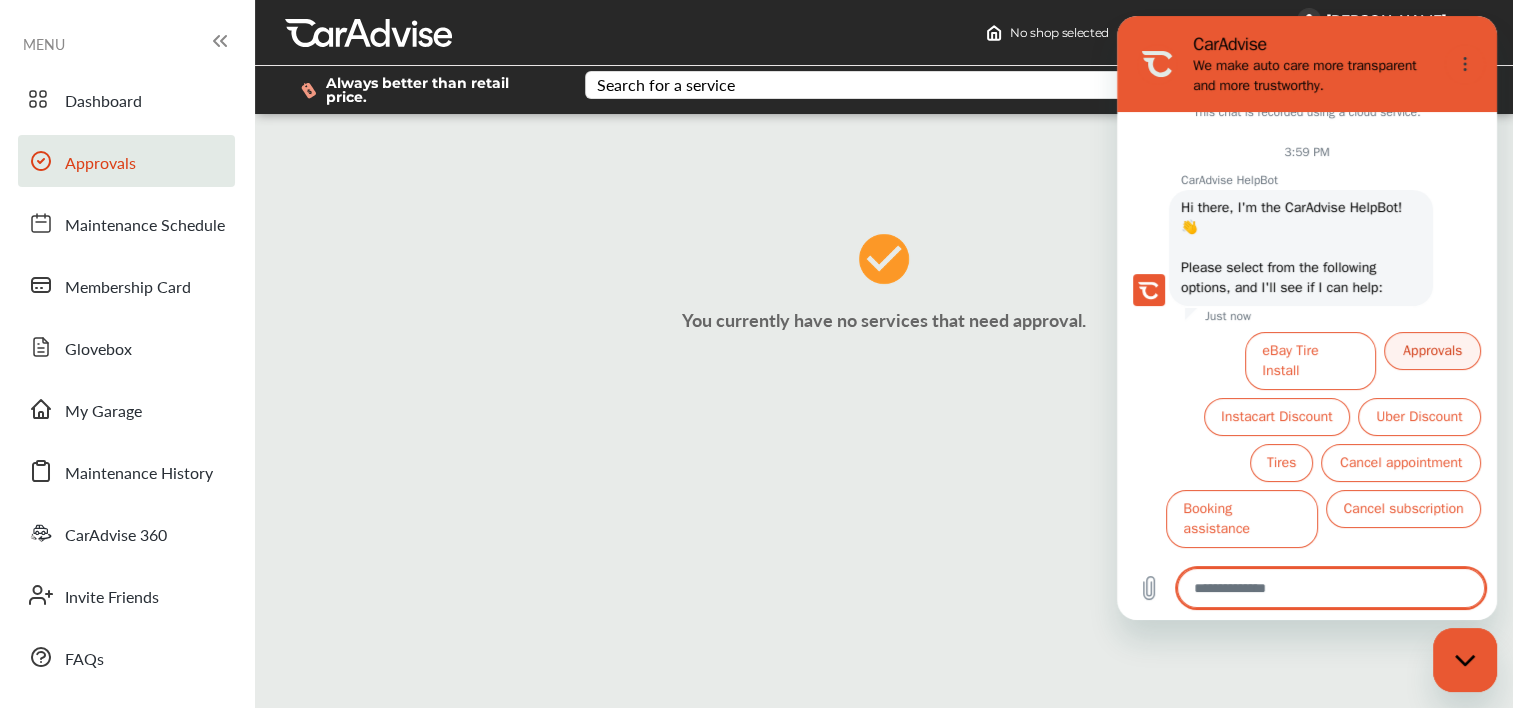click on "Approvals" at bounding box center [1432, 351] 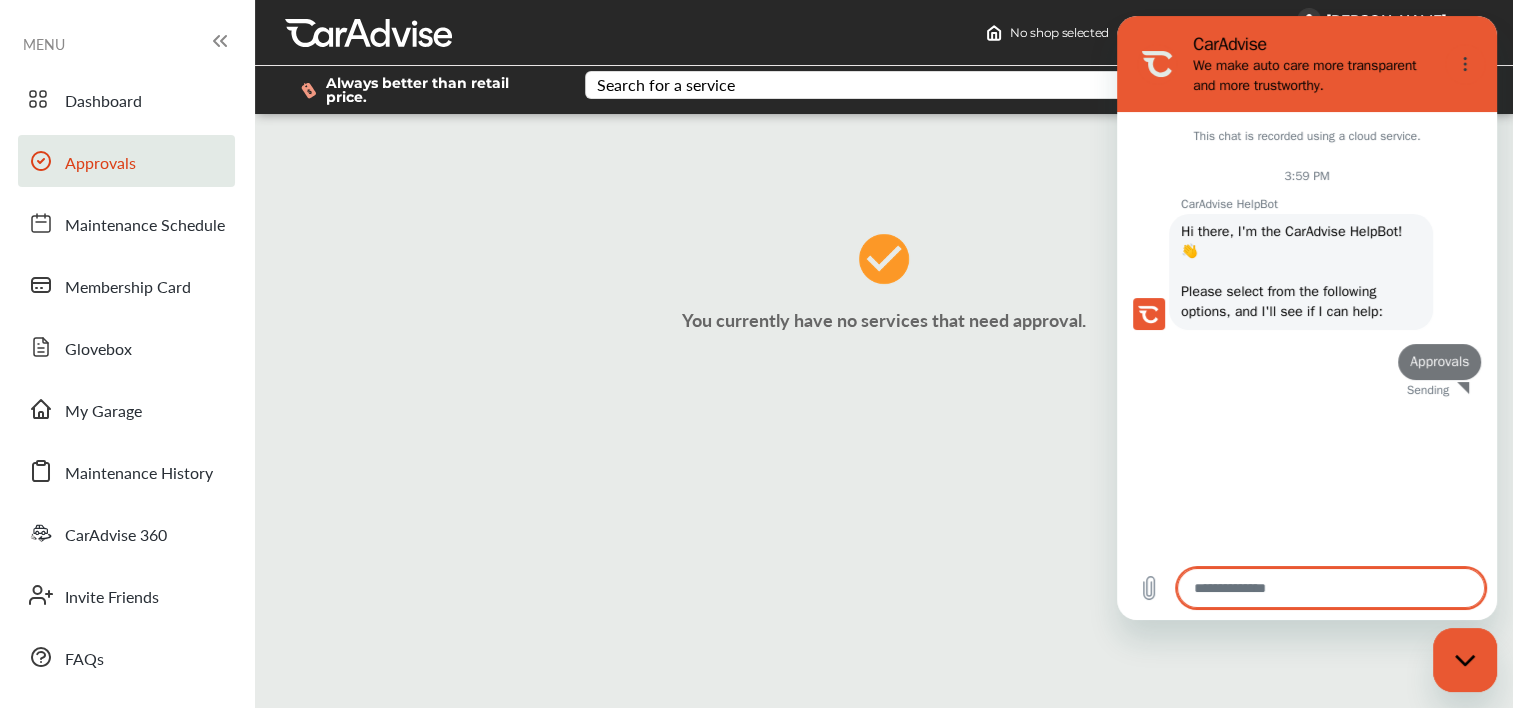 scroll, scrollTop: 0, scrollLeft: 0, axis: both 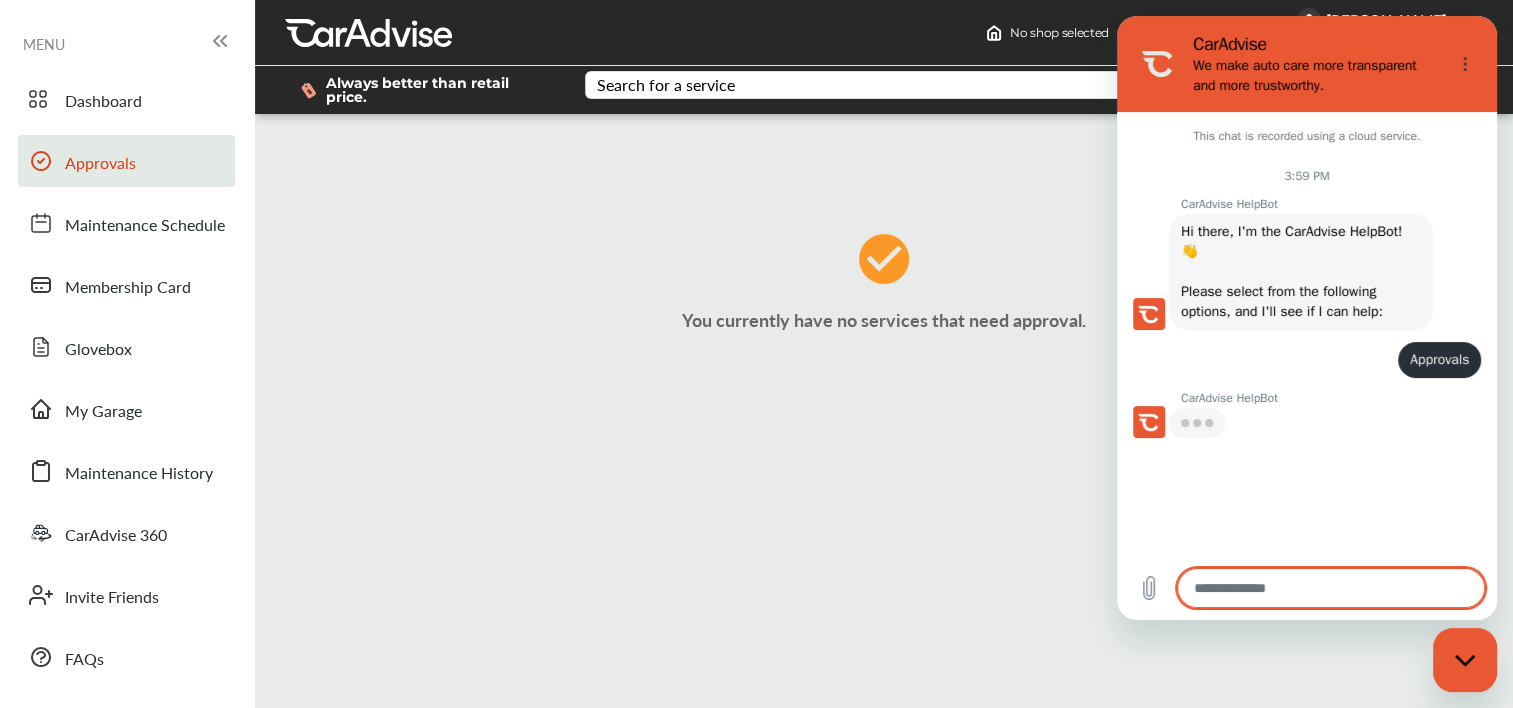 type on "*" 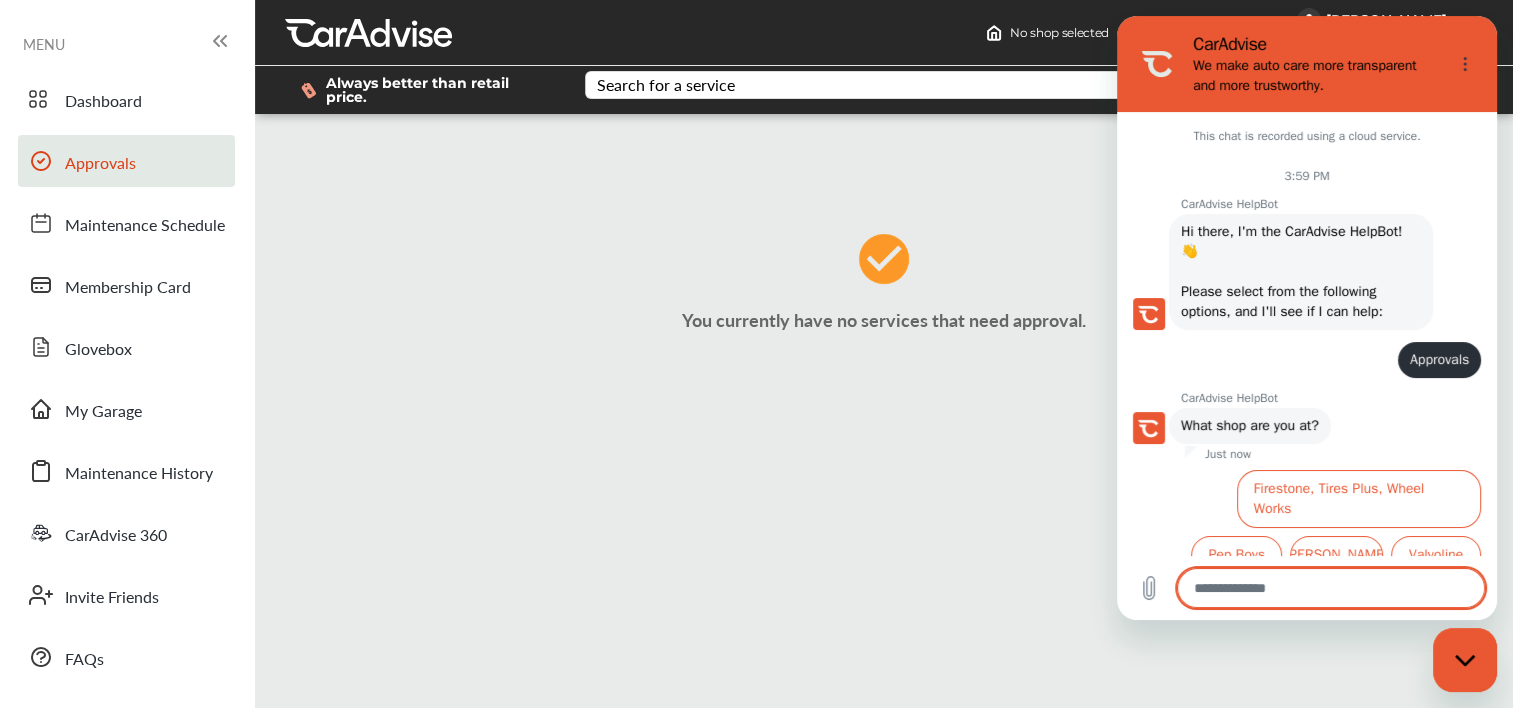 scroll, scrollTop: 139, scrollLeft: 0, axis: vertical 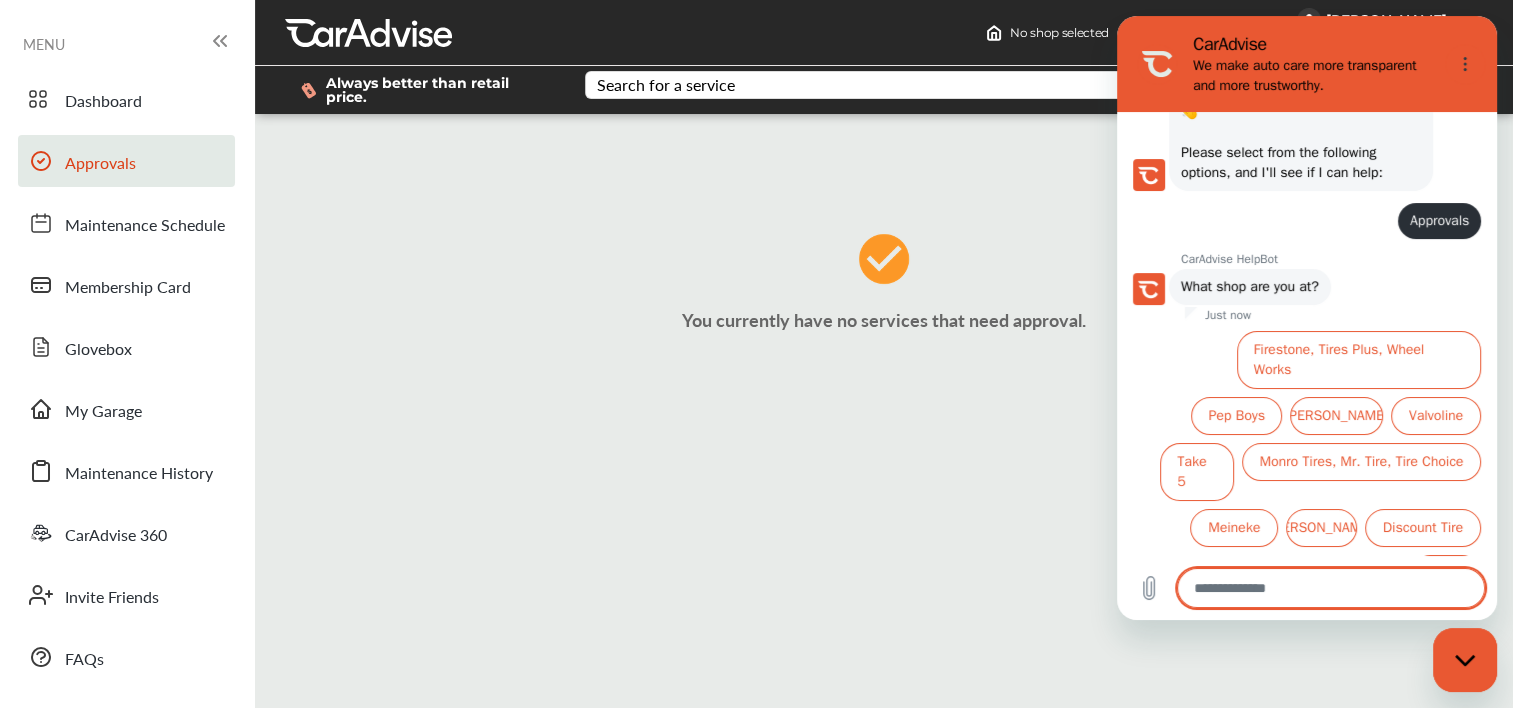 click at bounding box center [1331, 588] 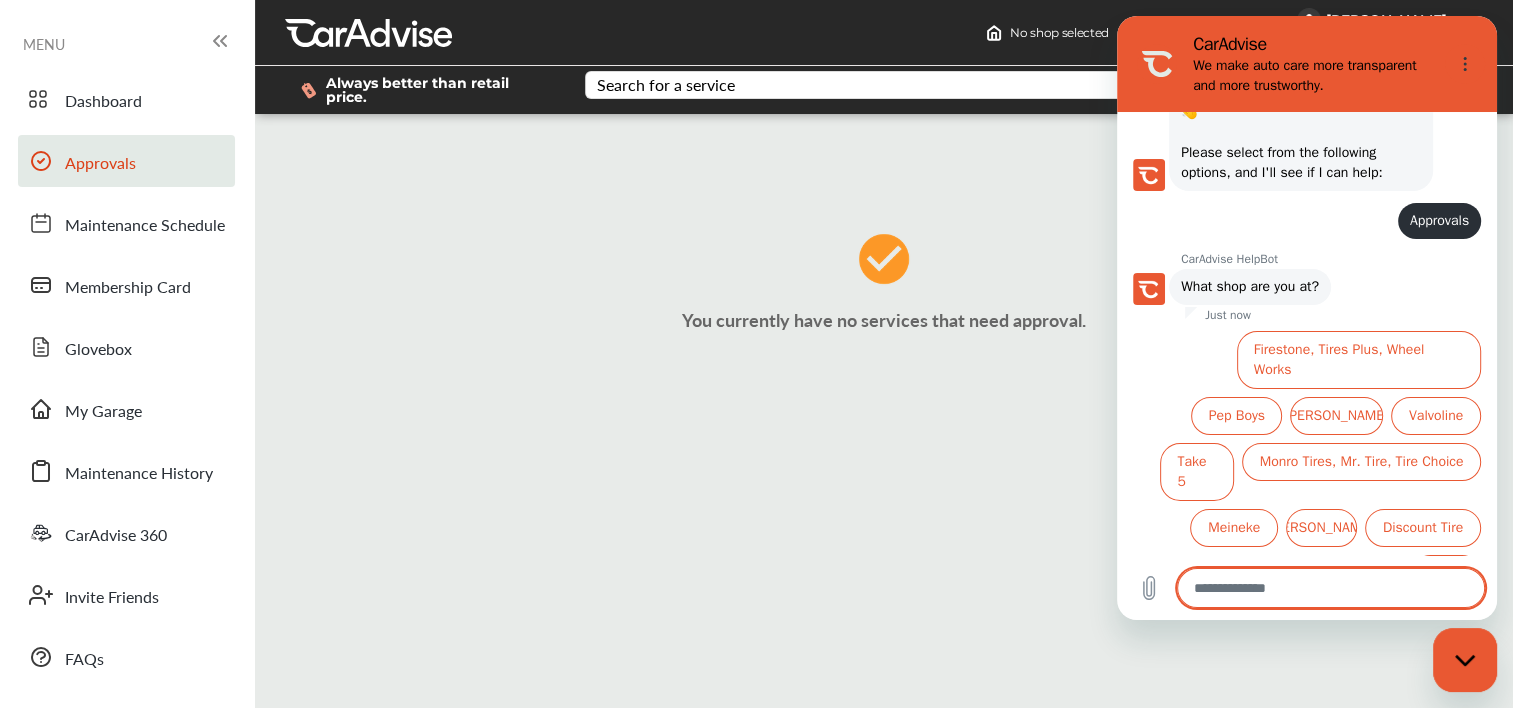 type on "*" 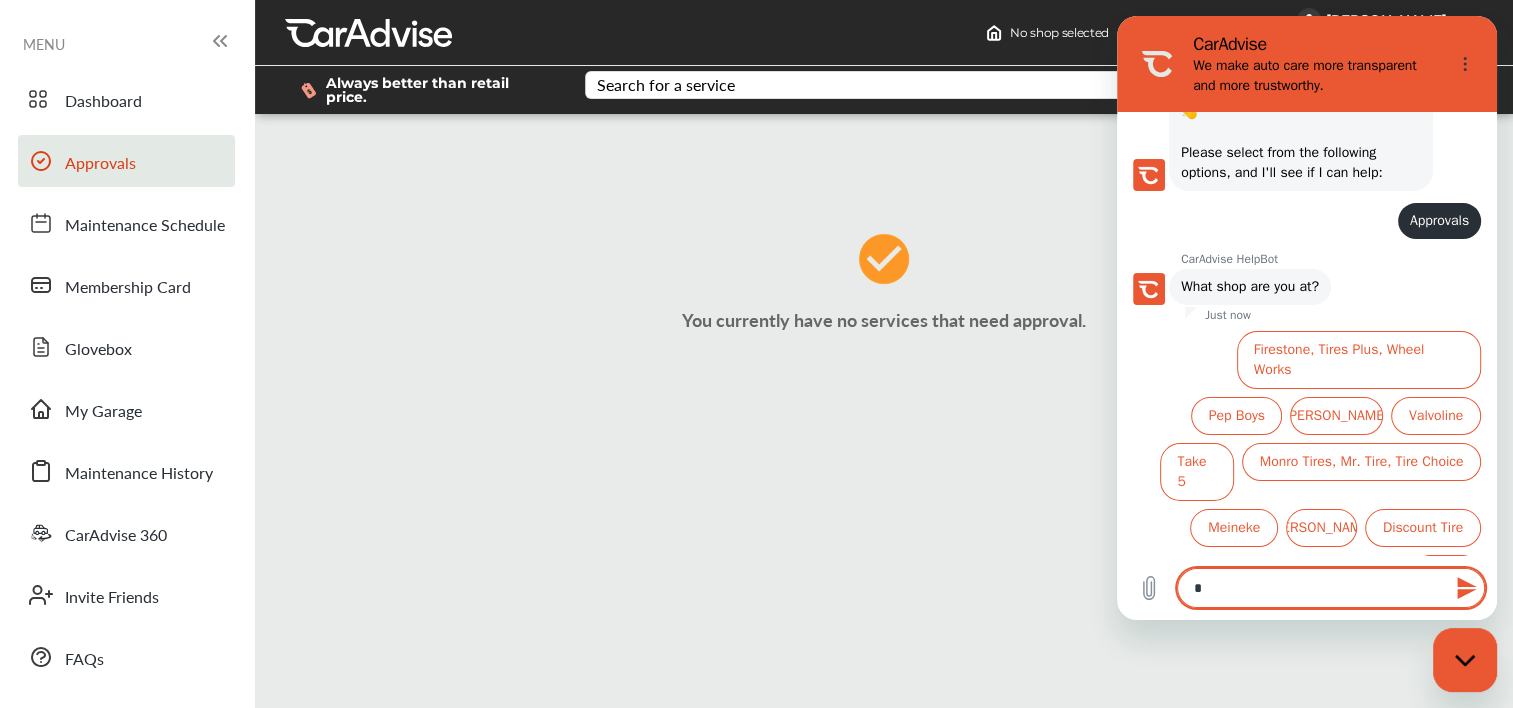 type on "**" 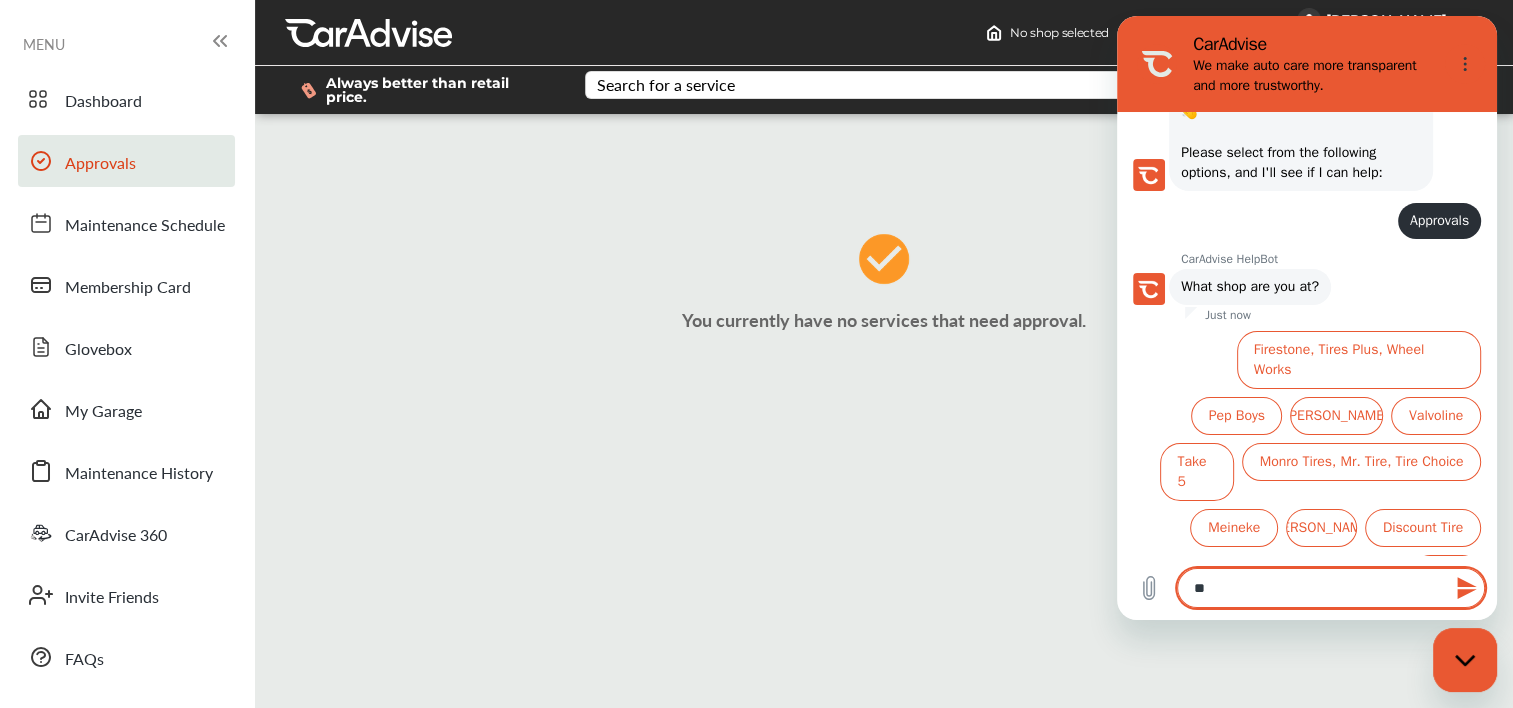 type on "***" 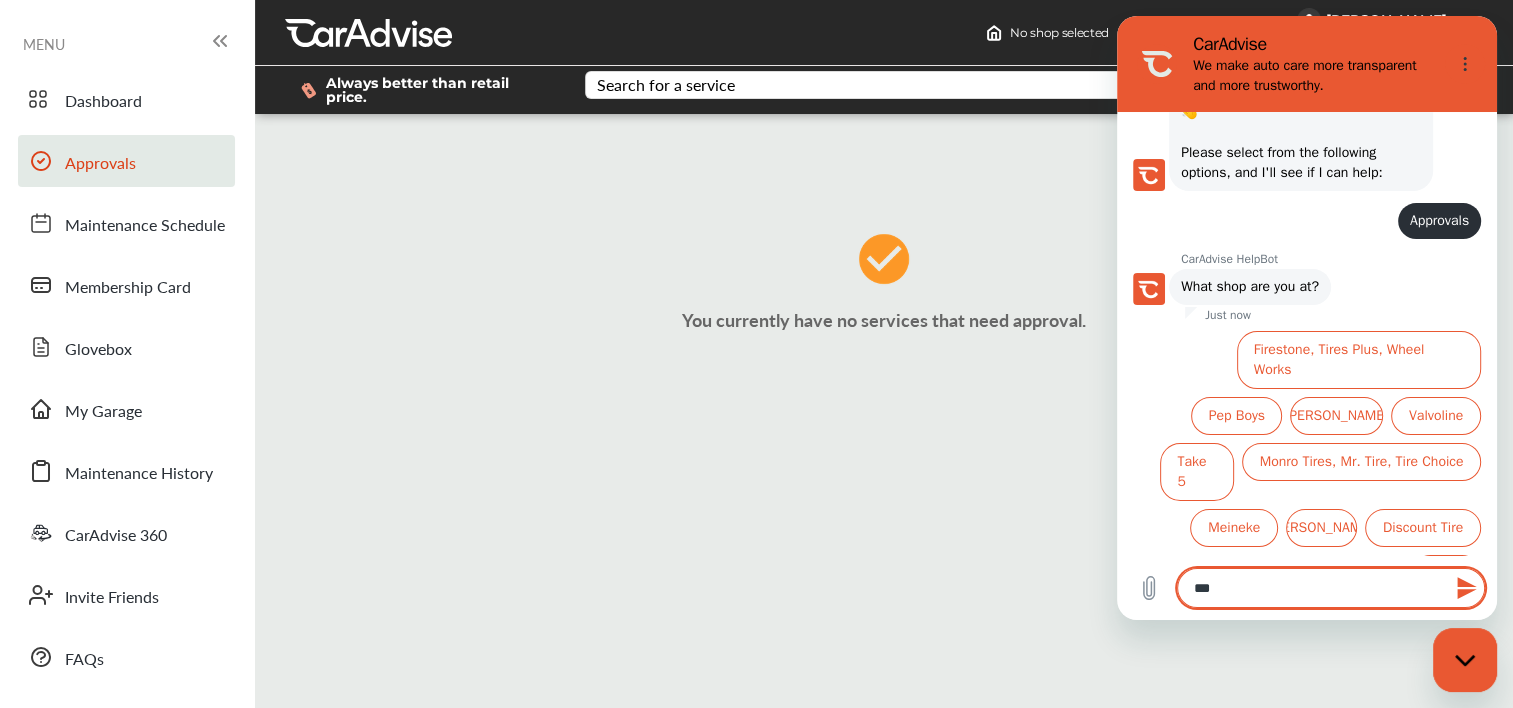 type on "****" 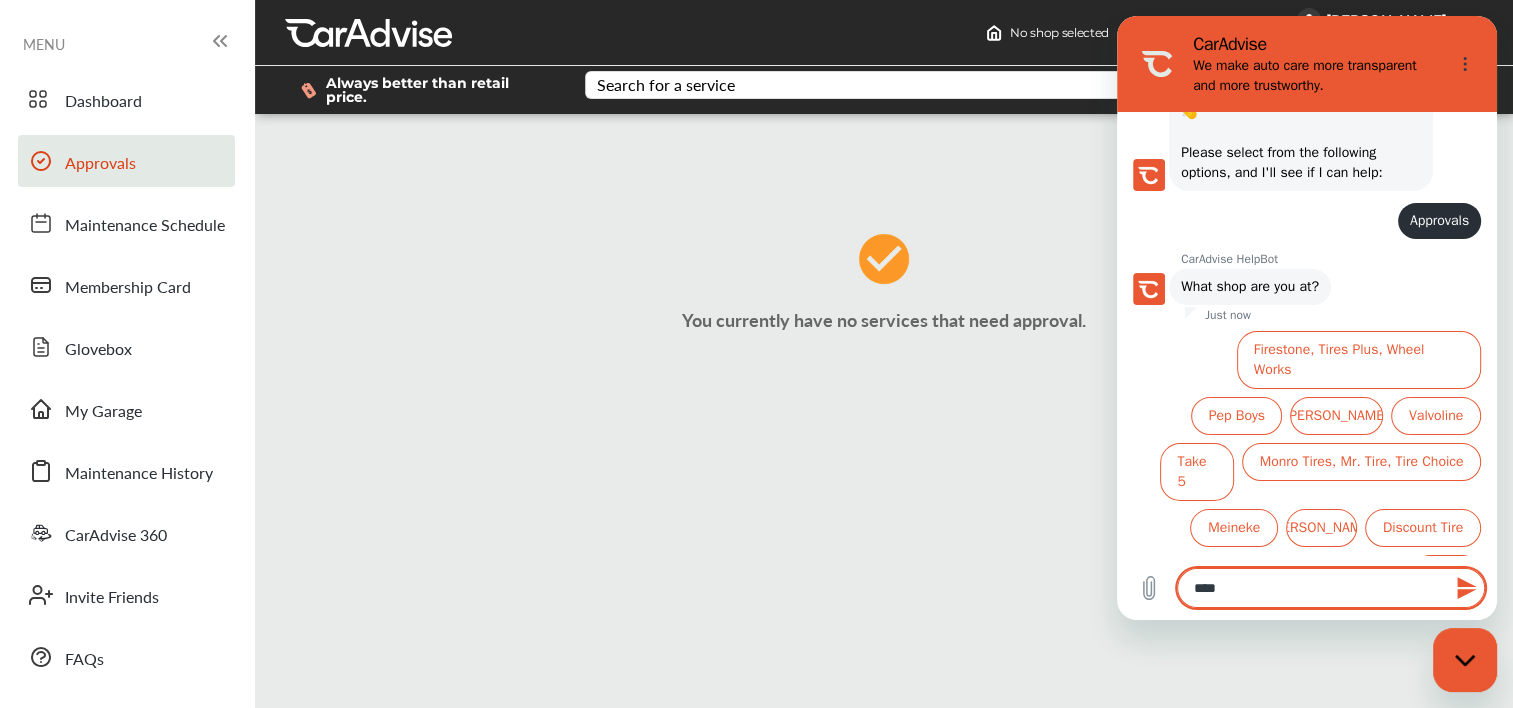 type on "****" 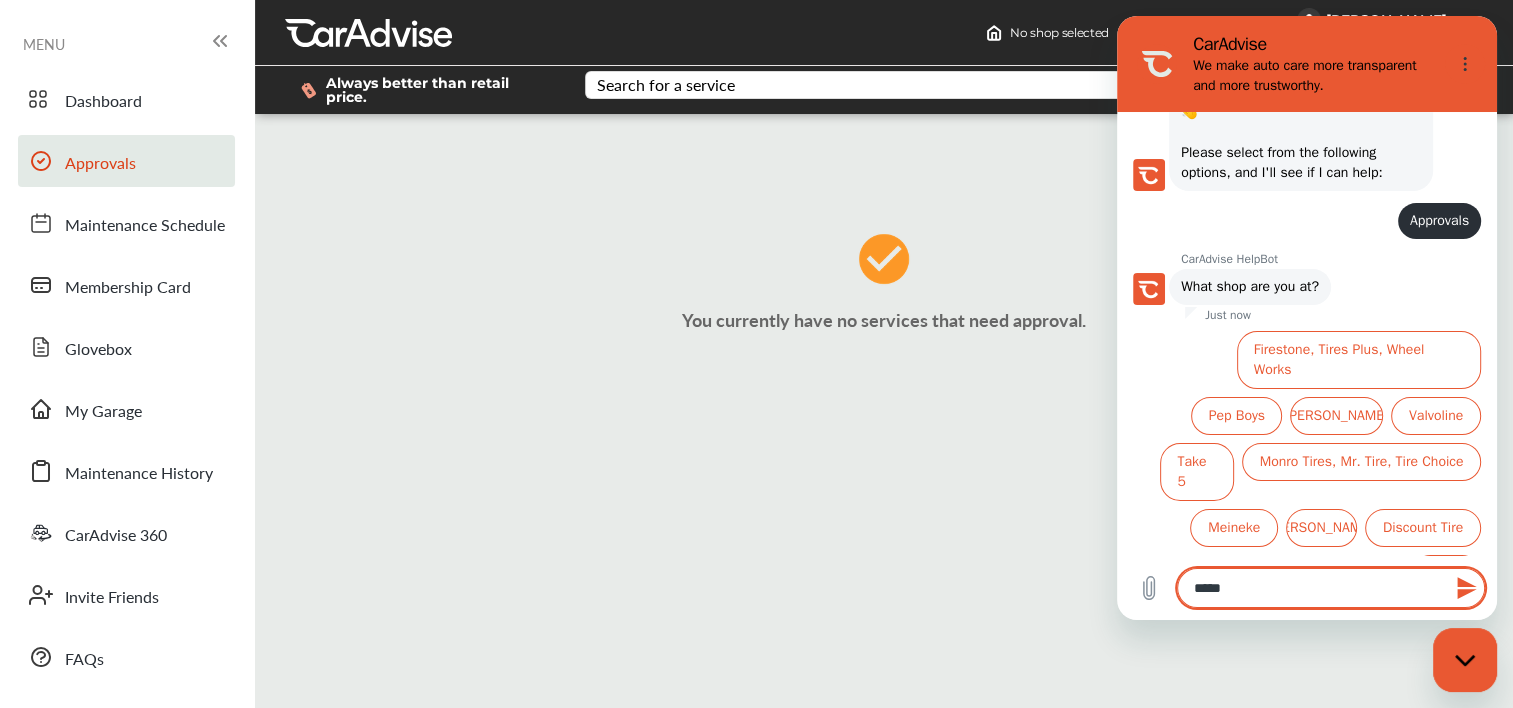 type on "******" 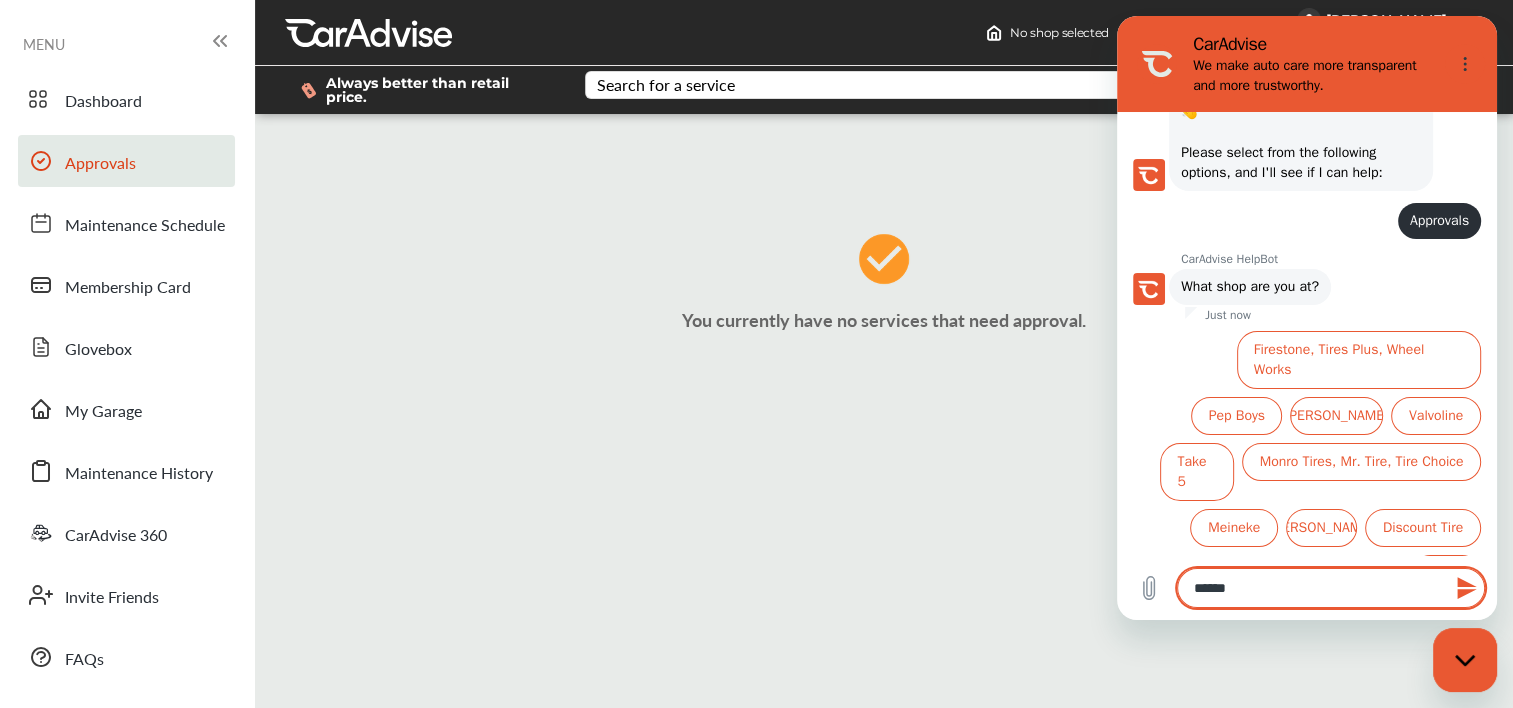 type on "*******" 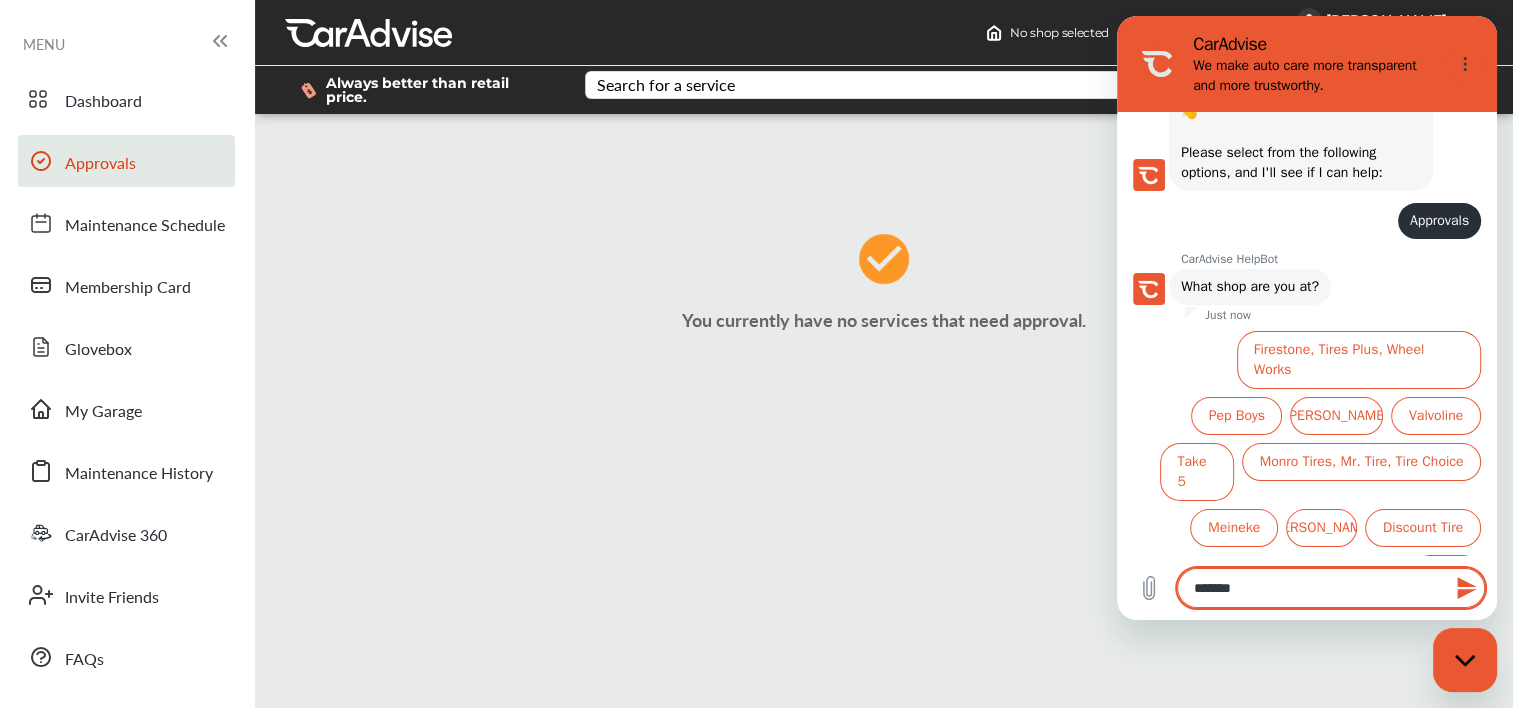 type on "*******" 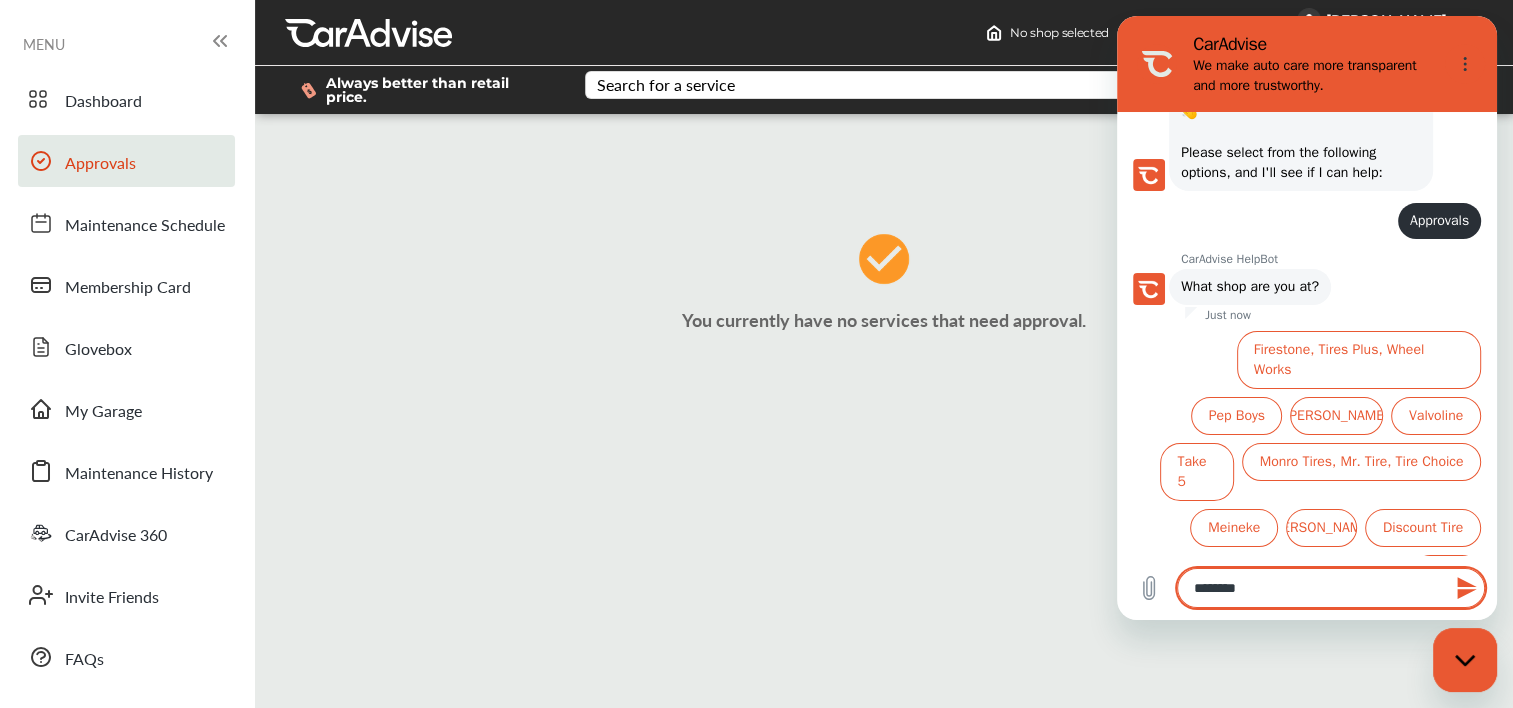 type on "*********" 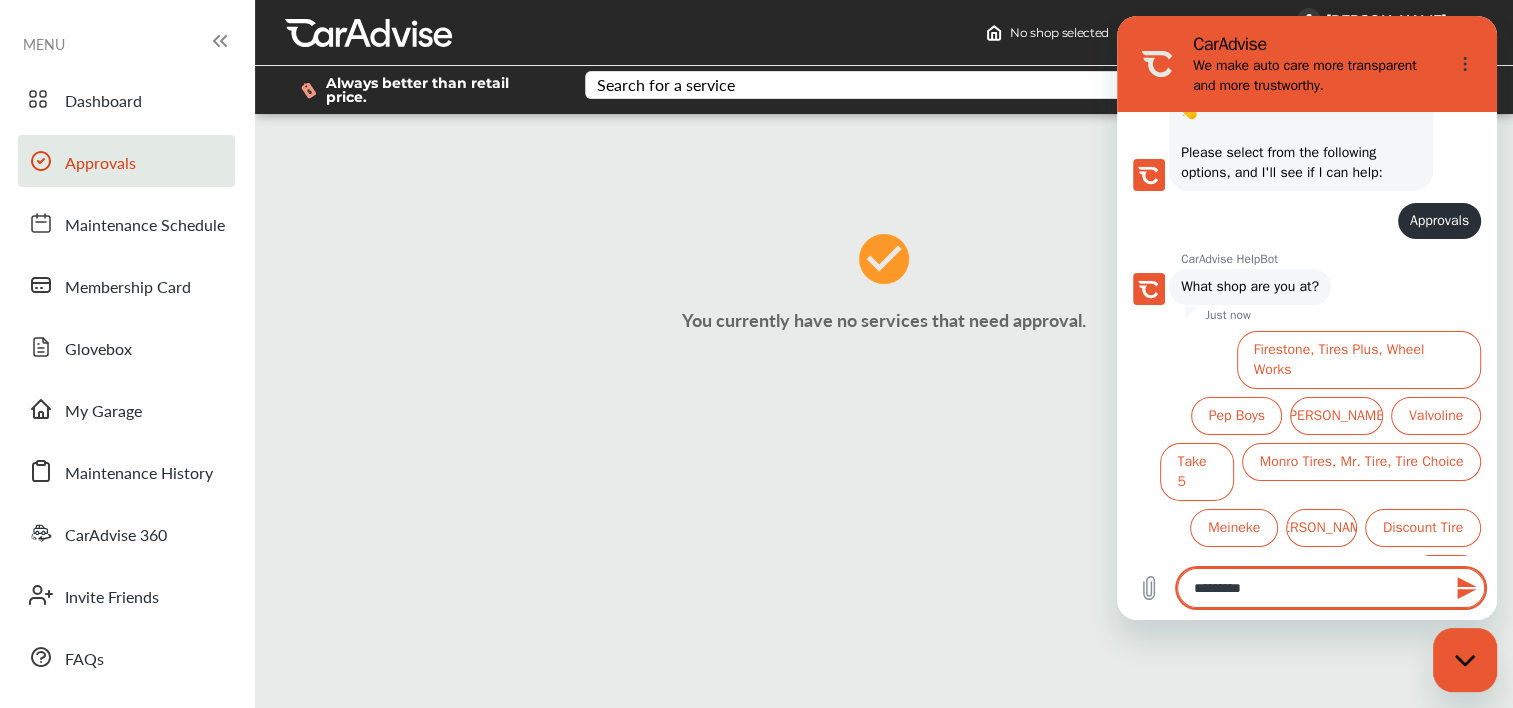 type on "**********" 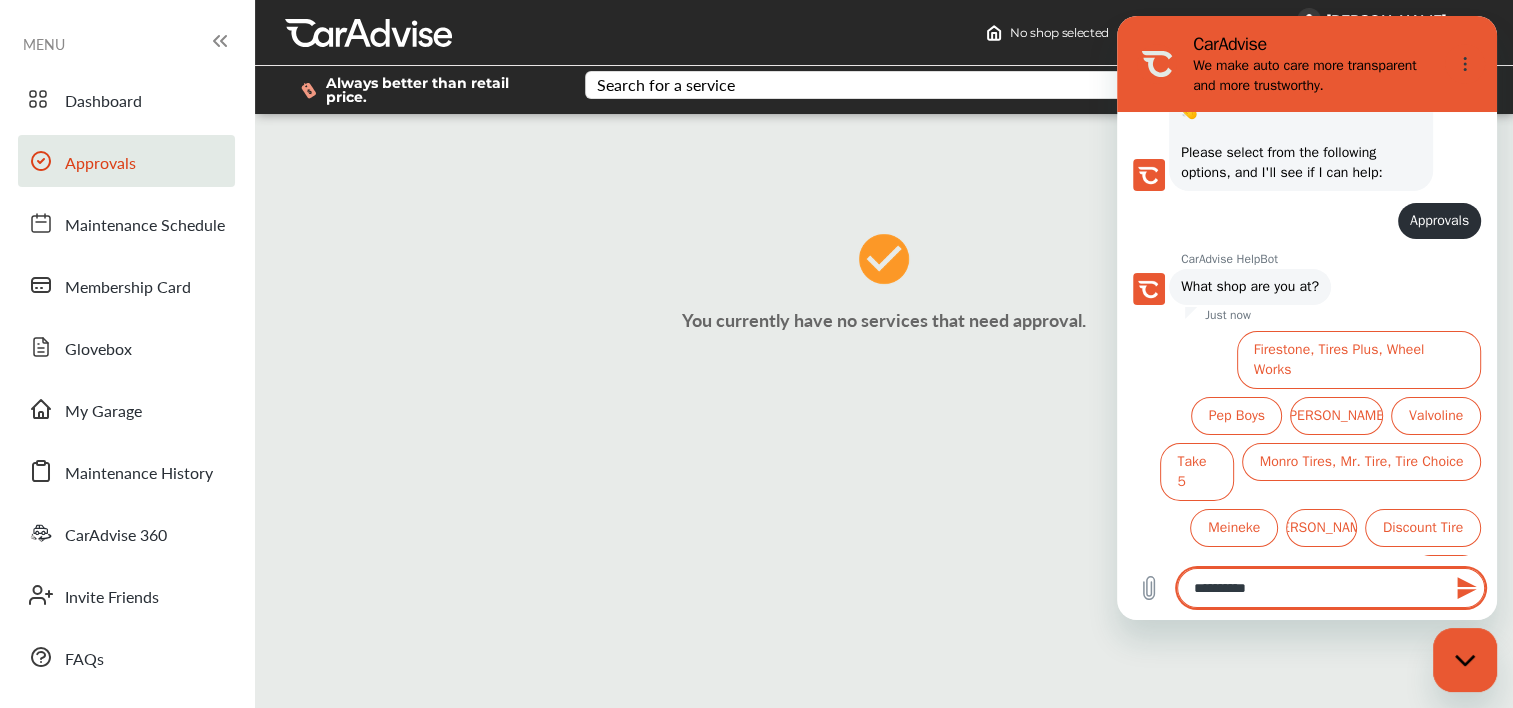 type on "**********" 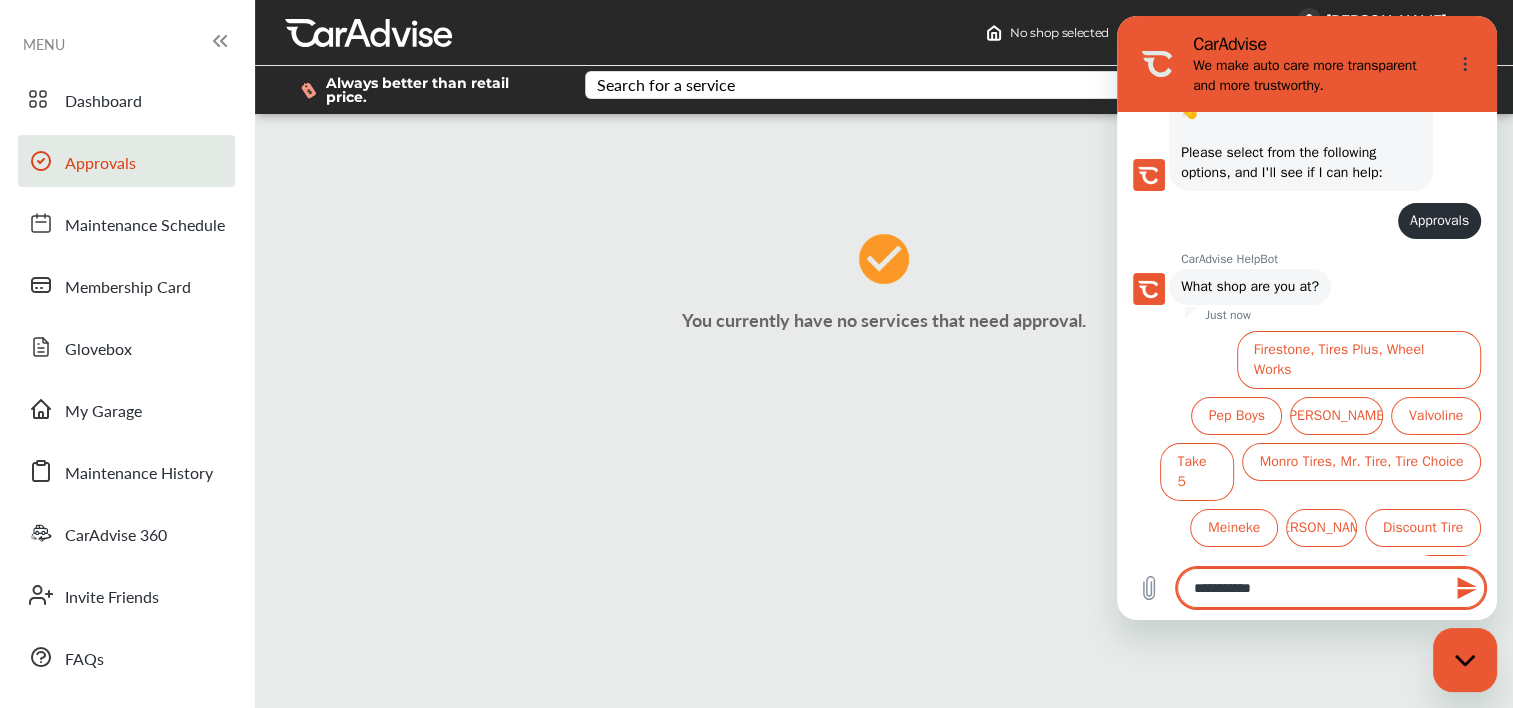 type on "**********" 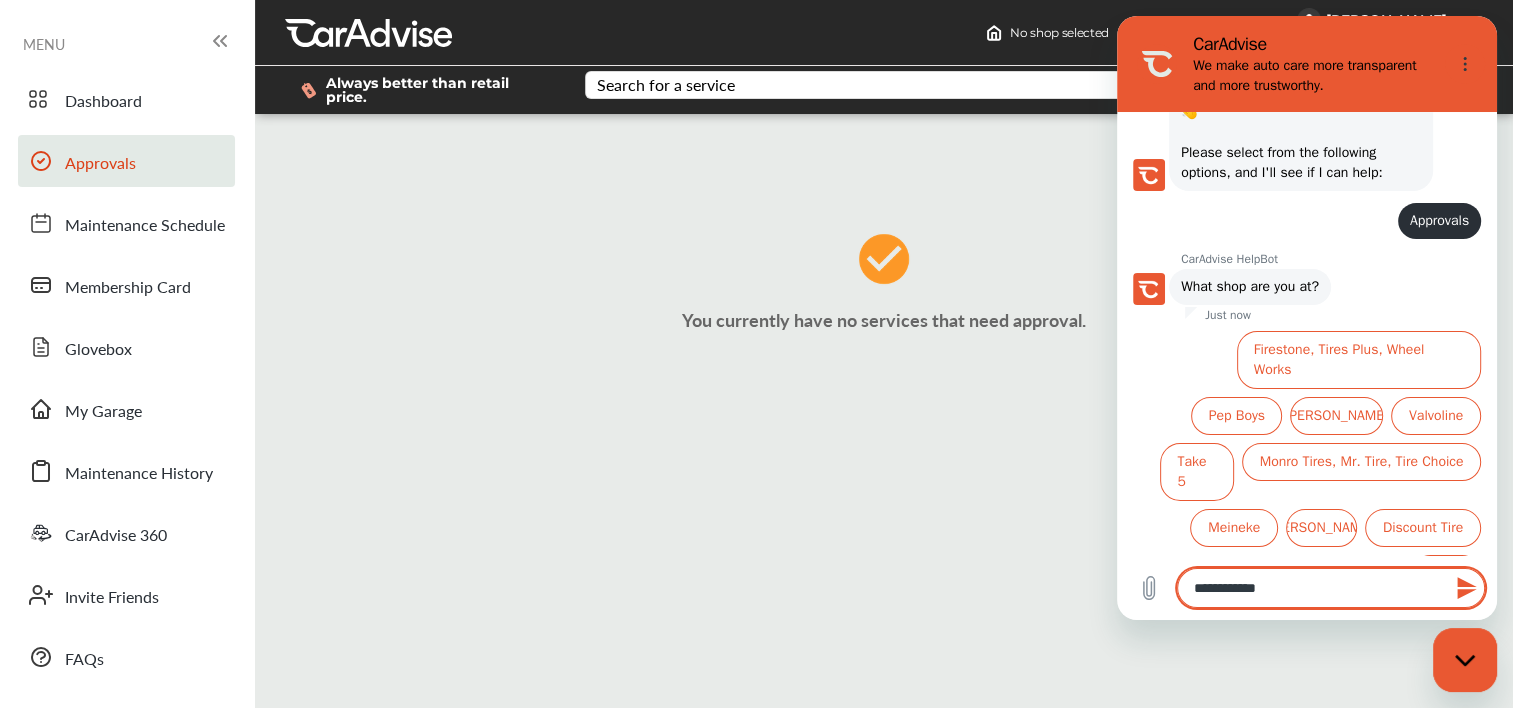 type on "**********" 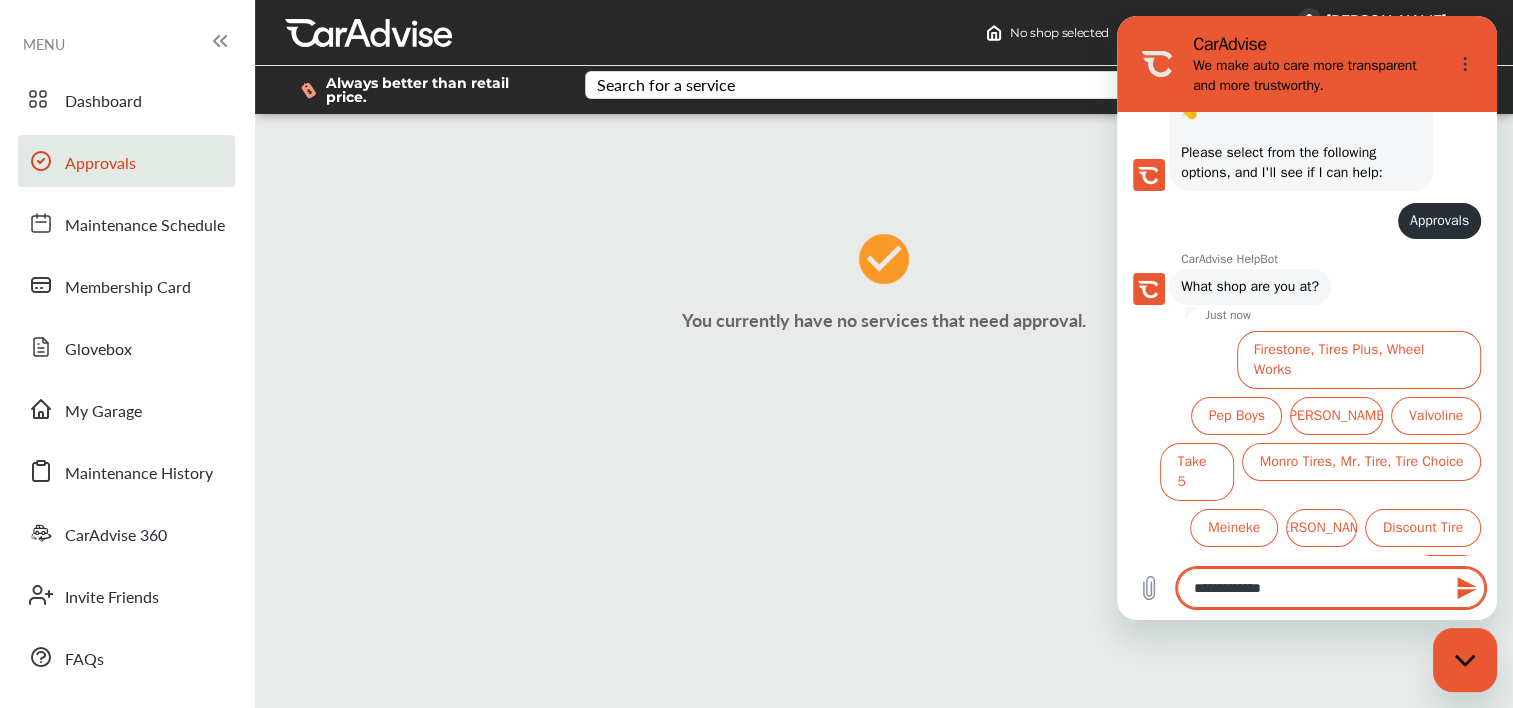 type on "**********" 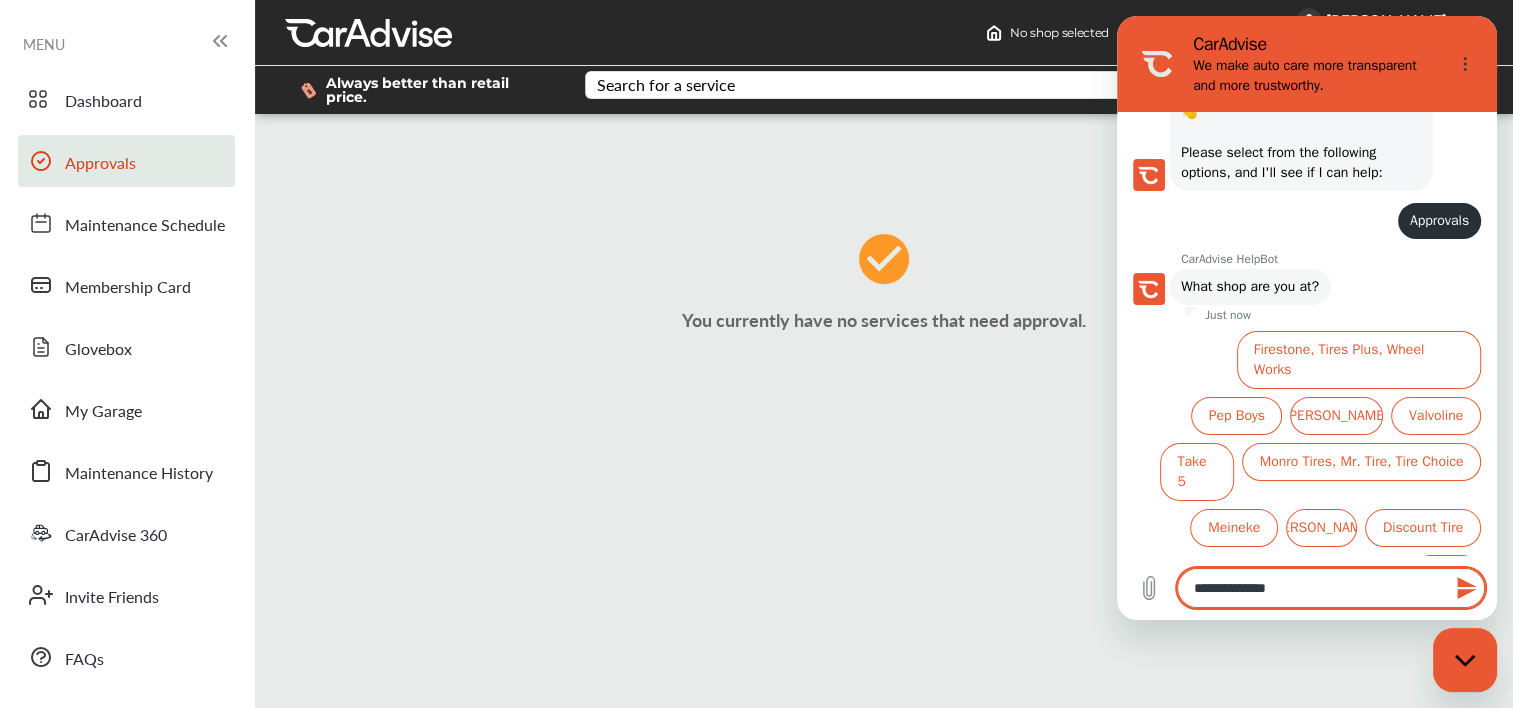 type on "**********" 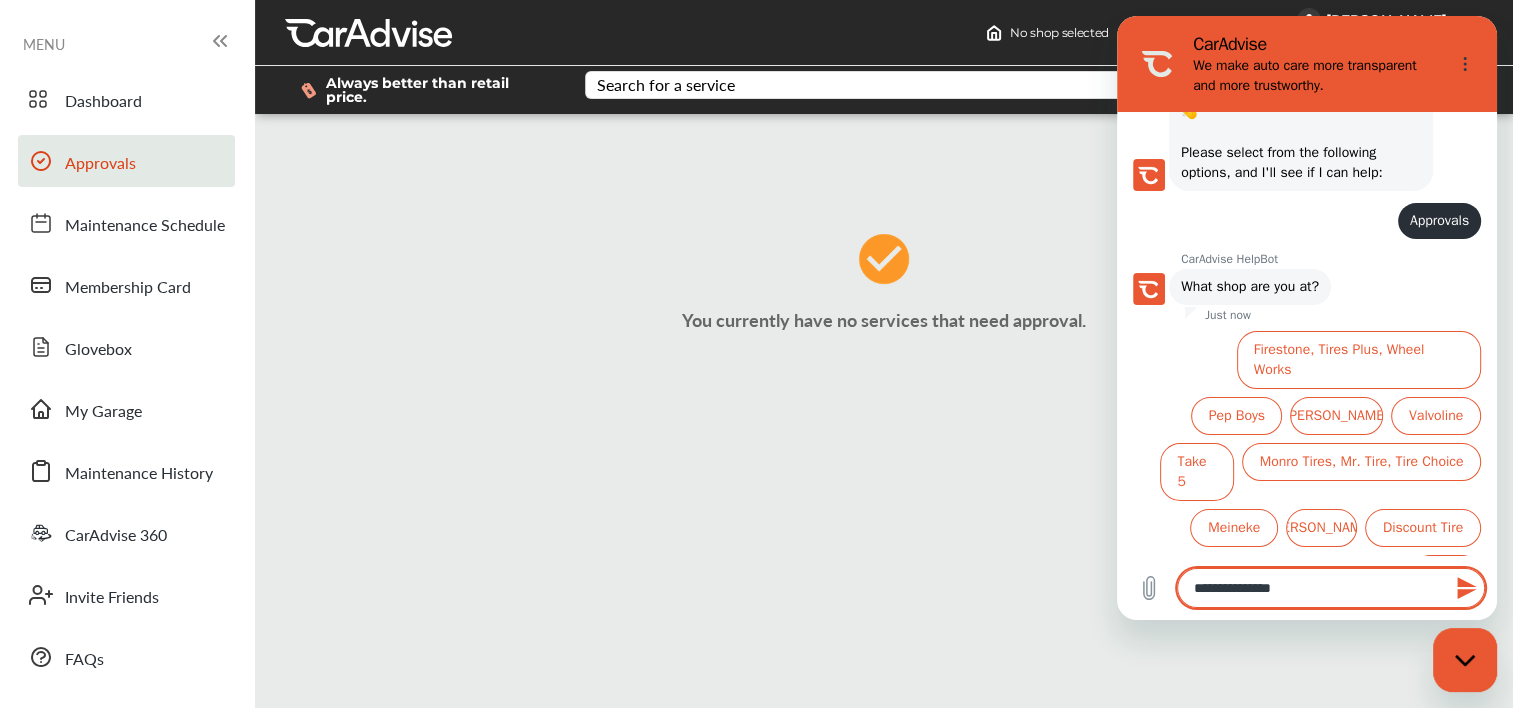 type on "**********" 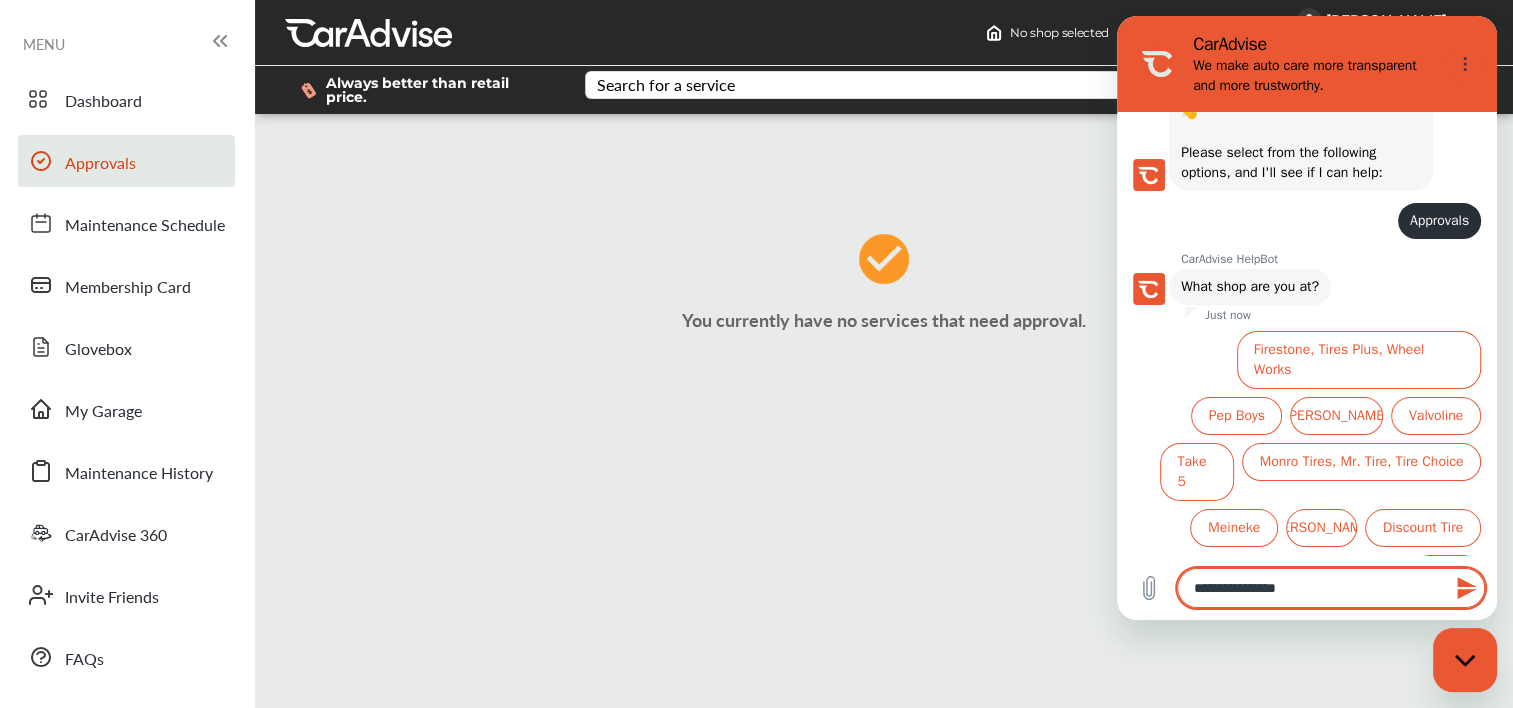 type on "**********" 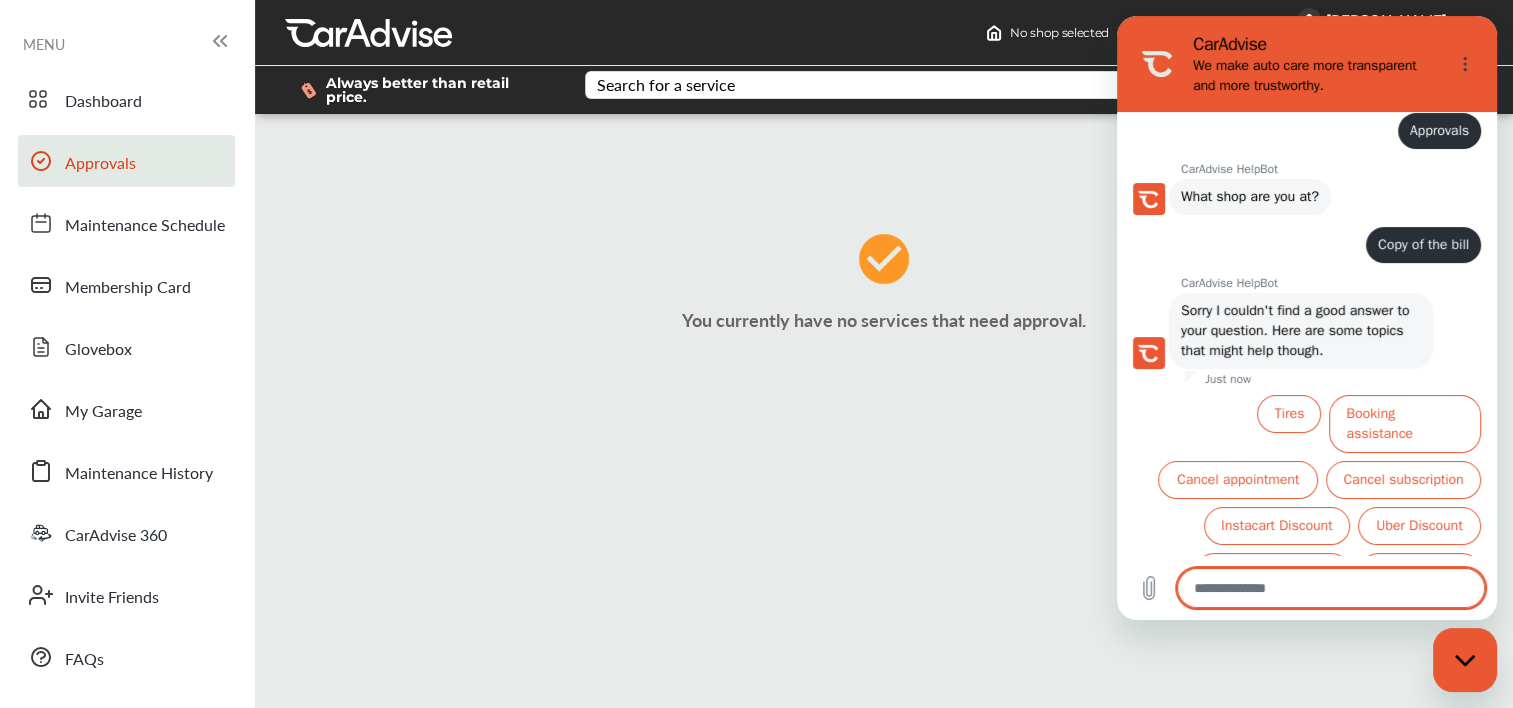 scroll, scrollTop: 247, scrollLeft: 0, axis: vertical 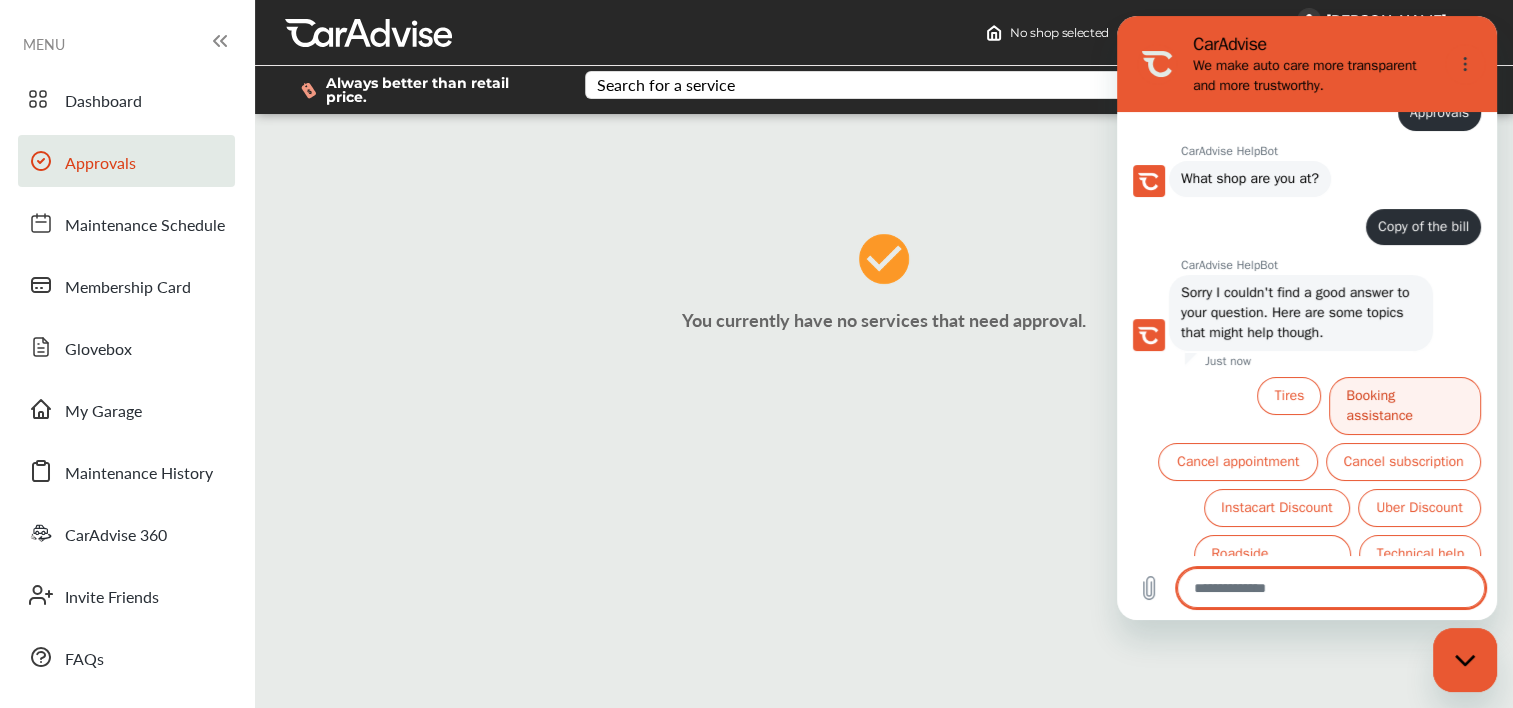 click on "Booking assistance" at bounding box center [1405, 406] 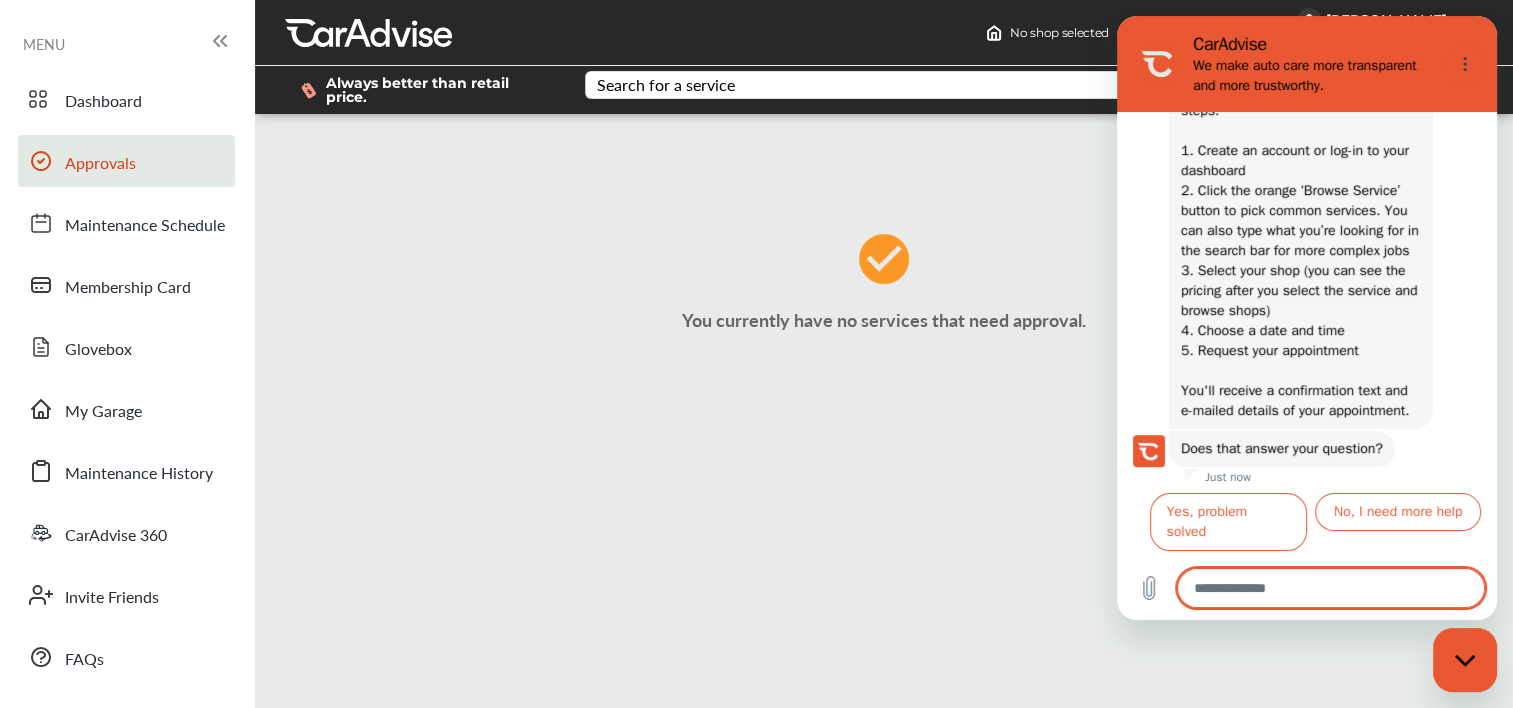 scroll, scrollTop: 668, scrollLeft: 0, axis: vertical 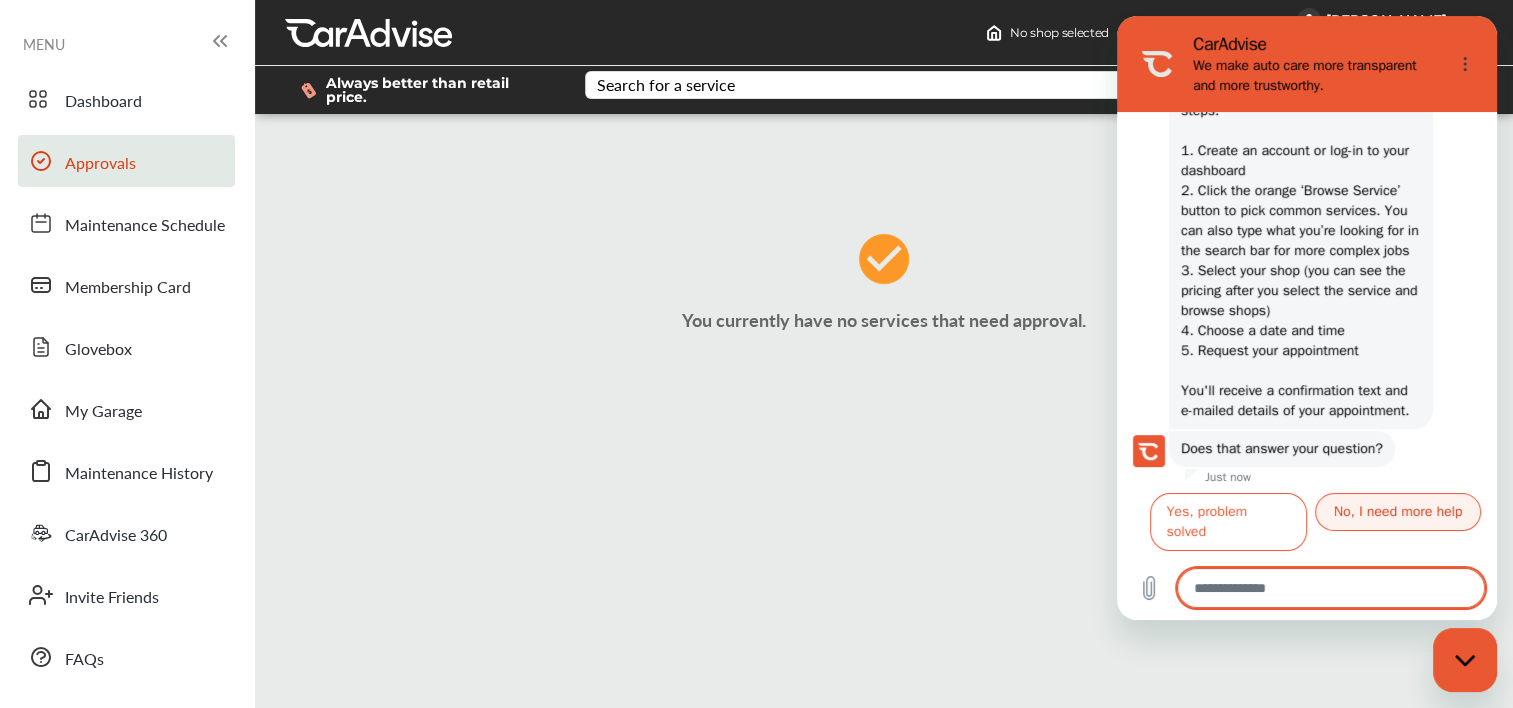 click on "No, I need more help" at bounding box center (1398, 512) 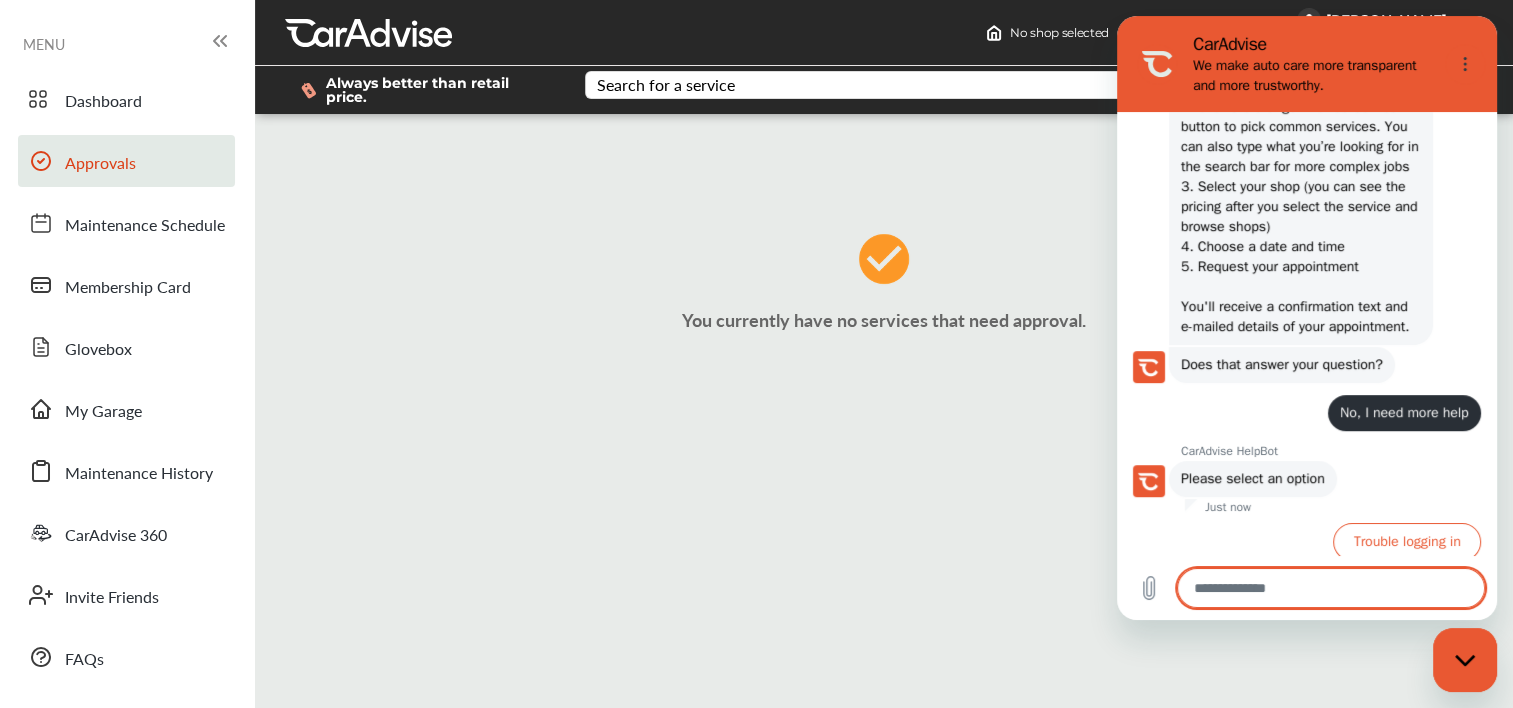 scroll, scrollTop: 782, scrollLeft: 0, axis: vertical 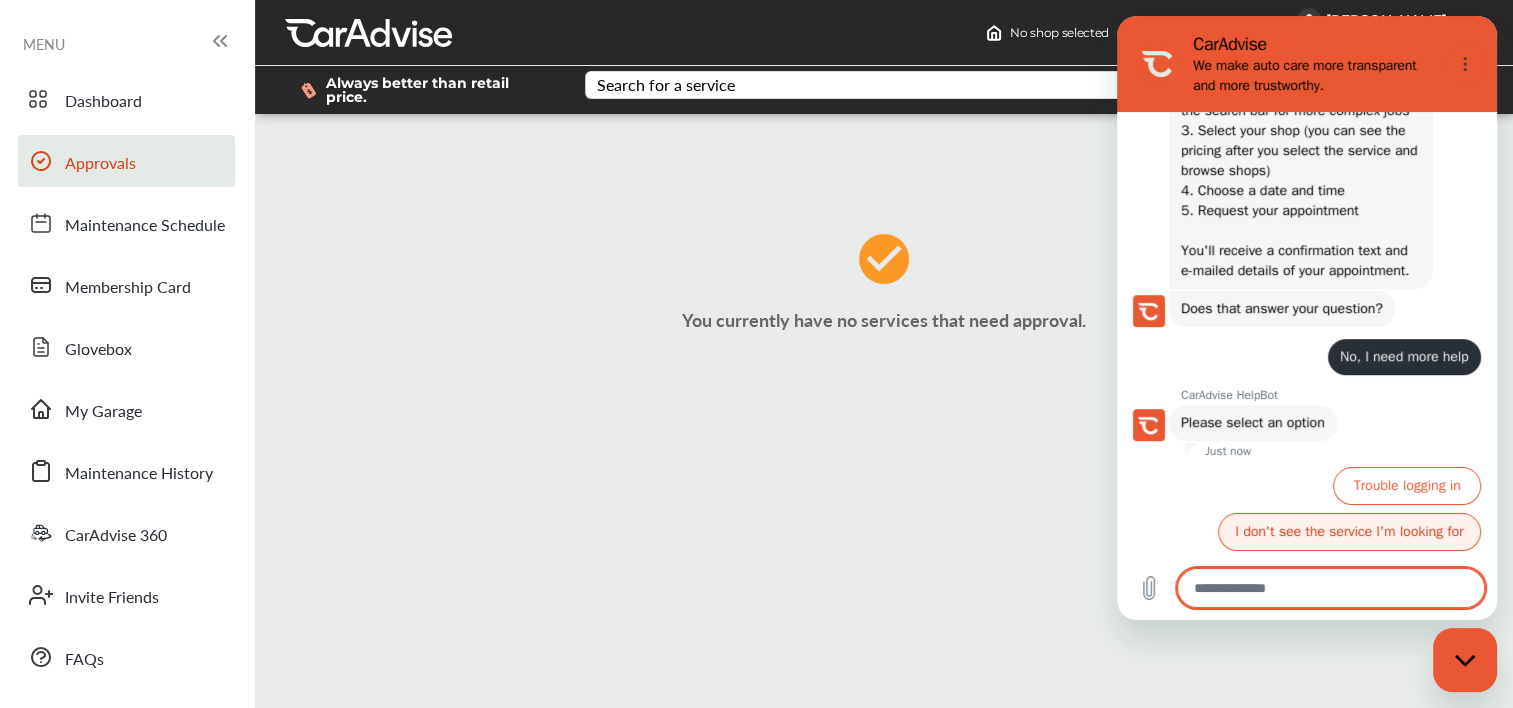 click on "I don't see the service I'm looking for" at bounding box center (1349, 532) 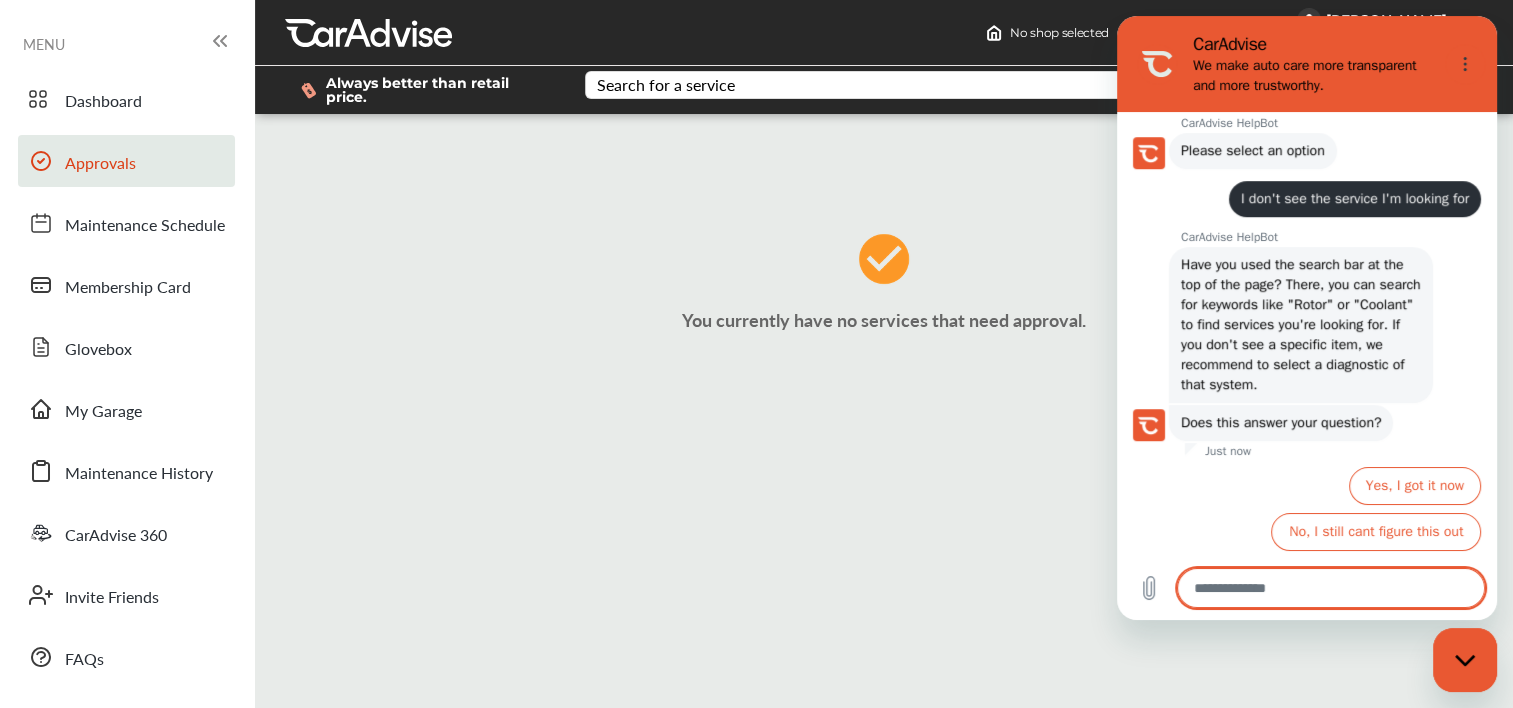 scroll, scrollTop: 1054, scrollLeft: 0, axis: vertical 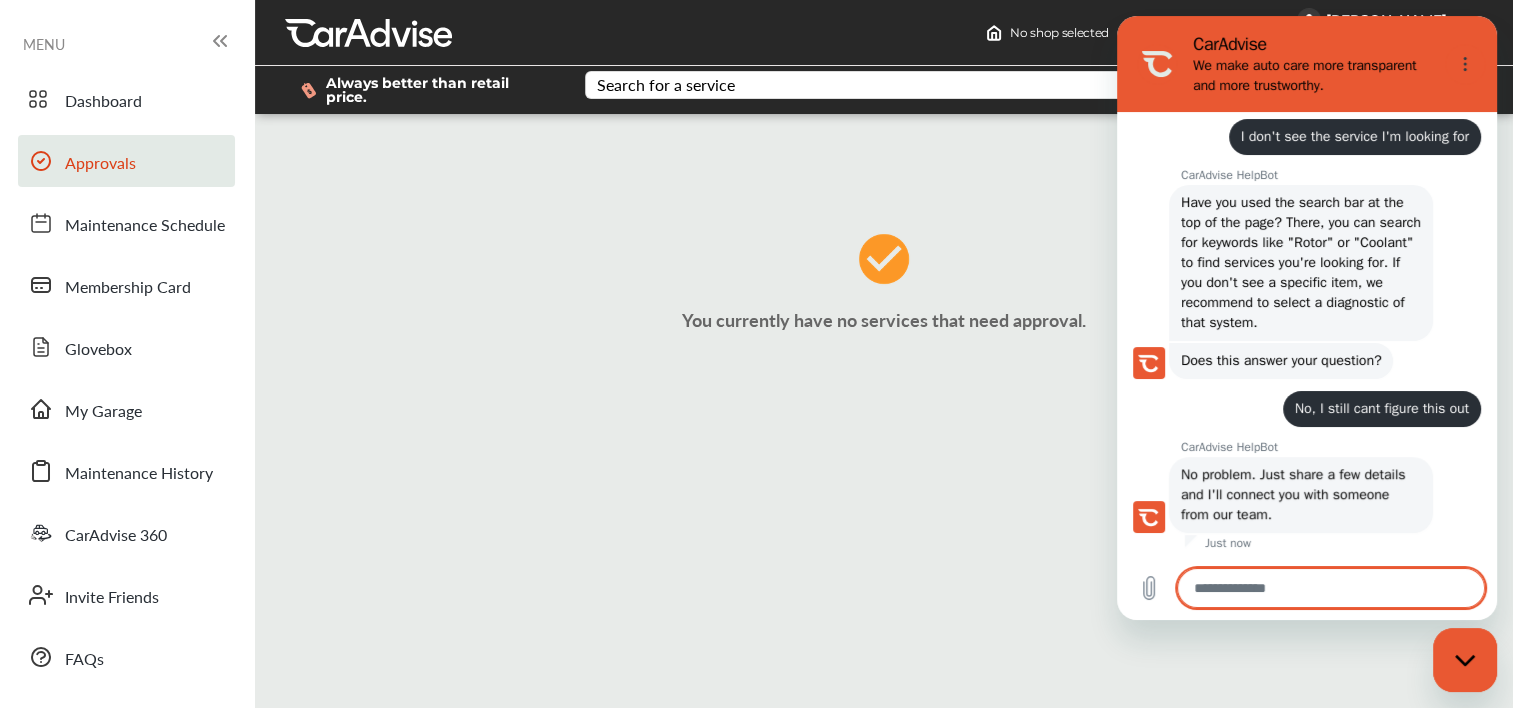 type on "*" 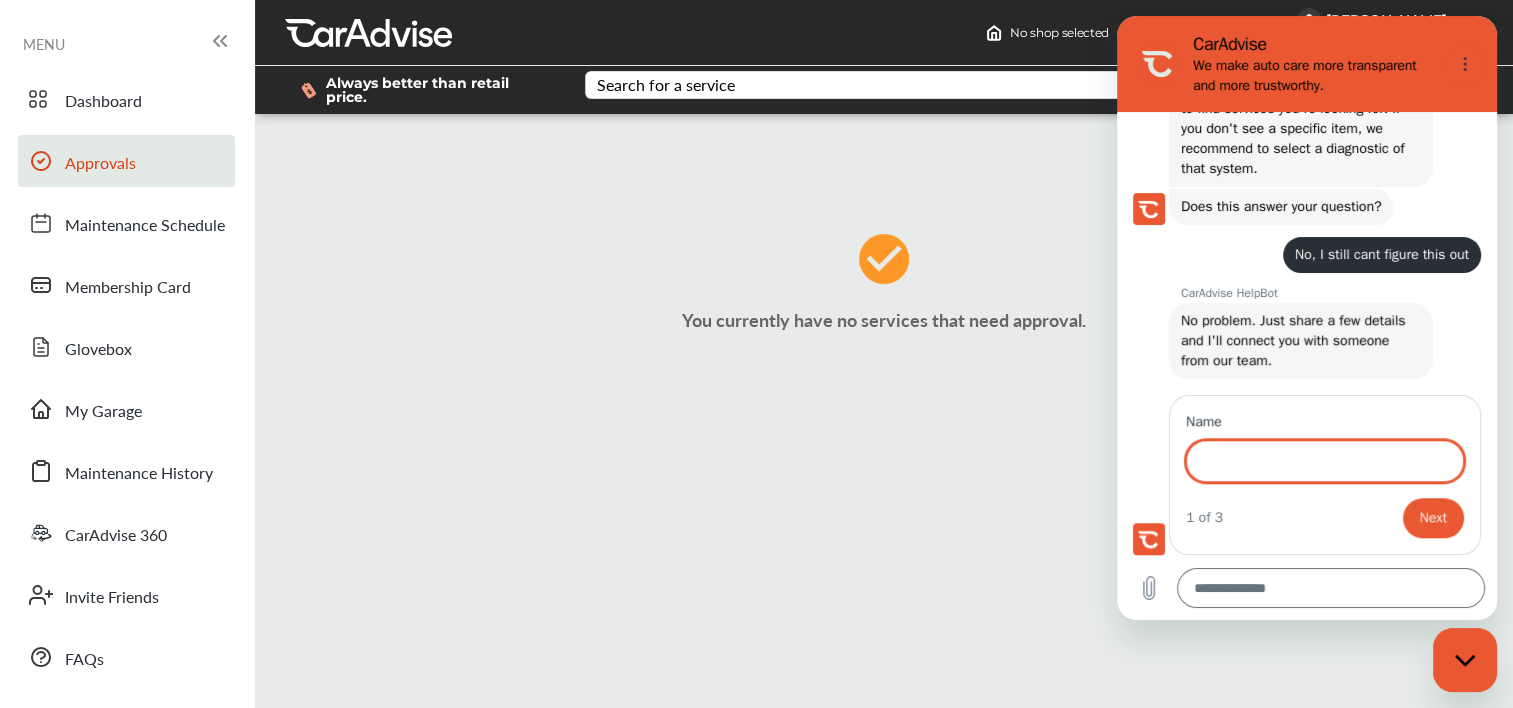 scroll, scrollTop: 1270, scrollLeft: 0, axis: vertical 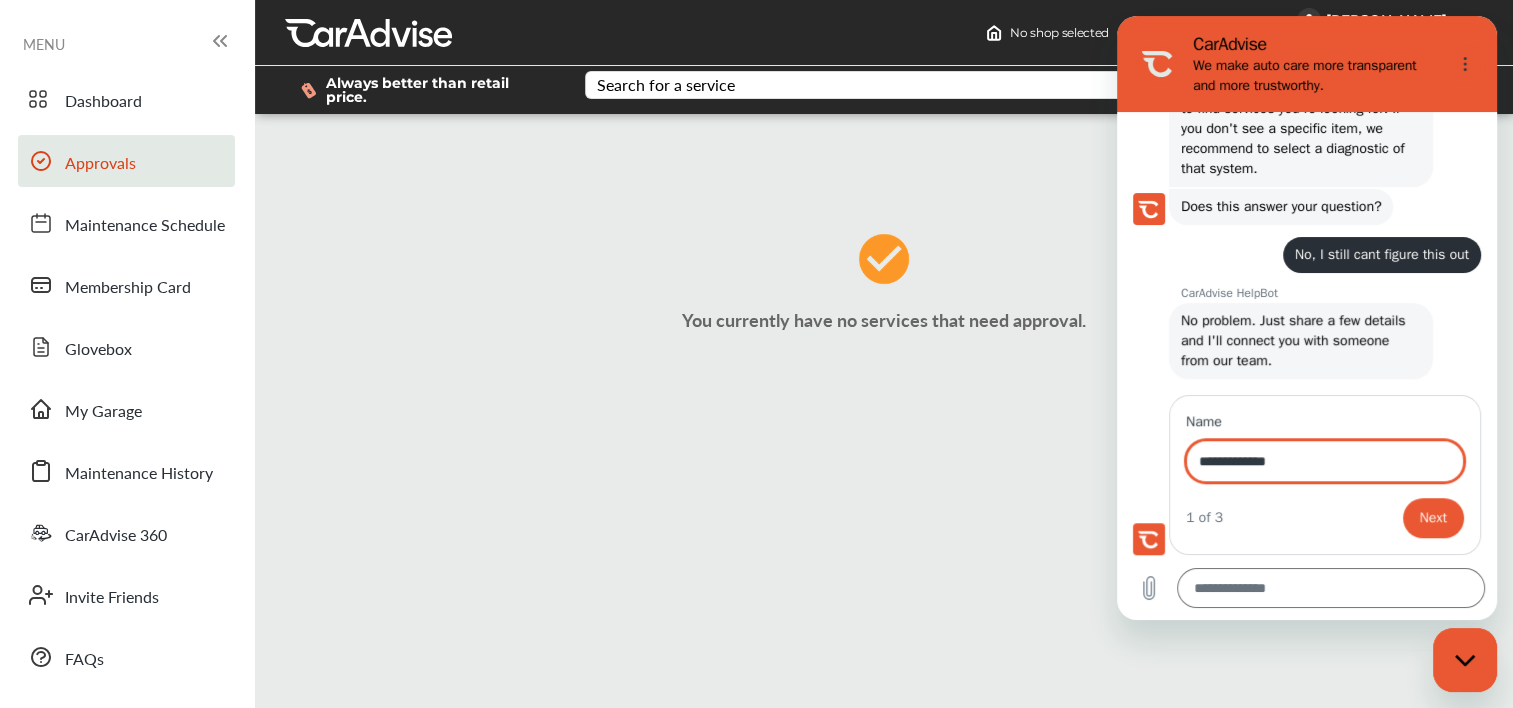 type on "**********" 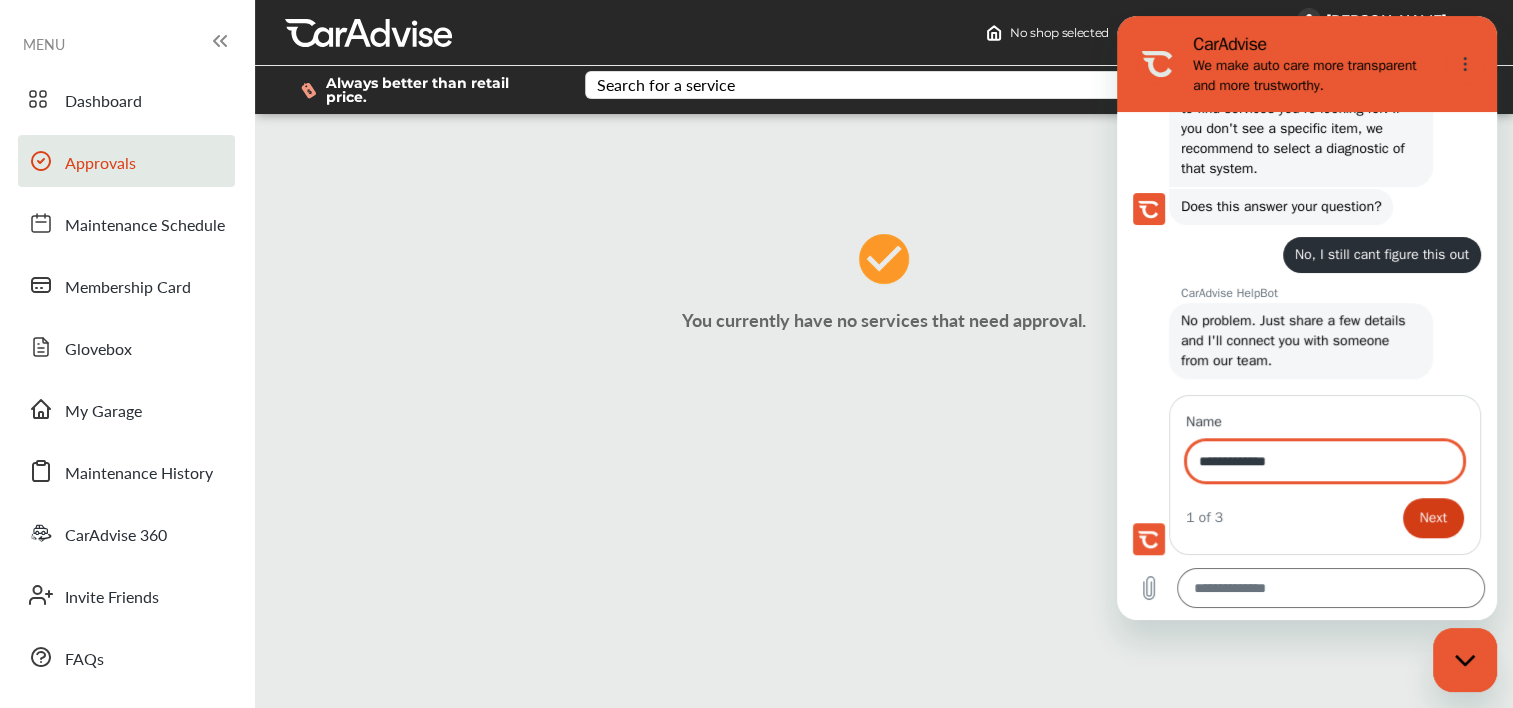 click on "Next" at bounding box center [1433, 518] 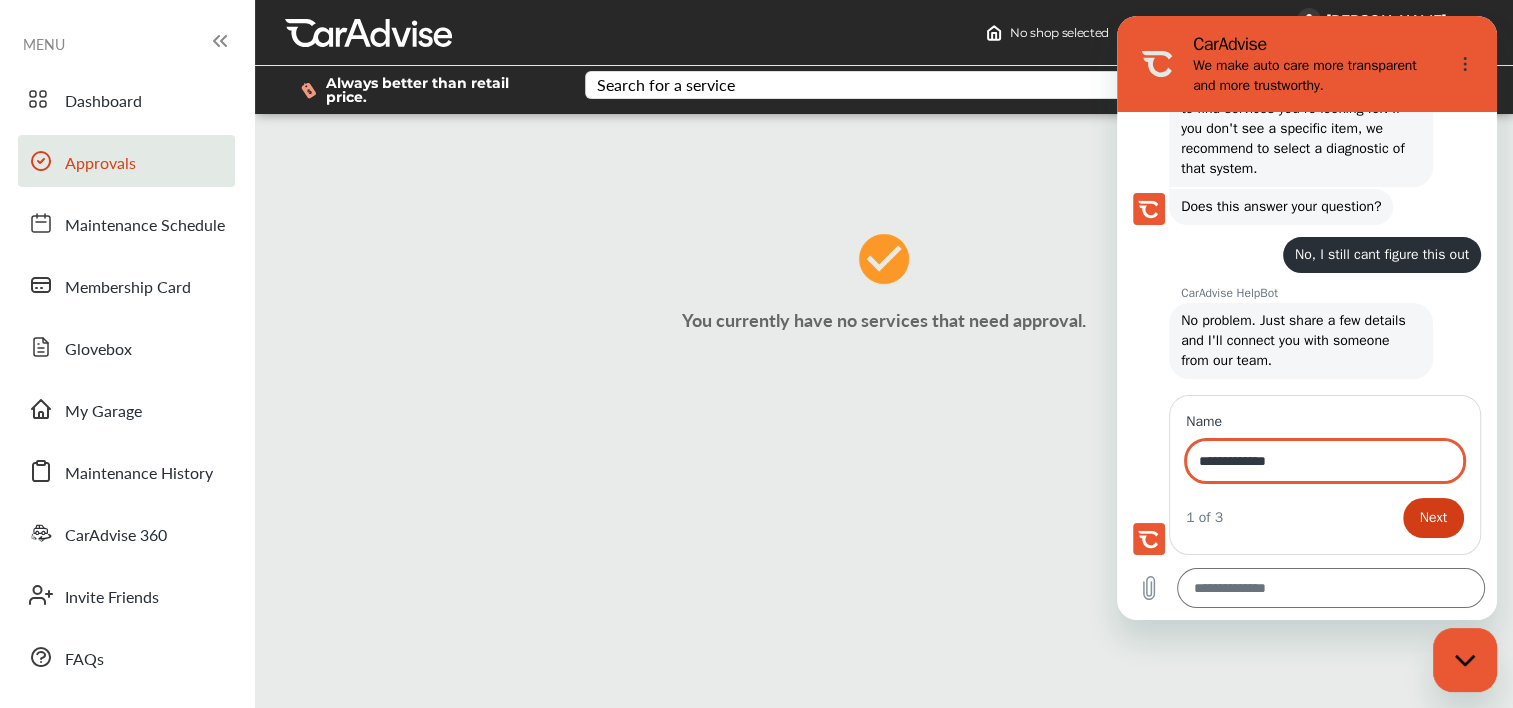 type on "*" 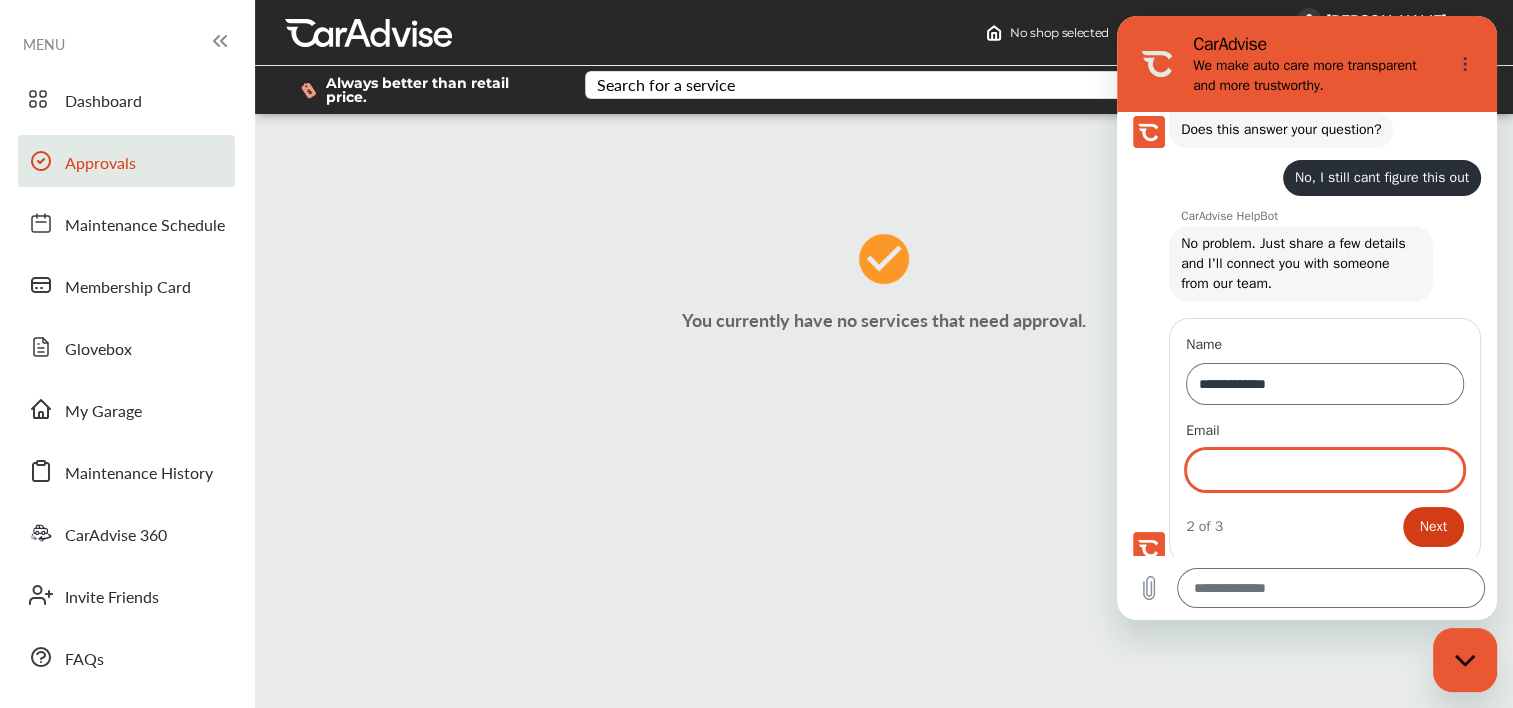 scroll, scrollTop: 1356, scrollLeft: 0, axis: vertical 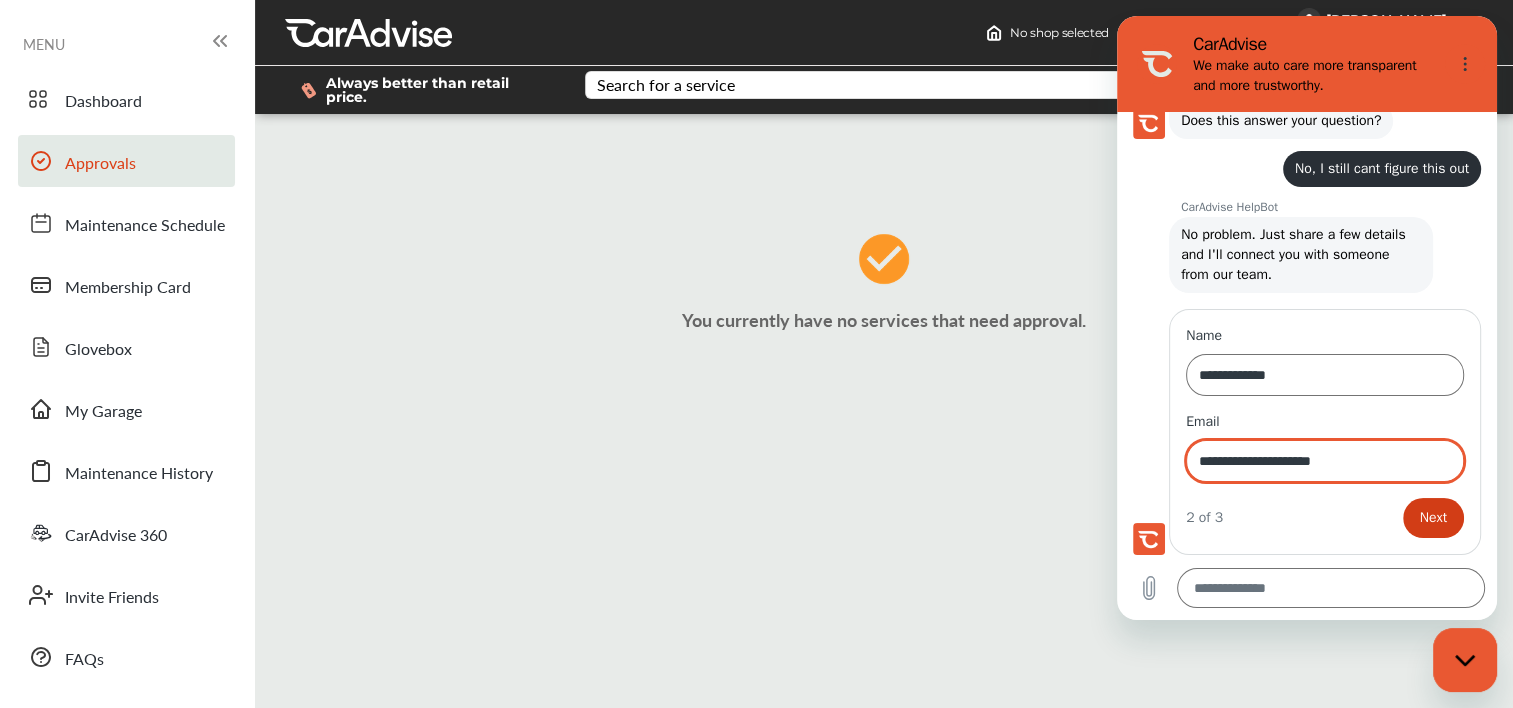type on "**********" 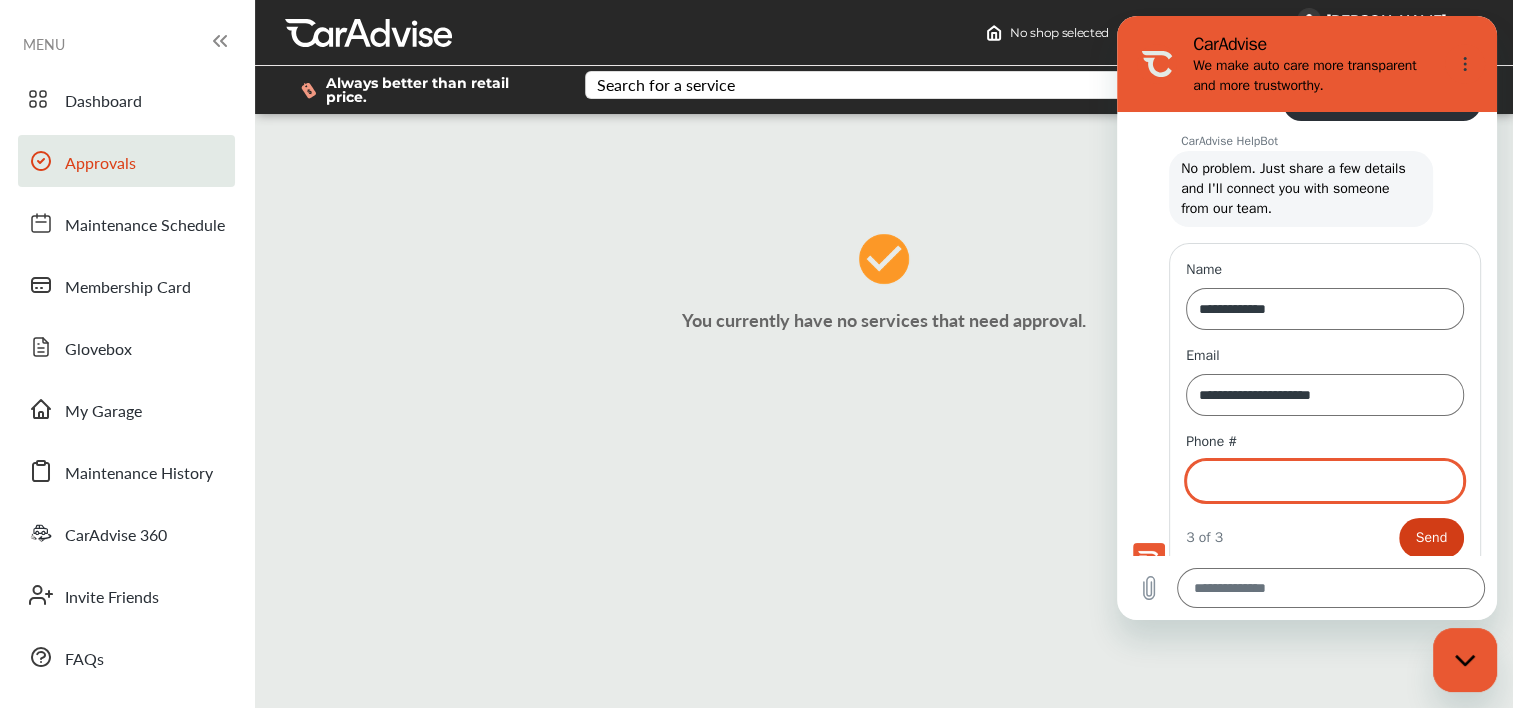 scroll, scrollTop: 1441, scrollLeft: 0, axis: vertical 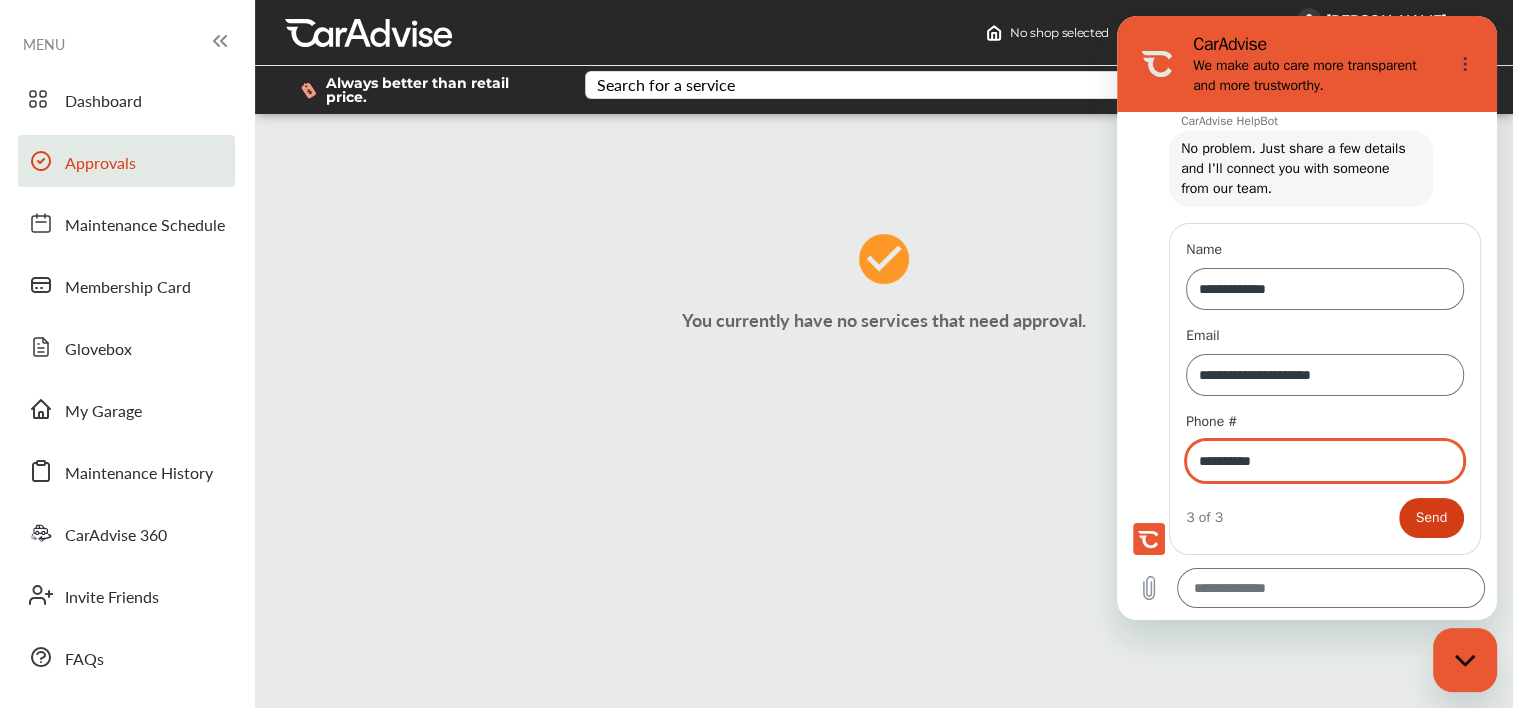 type on "**********" 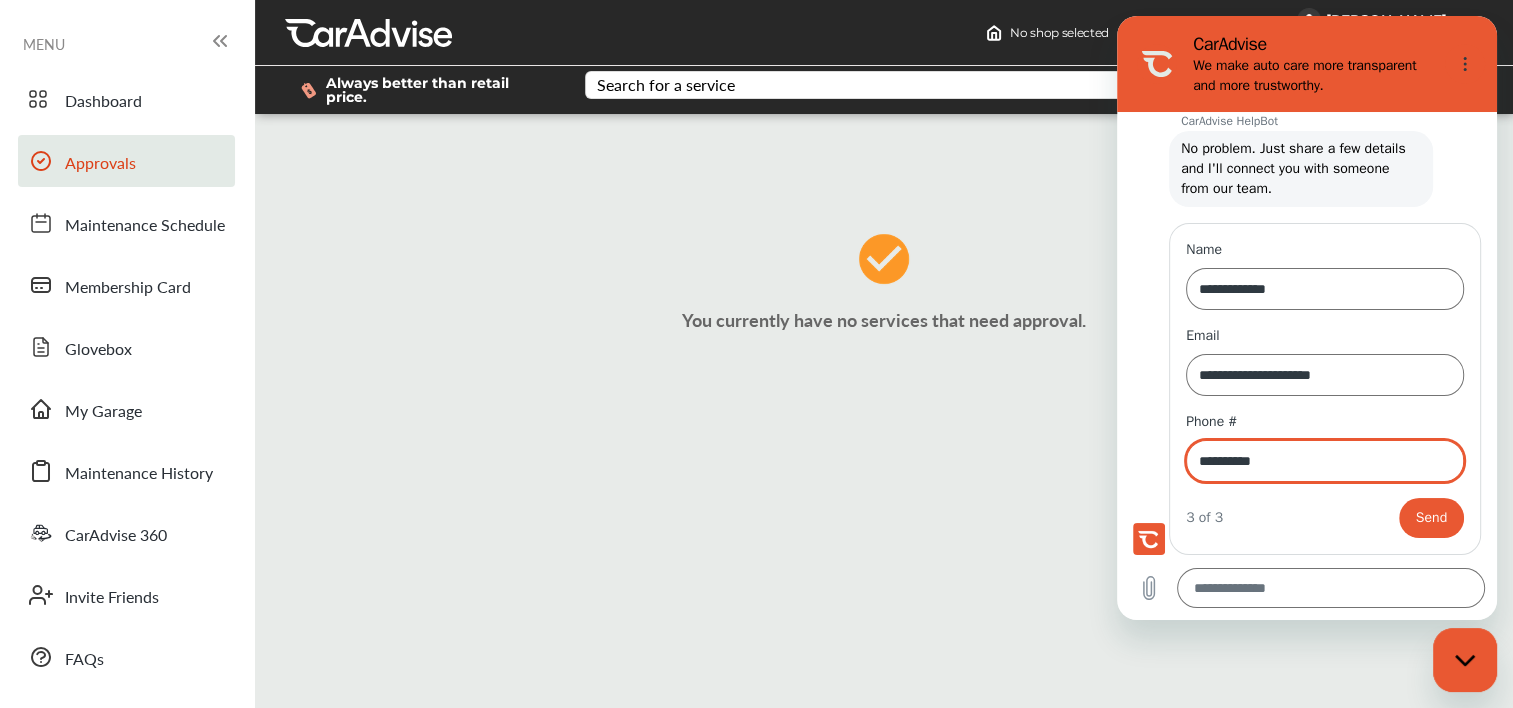 click on "3 of 3 Send" at bounding box center [1325, 518] 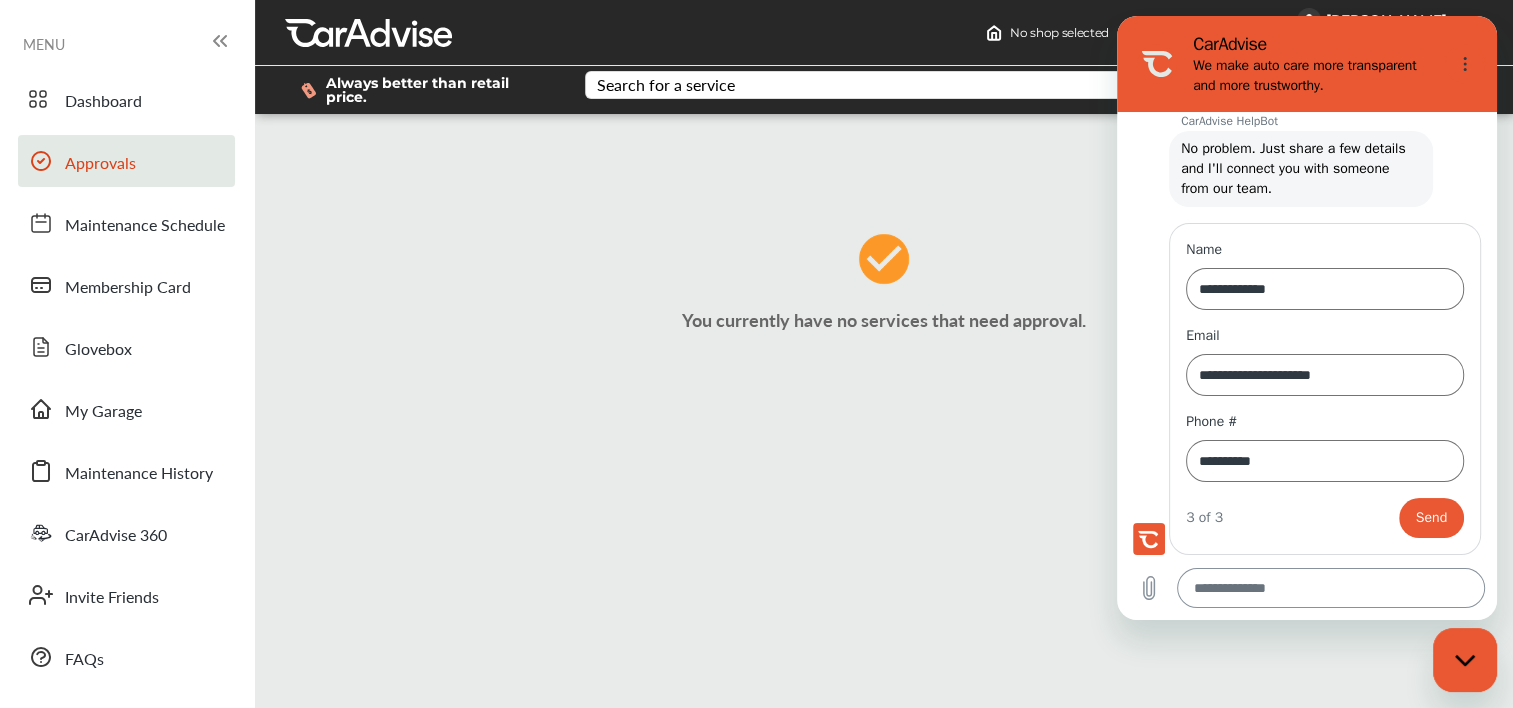 click at bounding box center [1331, 588] 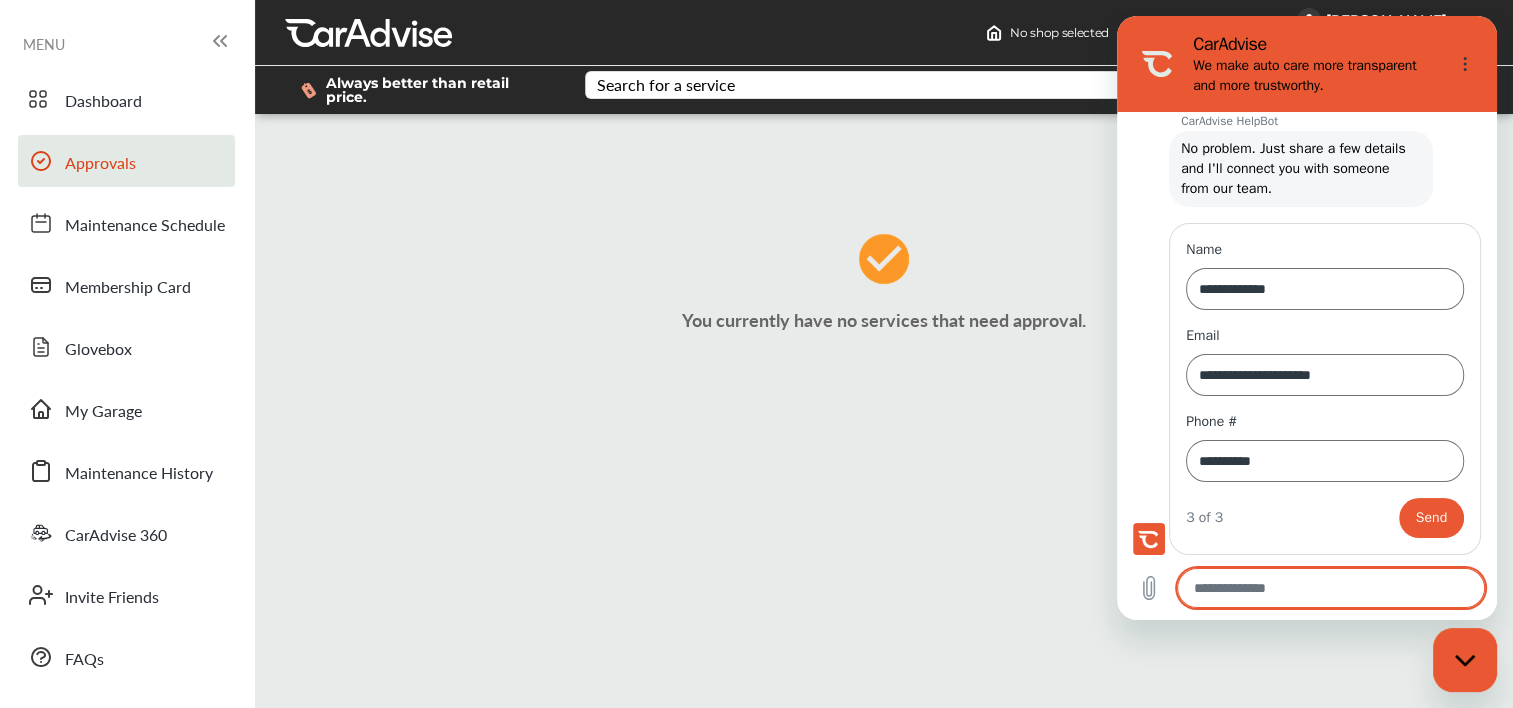 type on "*" 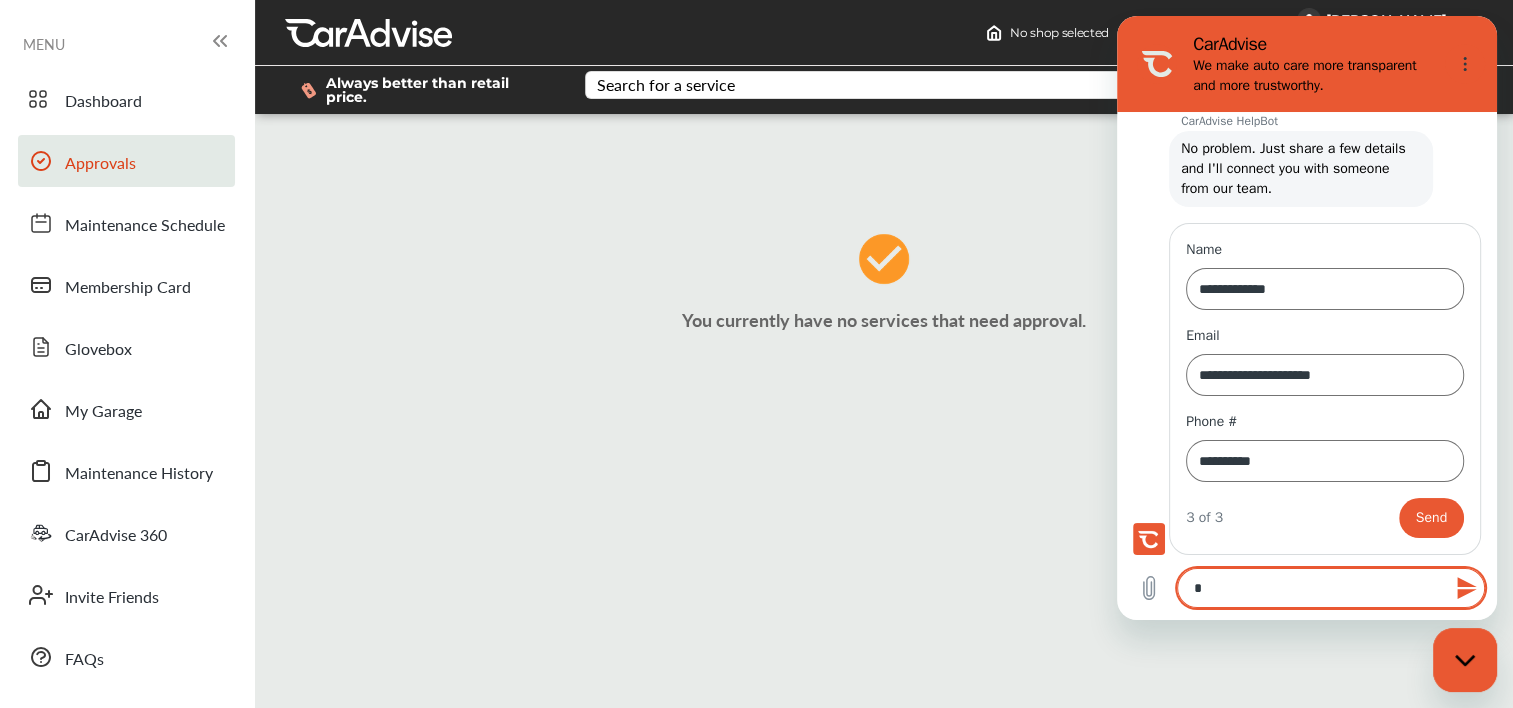 type on "*" 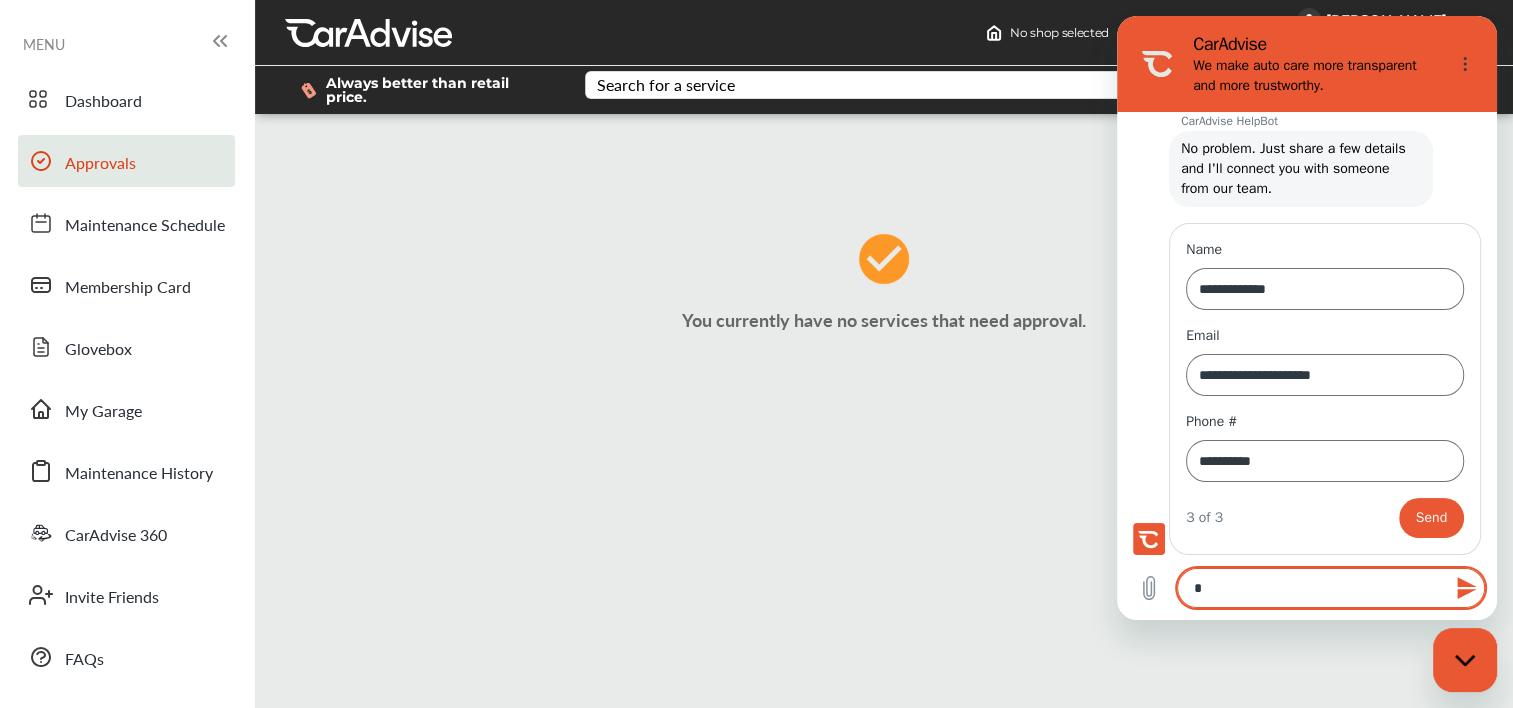 type on "*" 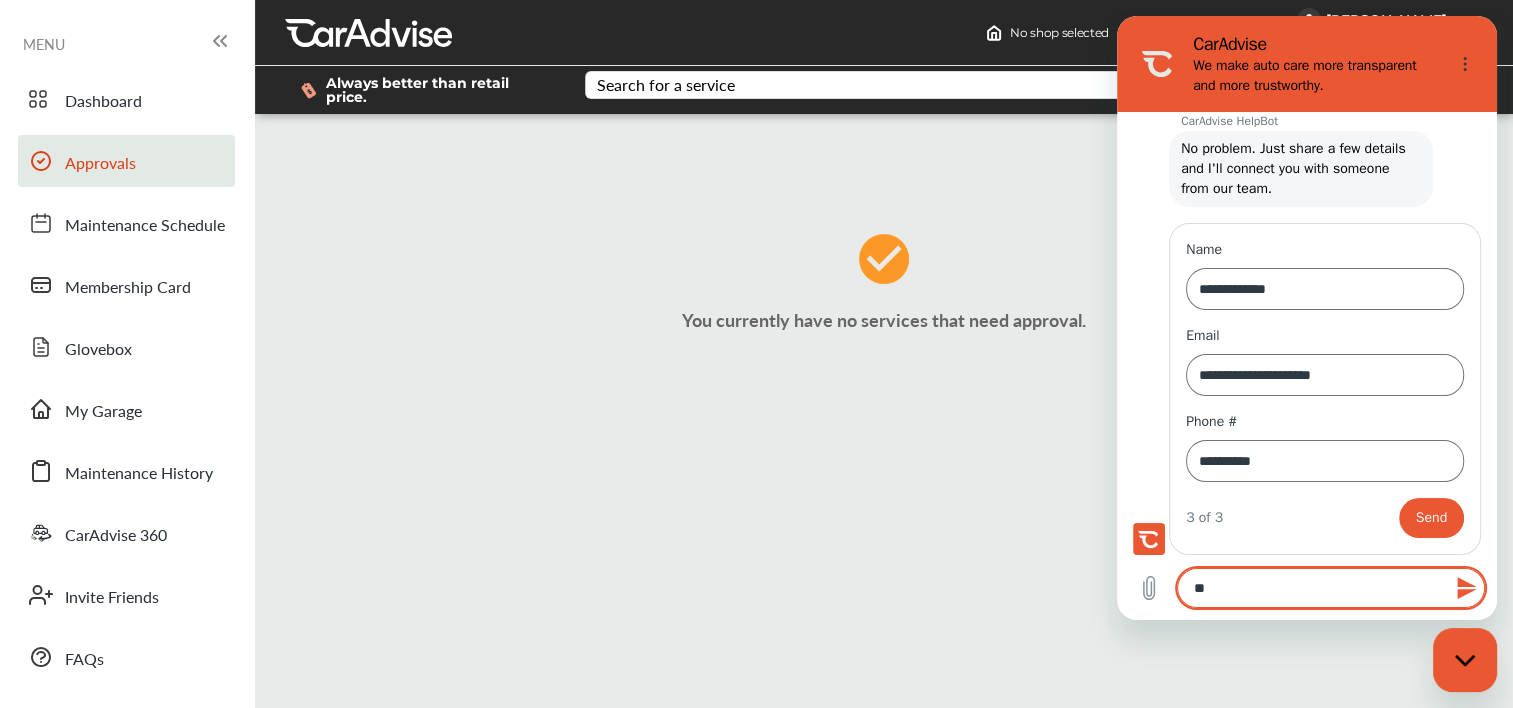type on "***" 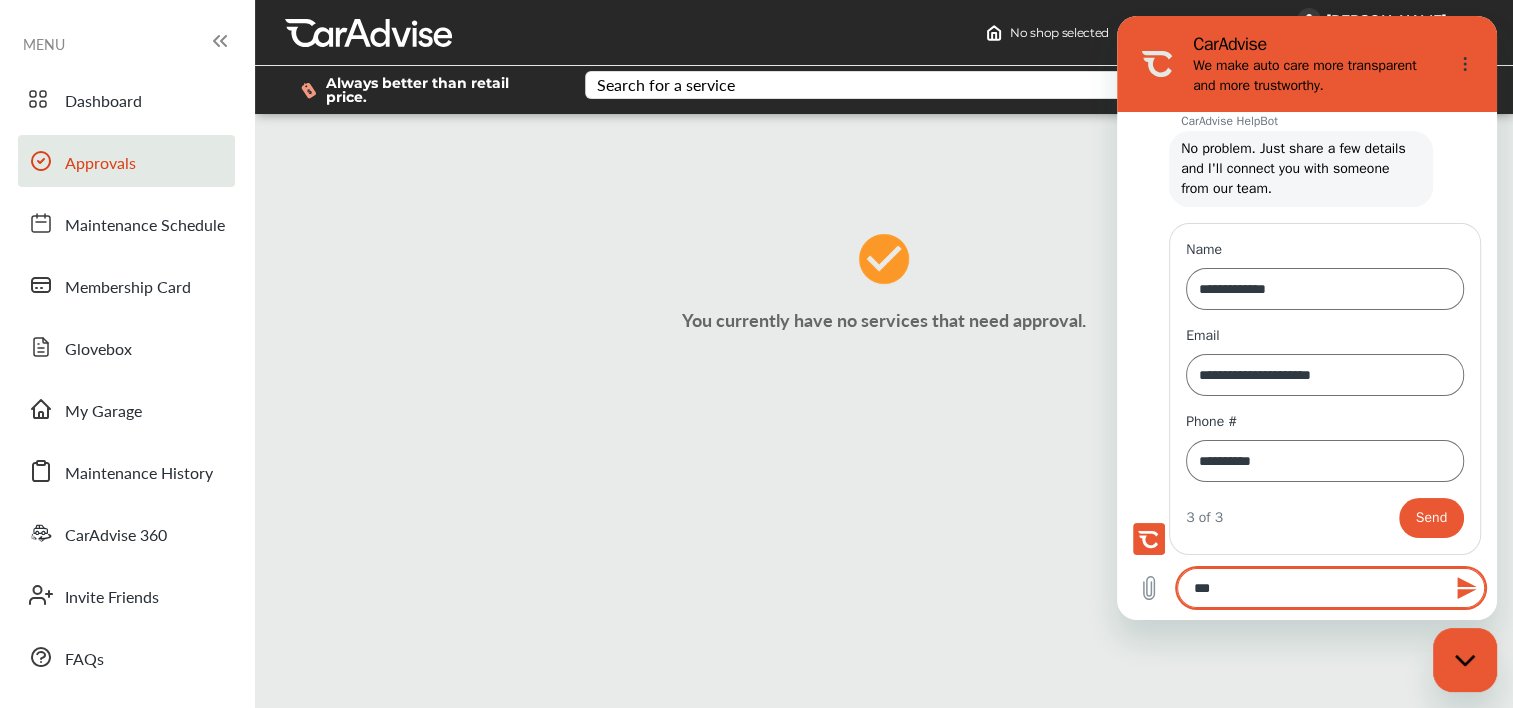 type on "****" 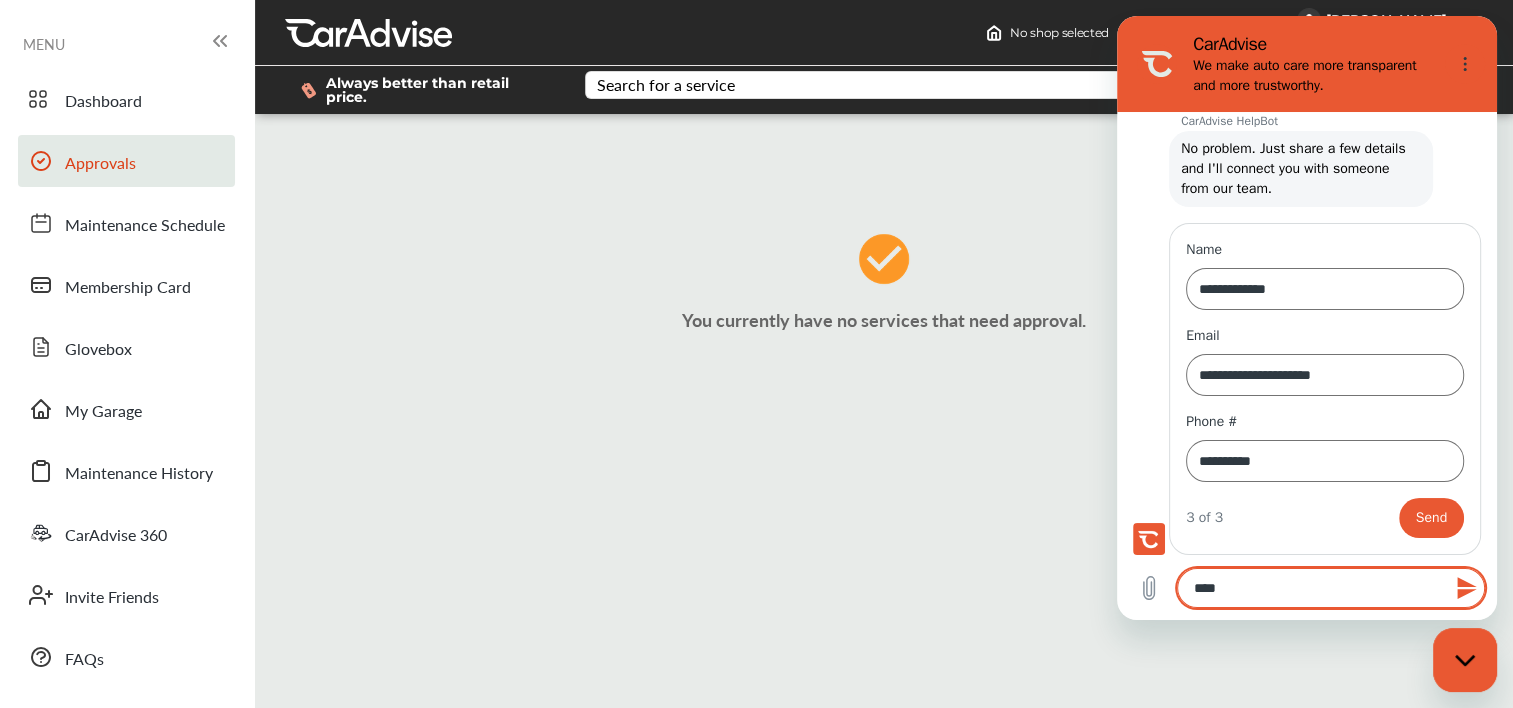type on "*****" 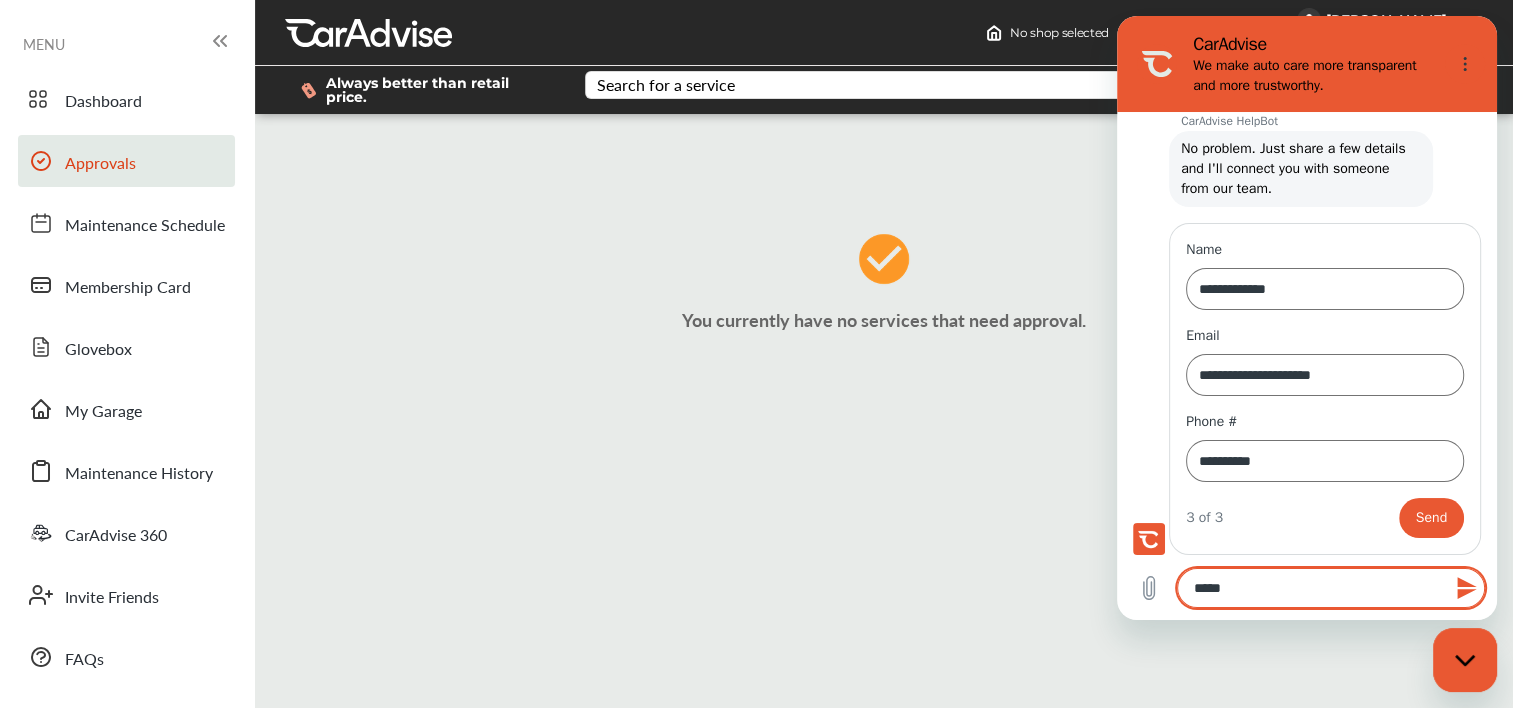 type on "******" 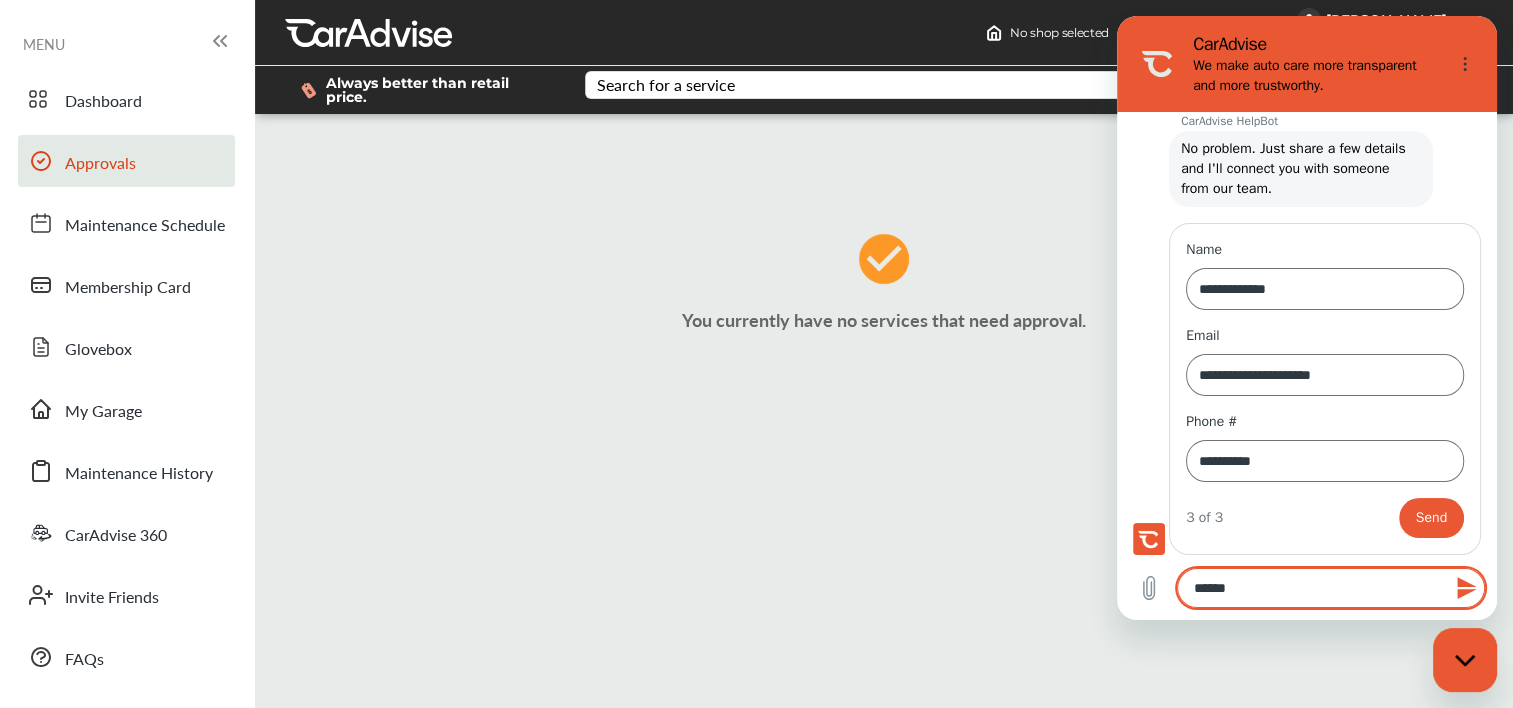 type on "******" 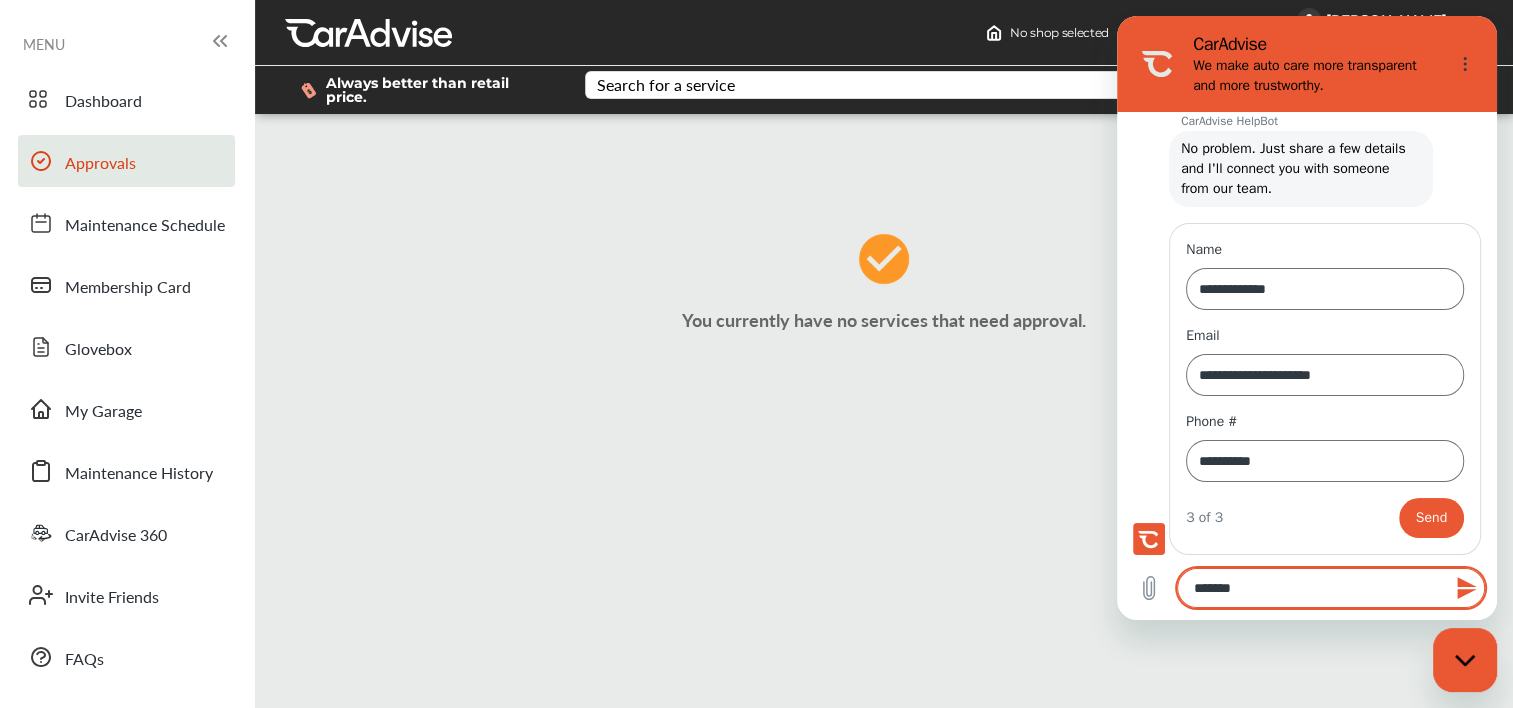 type on "********" 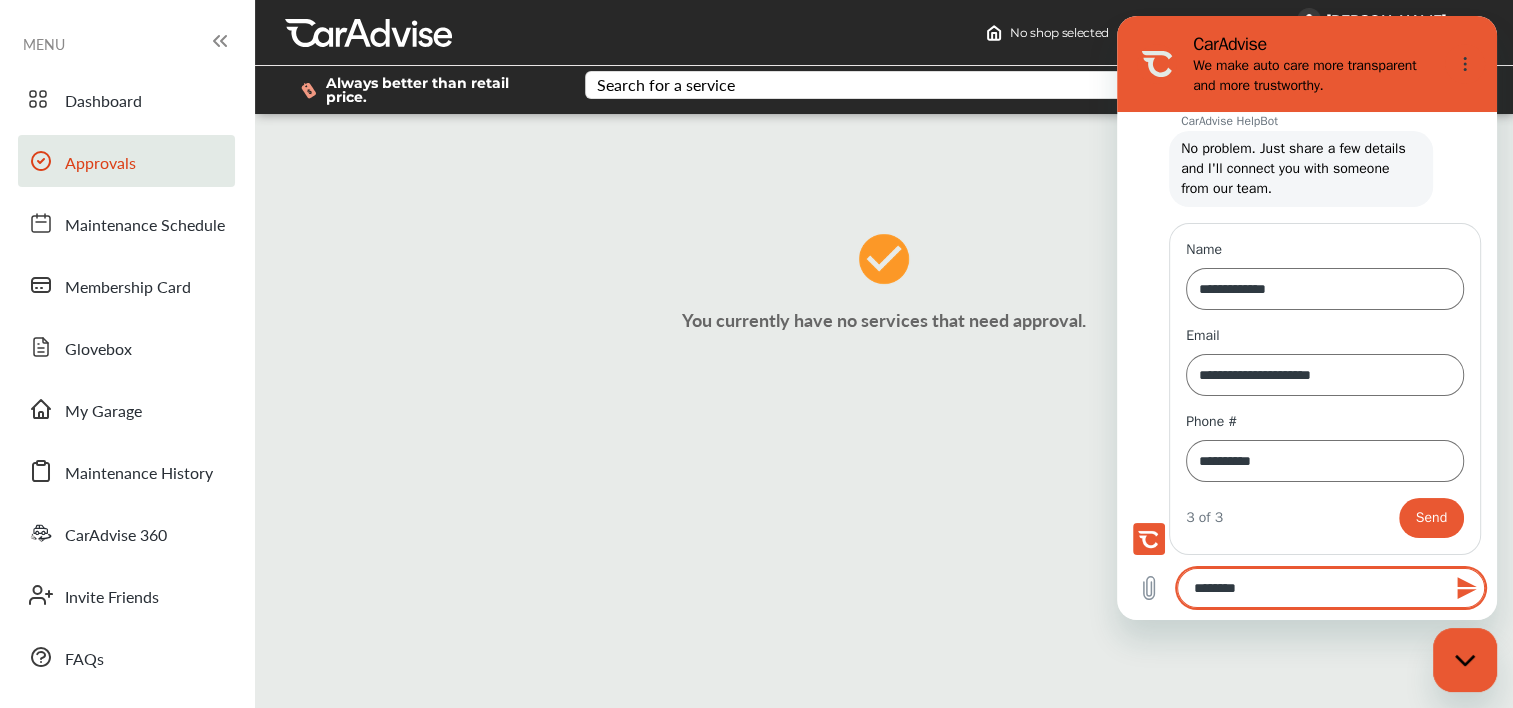 type on "*********" 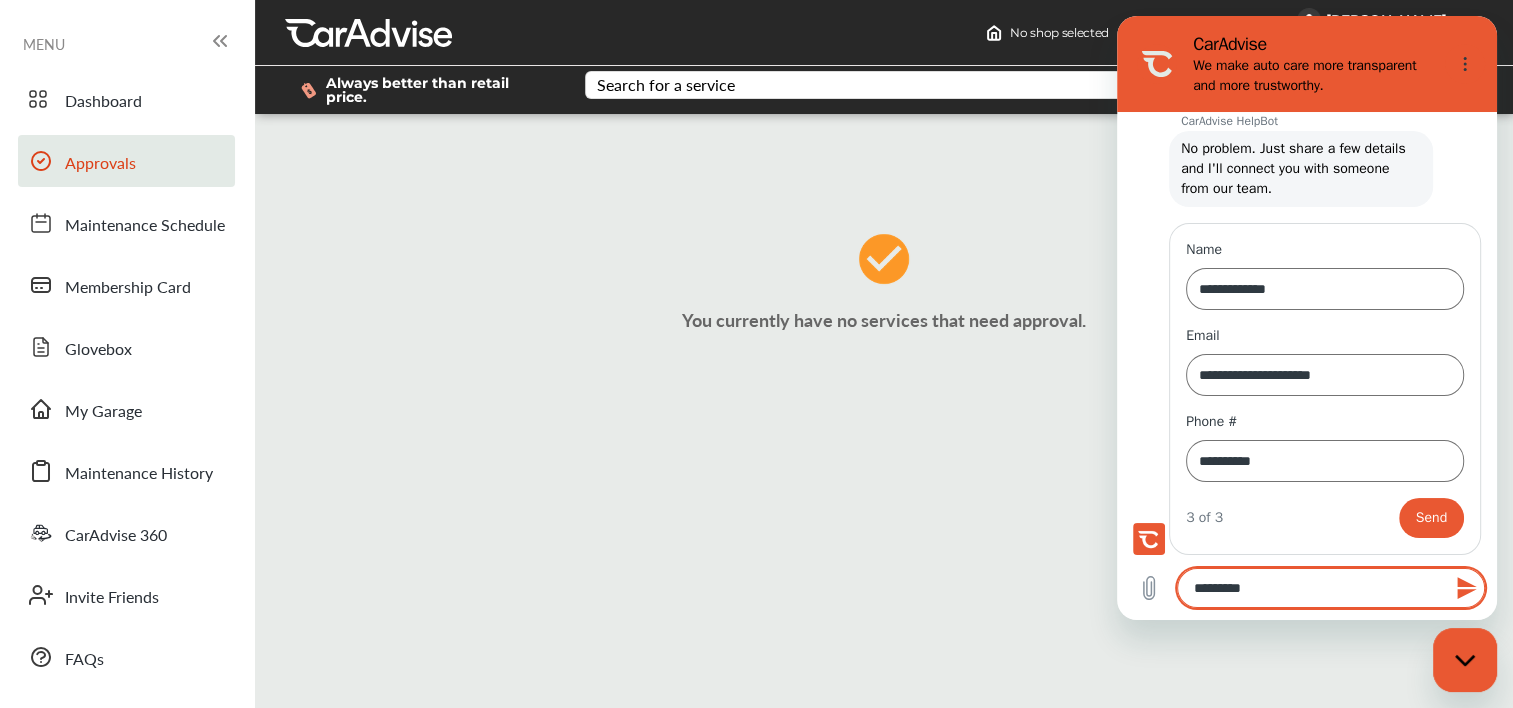 type on "**********" 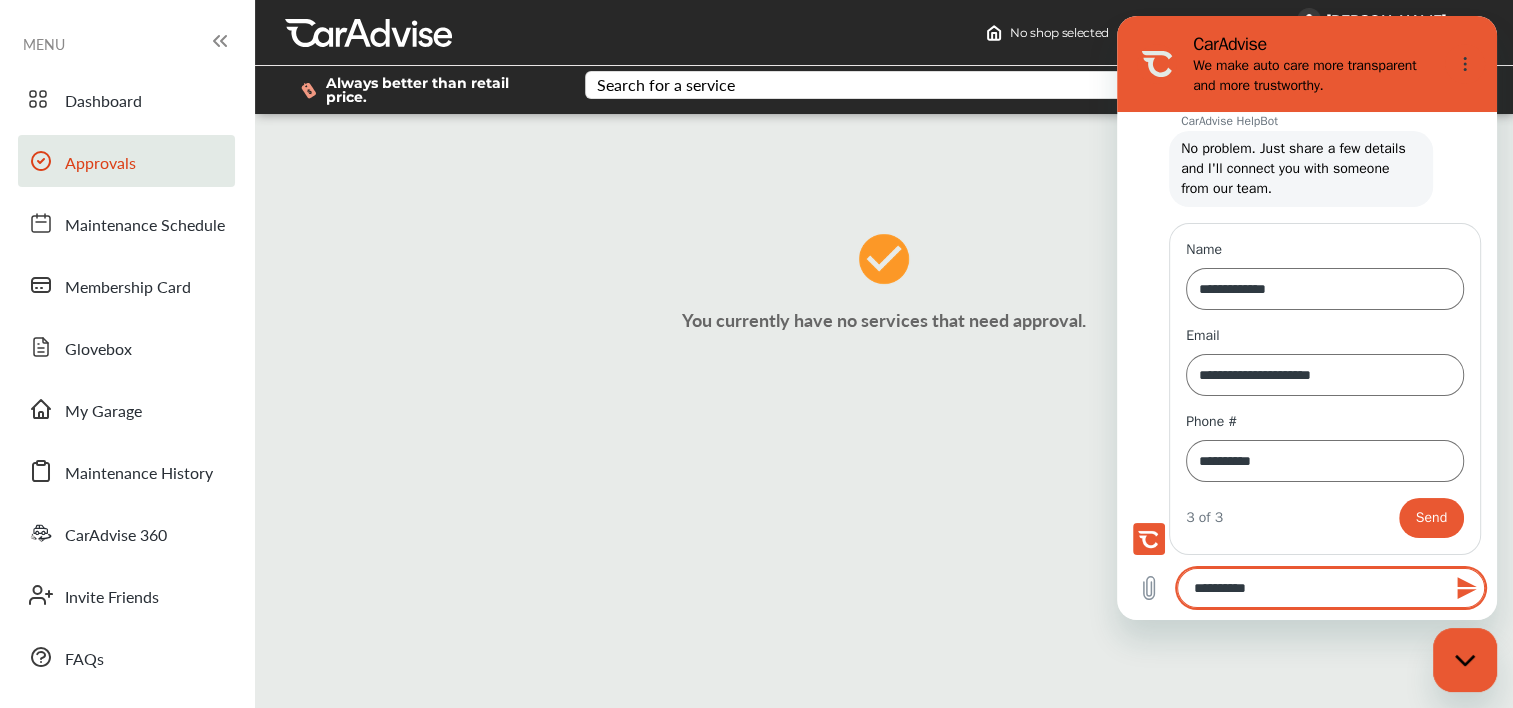 type on "**********" 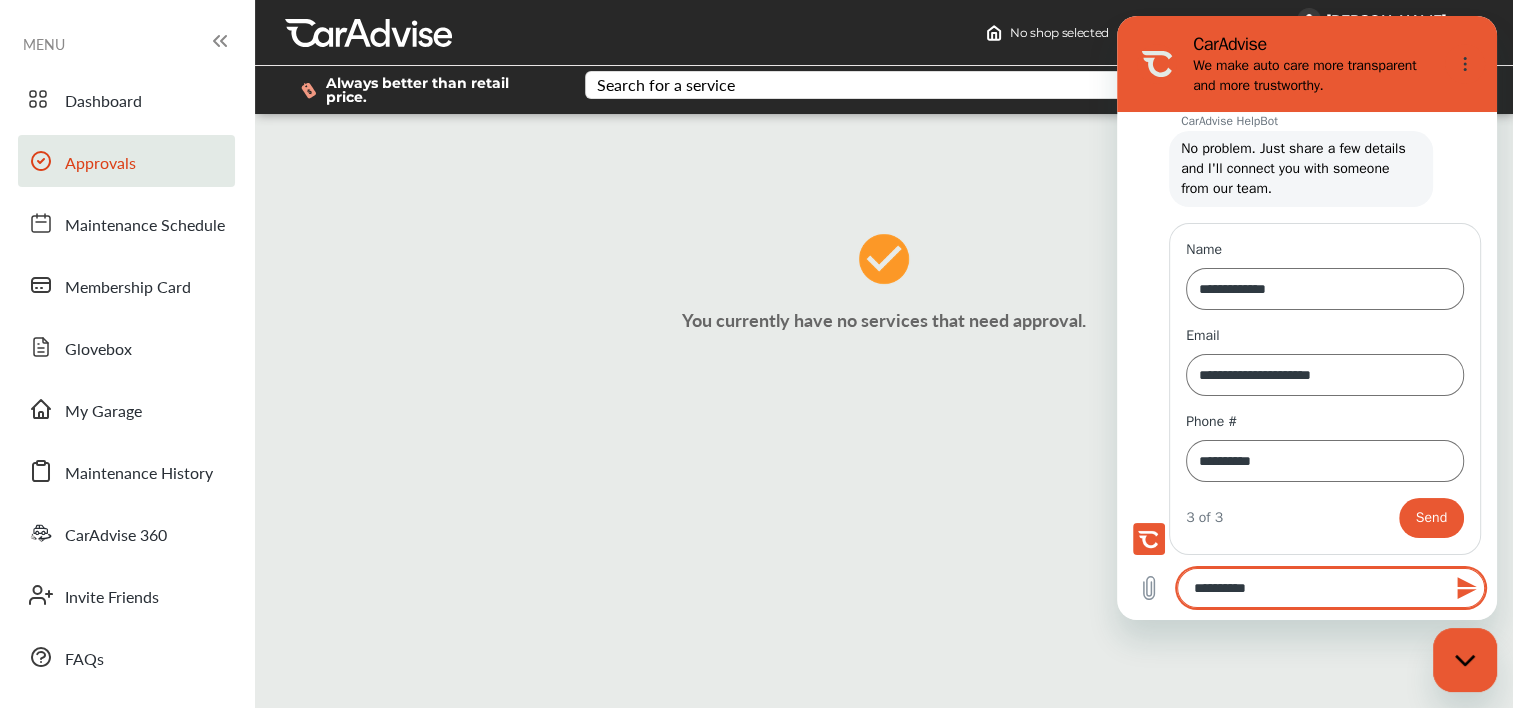 type on "*" 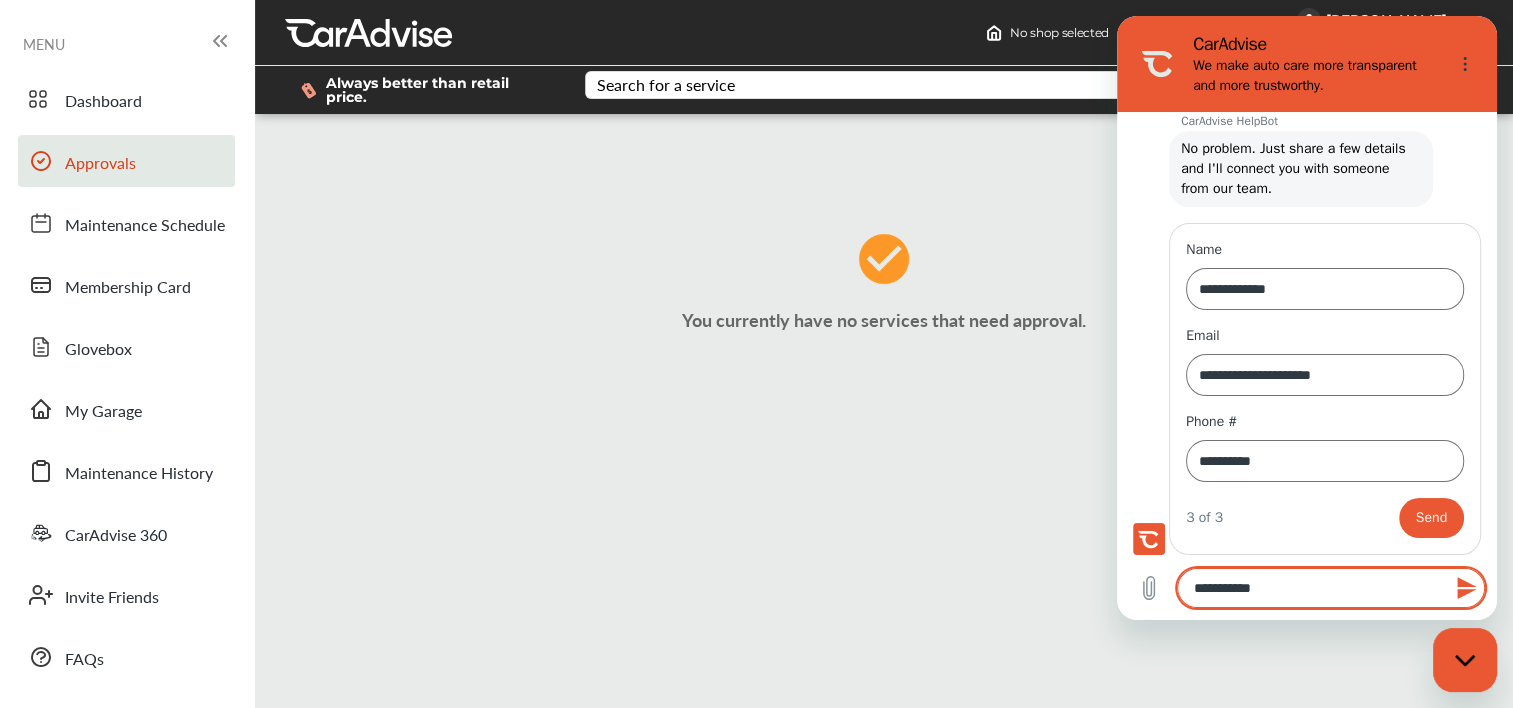 type on "**********" 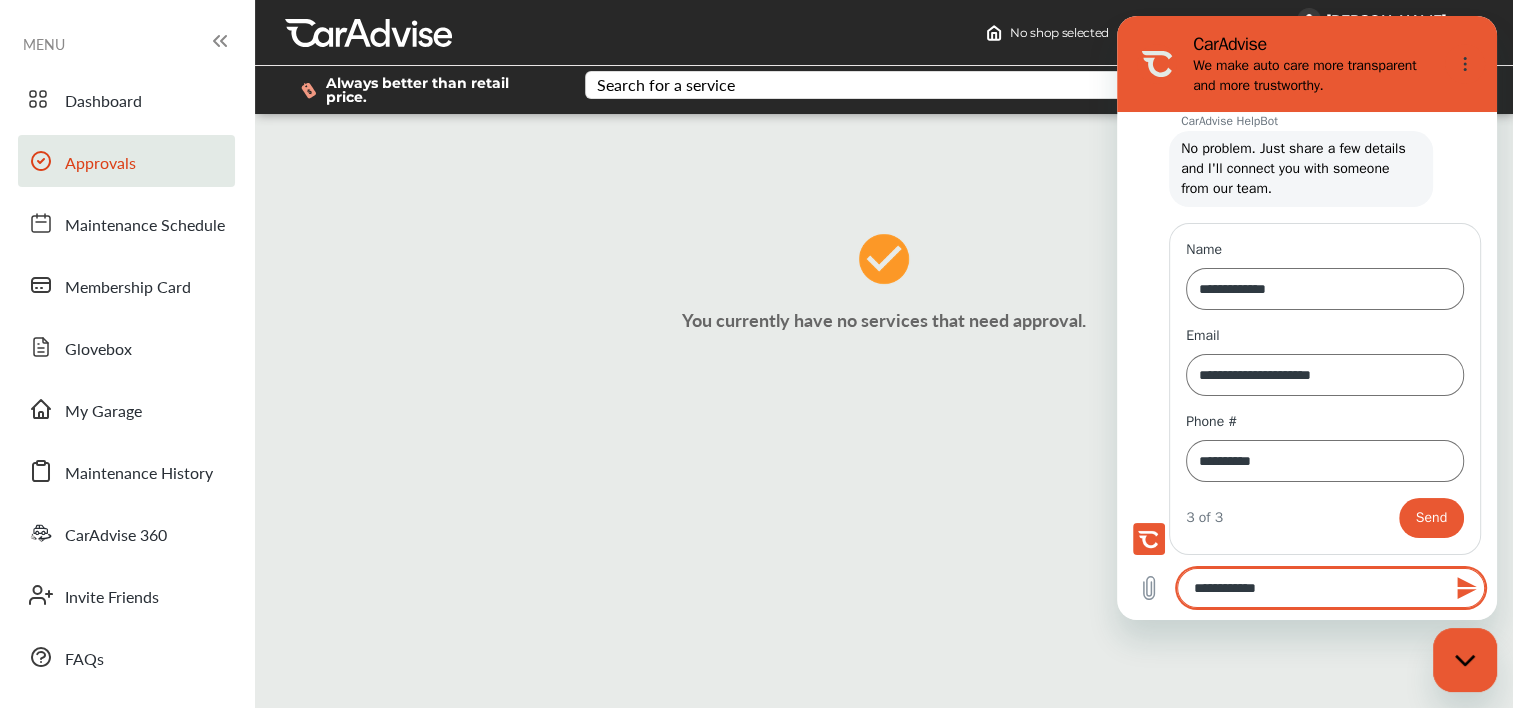 type on "**********" 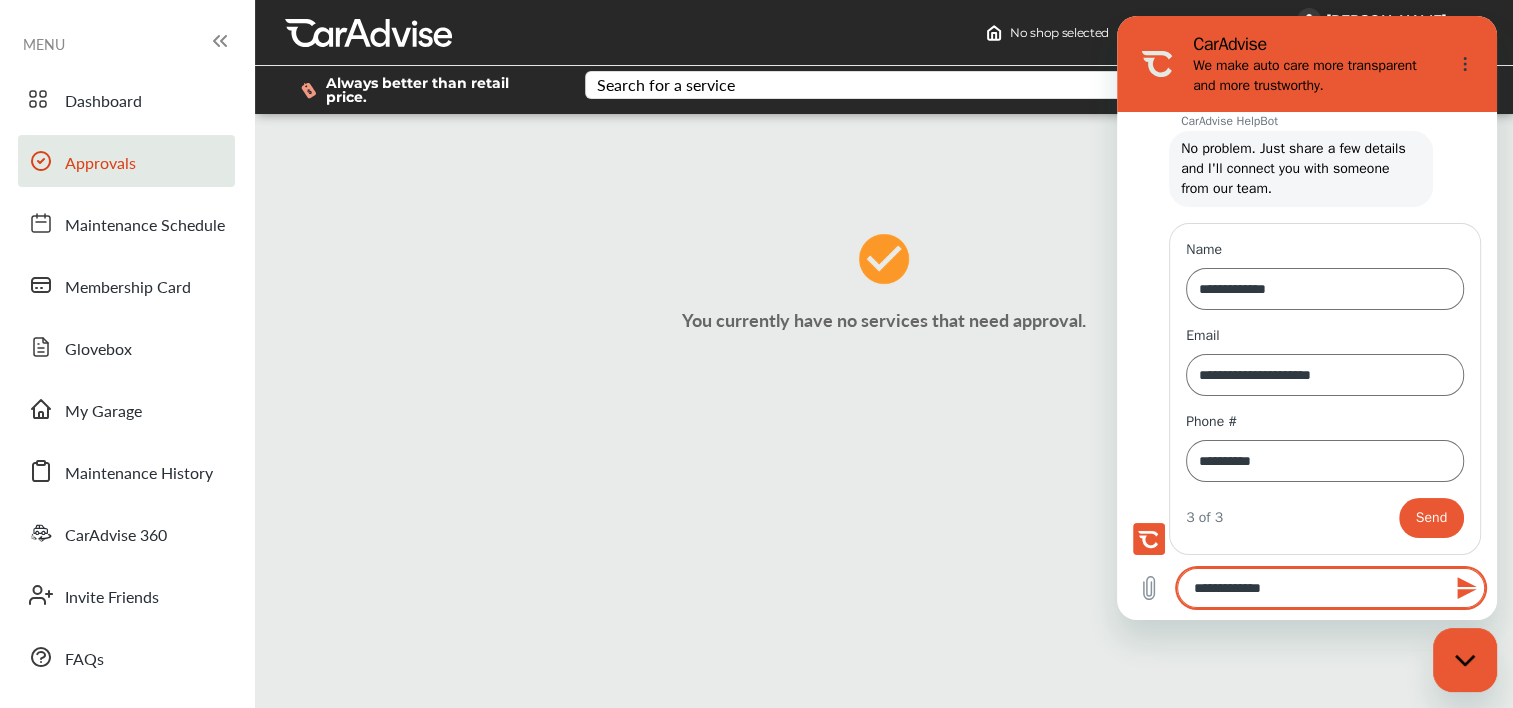 type on "**********" 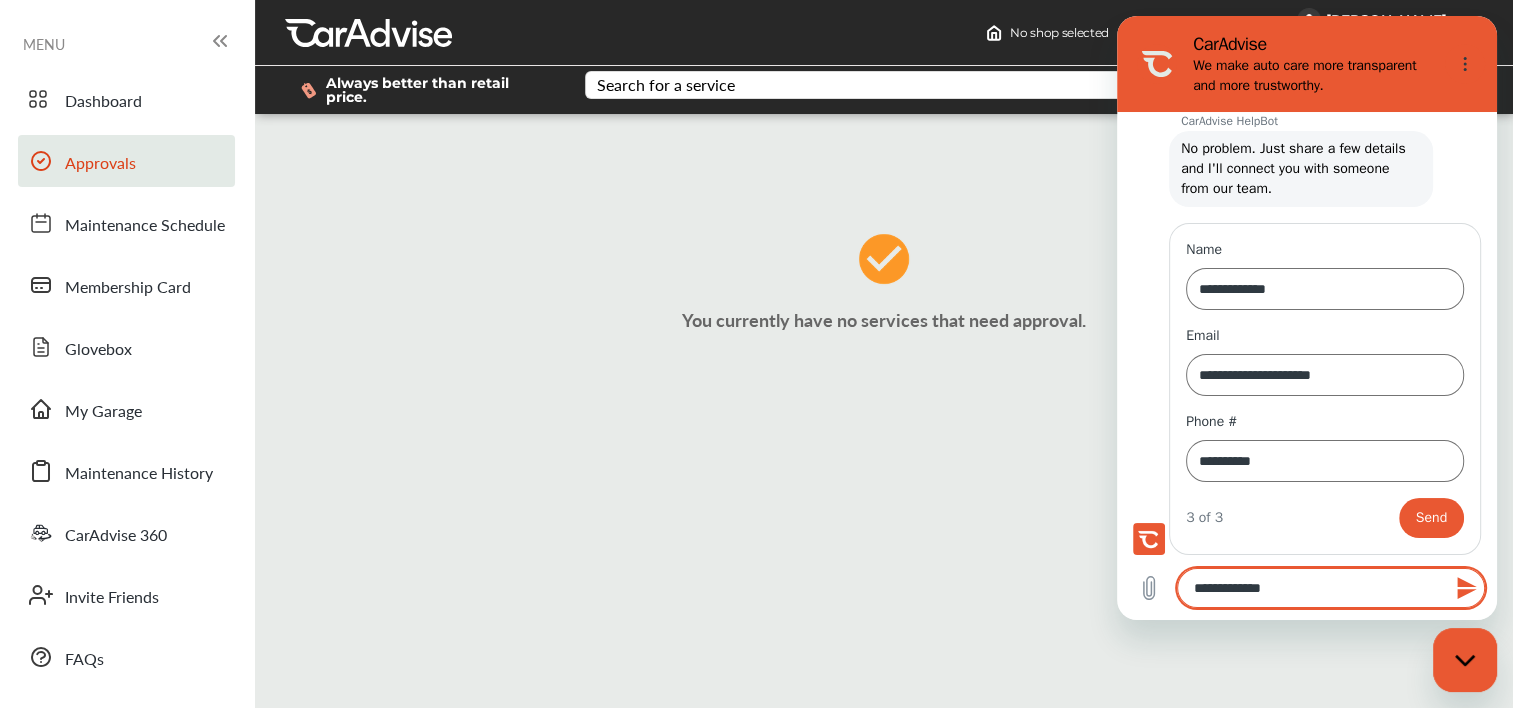 type on "*" 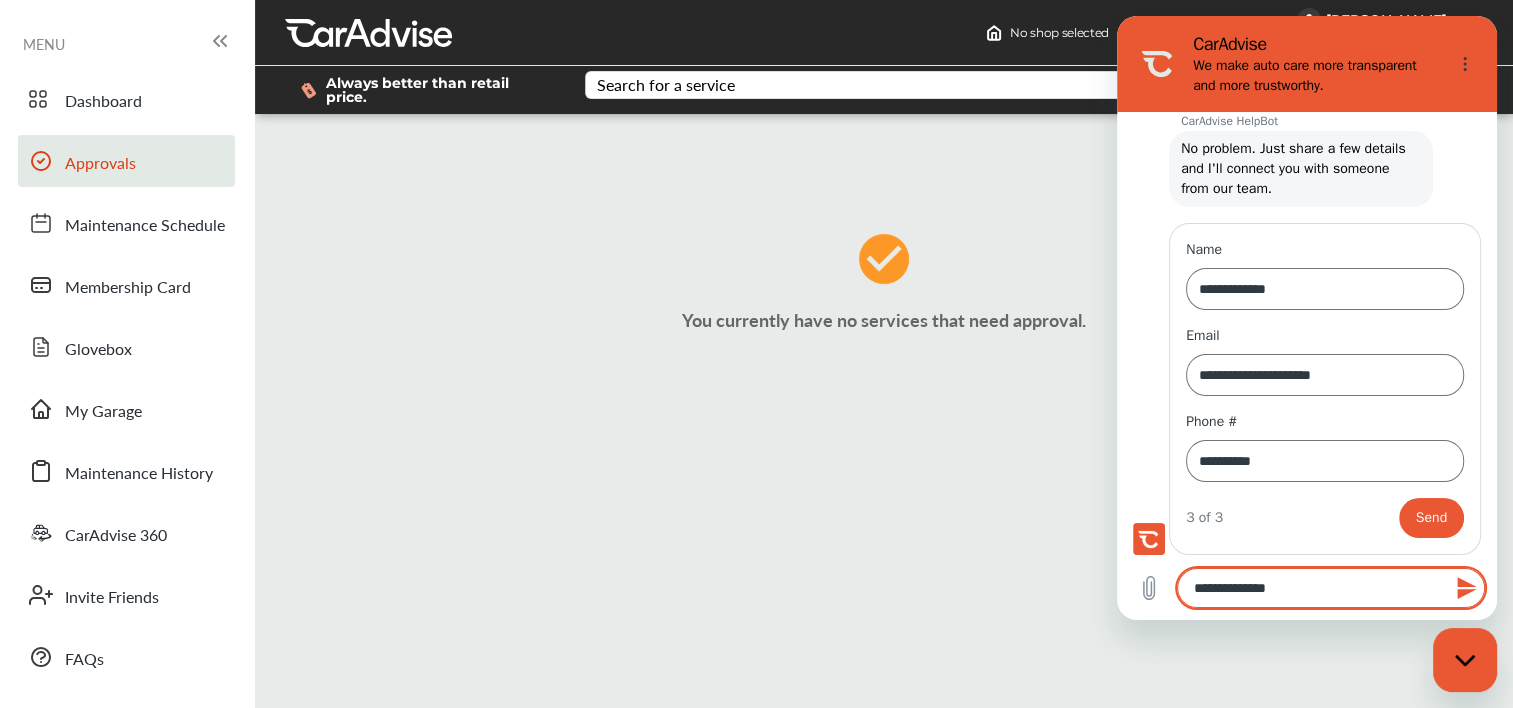 type on "**********" 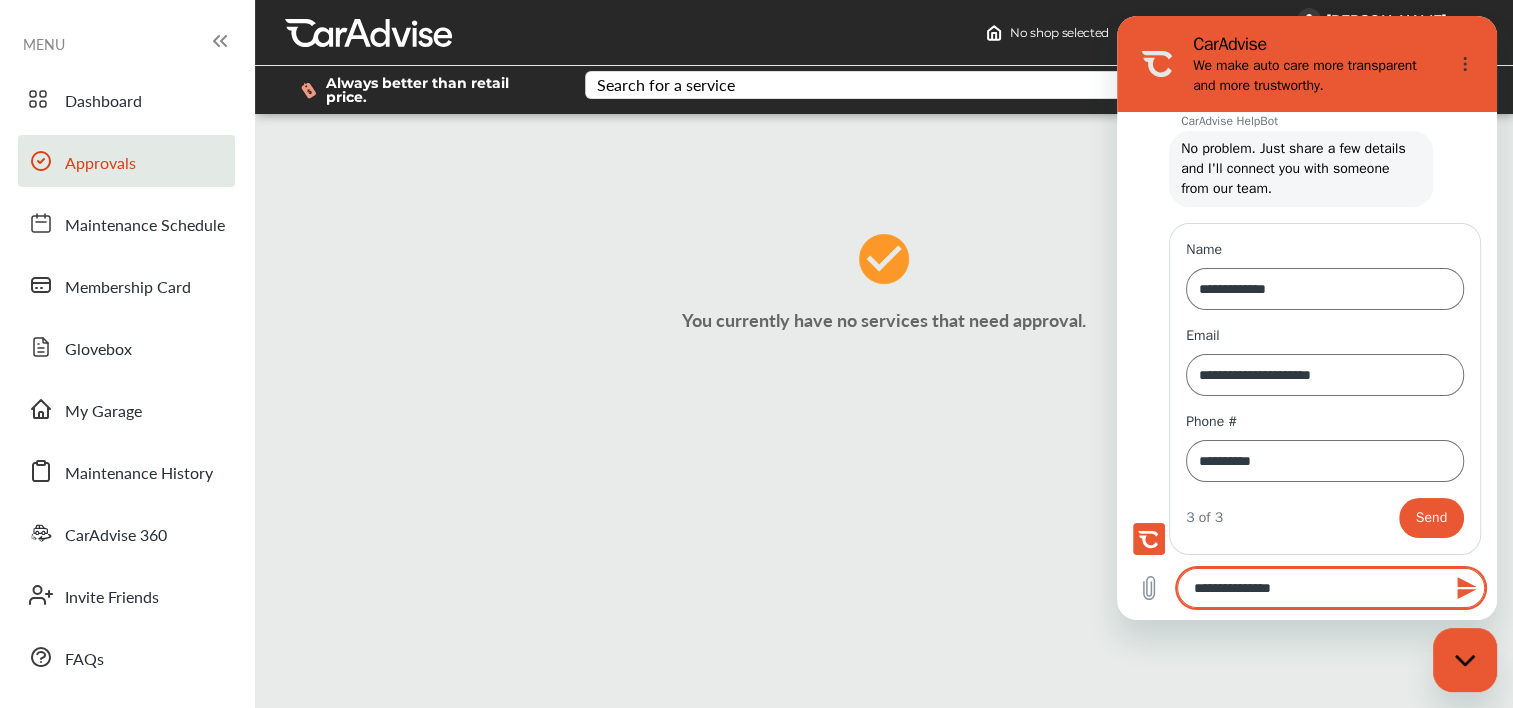 type on "**********" 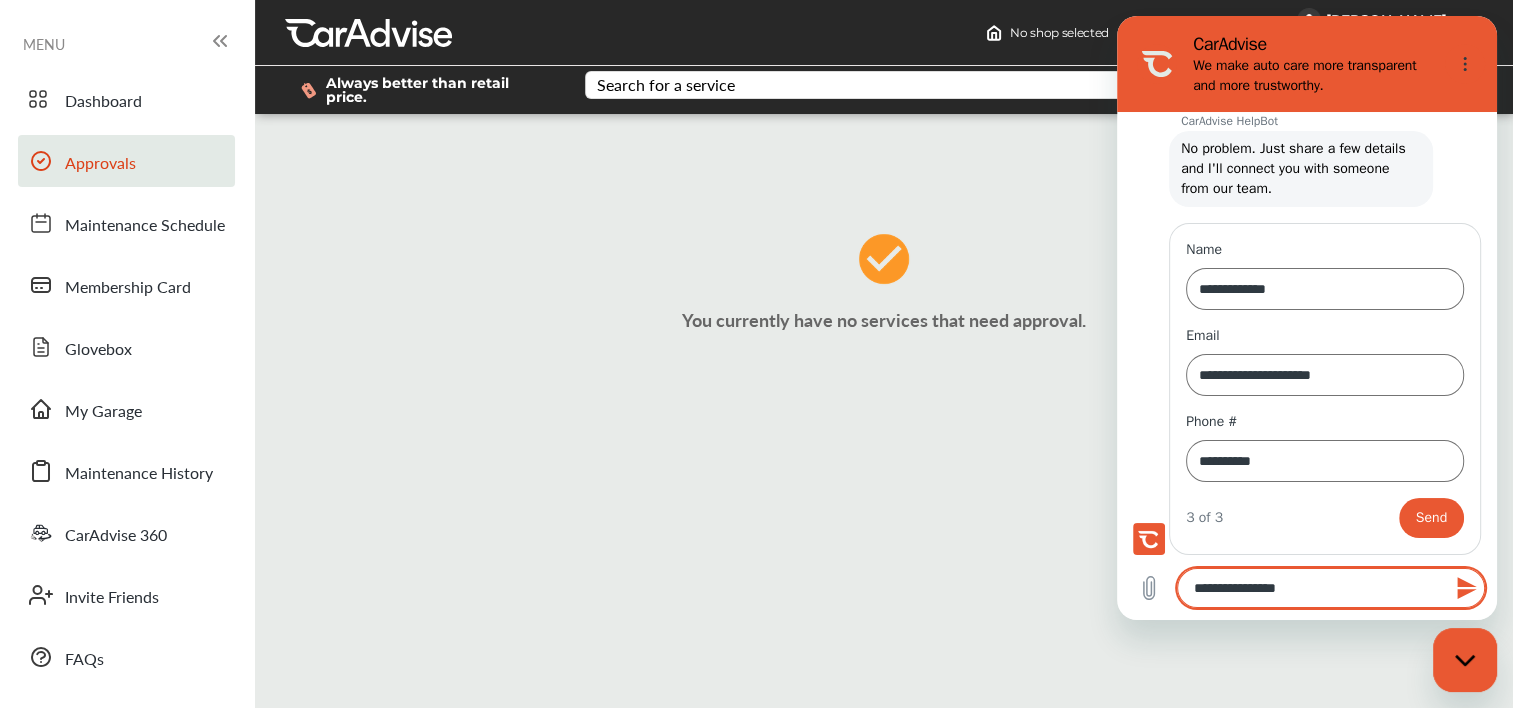 type on "**********" 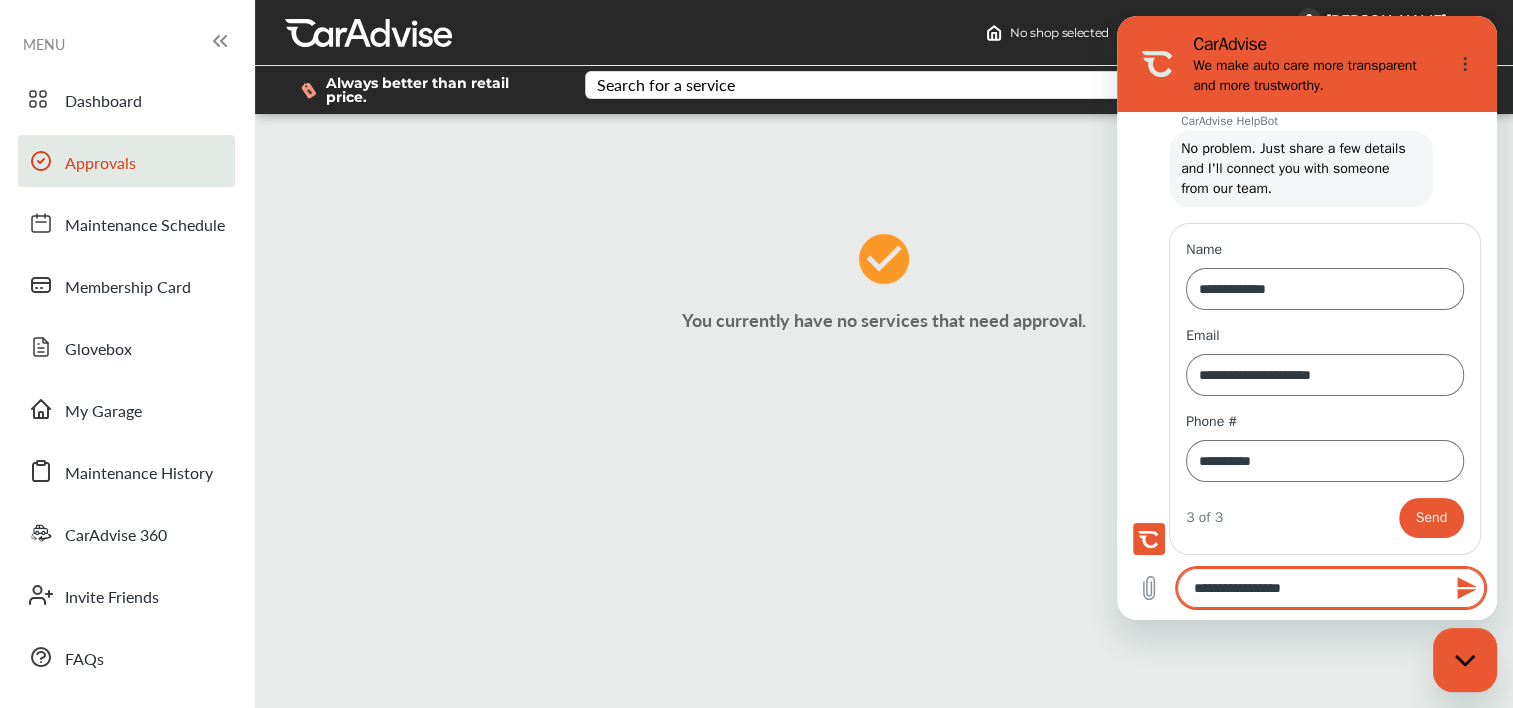 type on "**********" 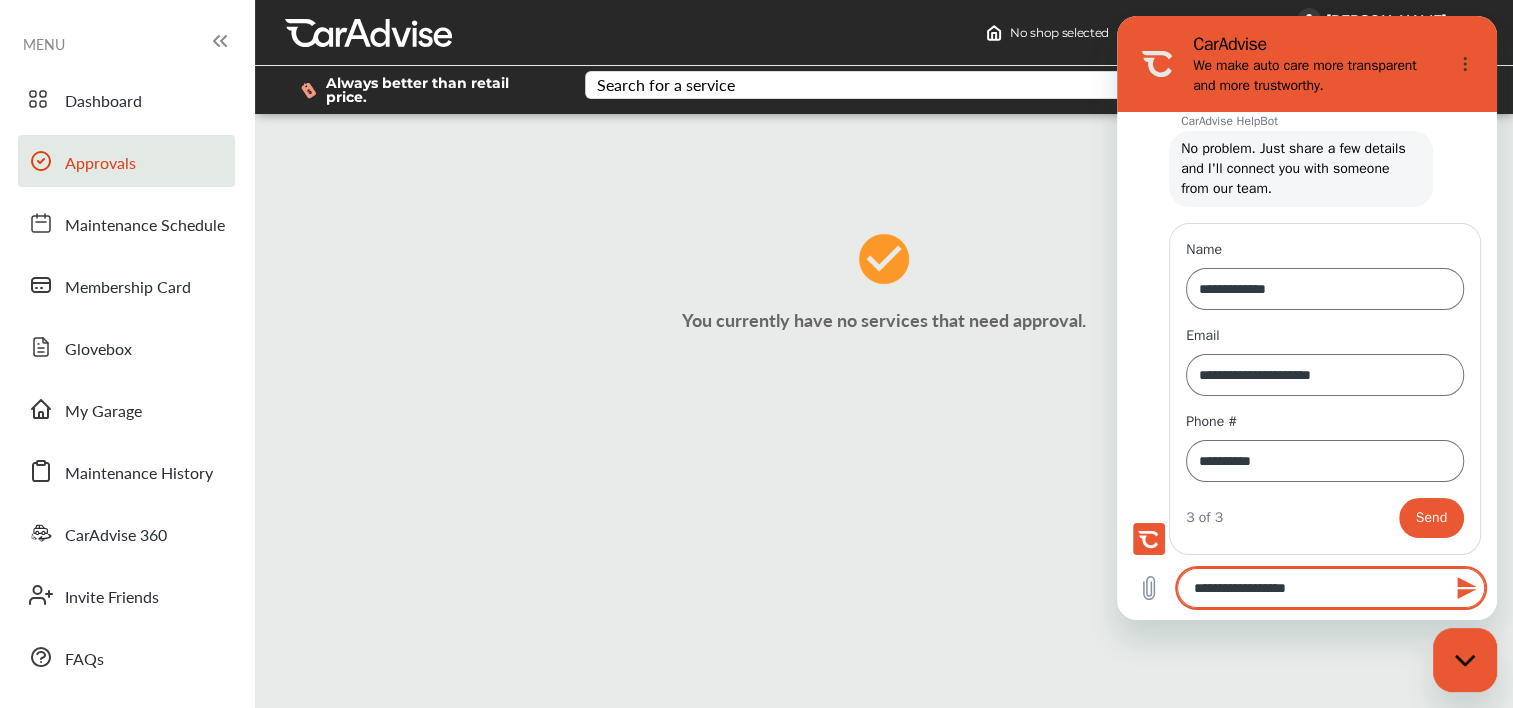 type on "**********" 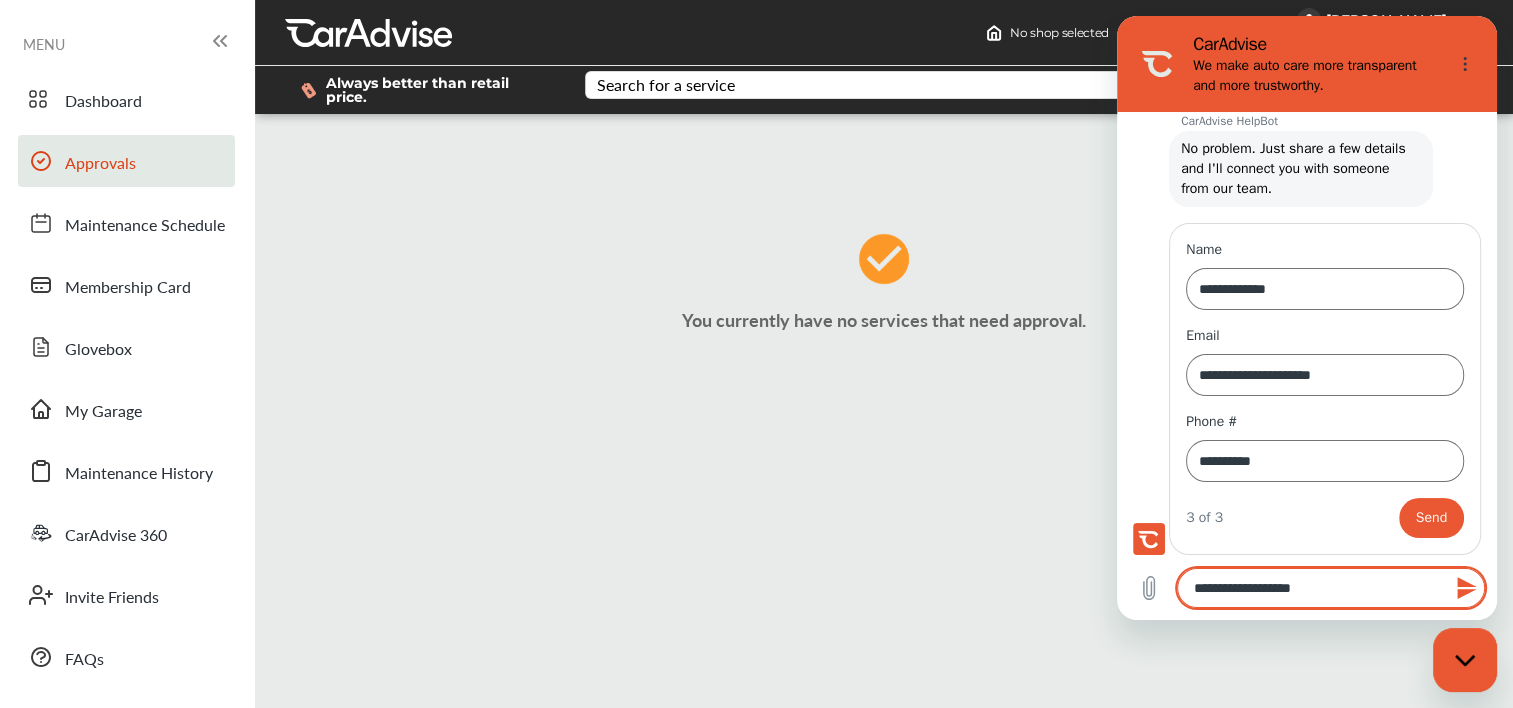 type on "**********" 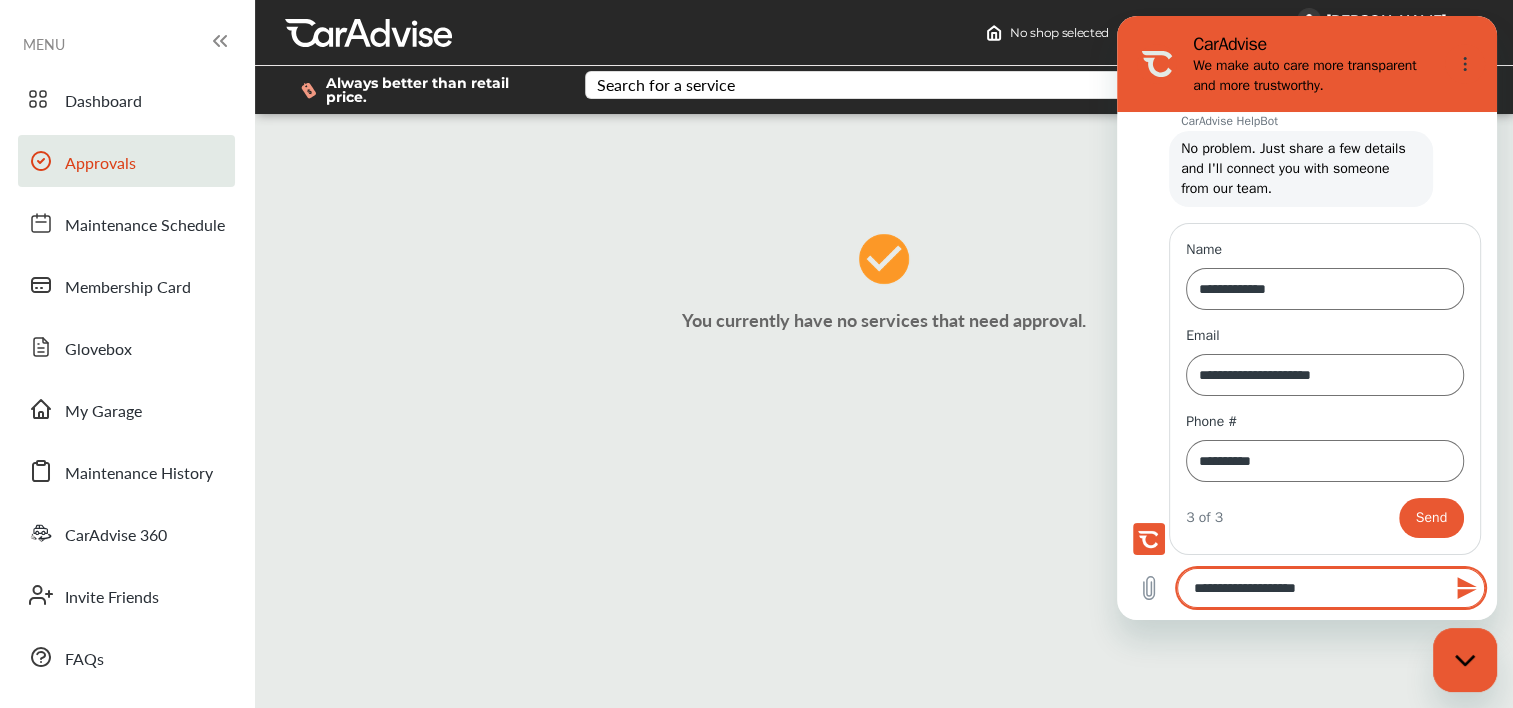 type on "**********" 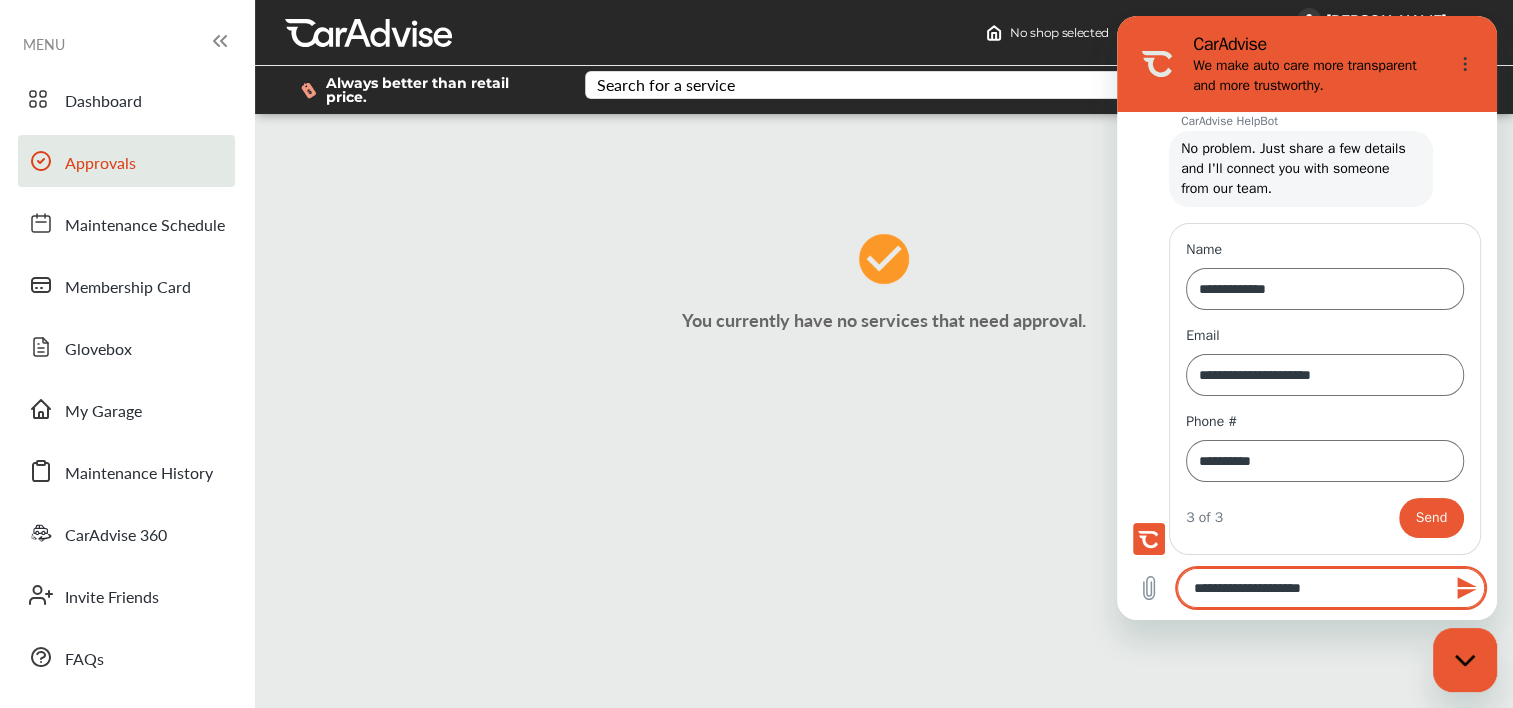 type on "**********" 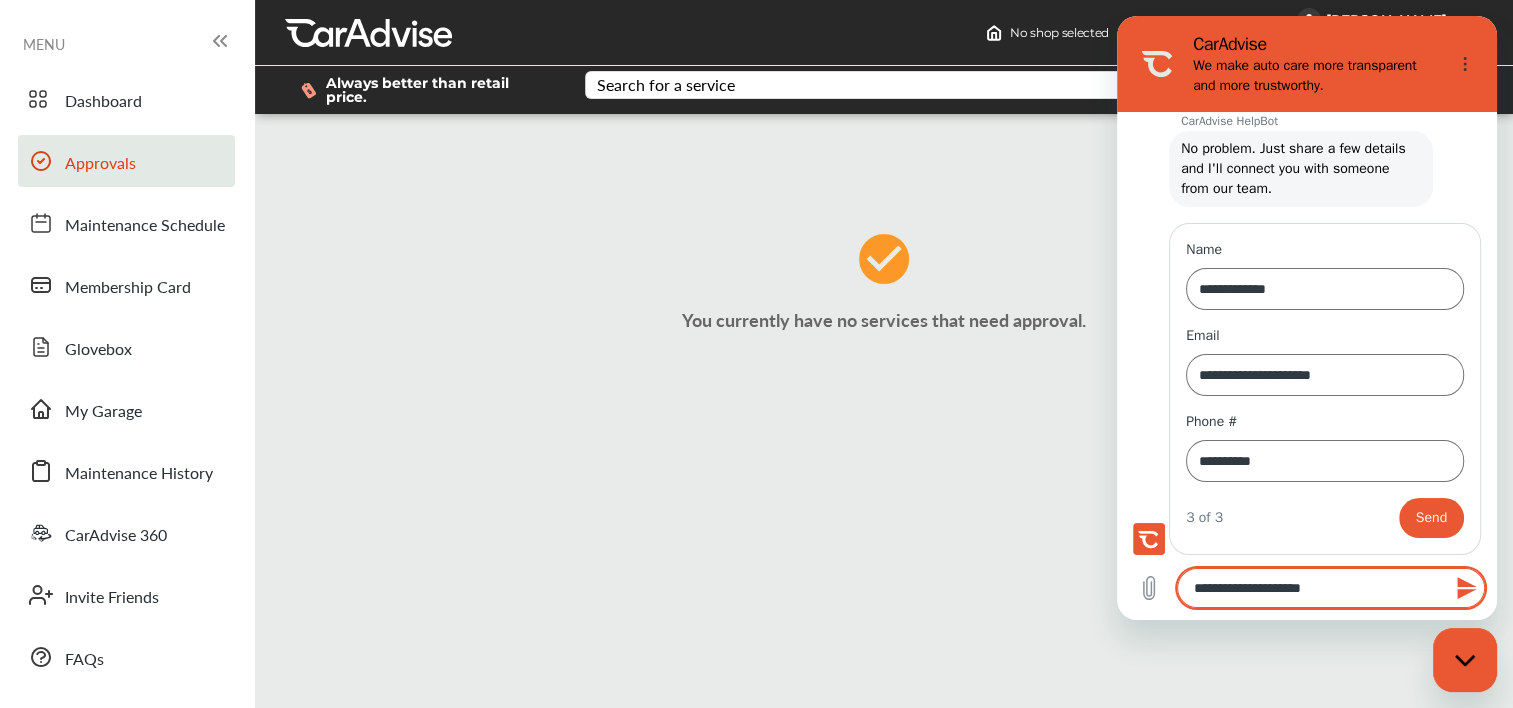 type on "*" 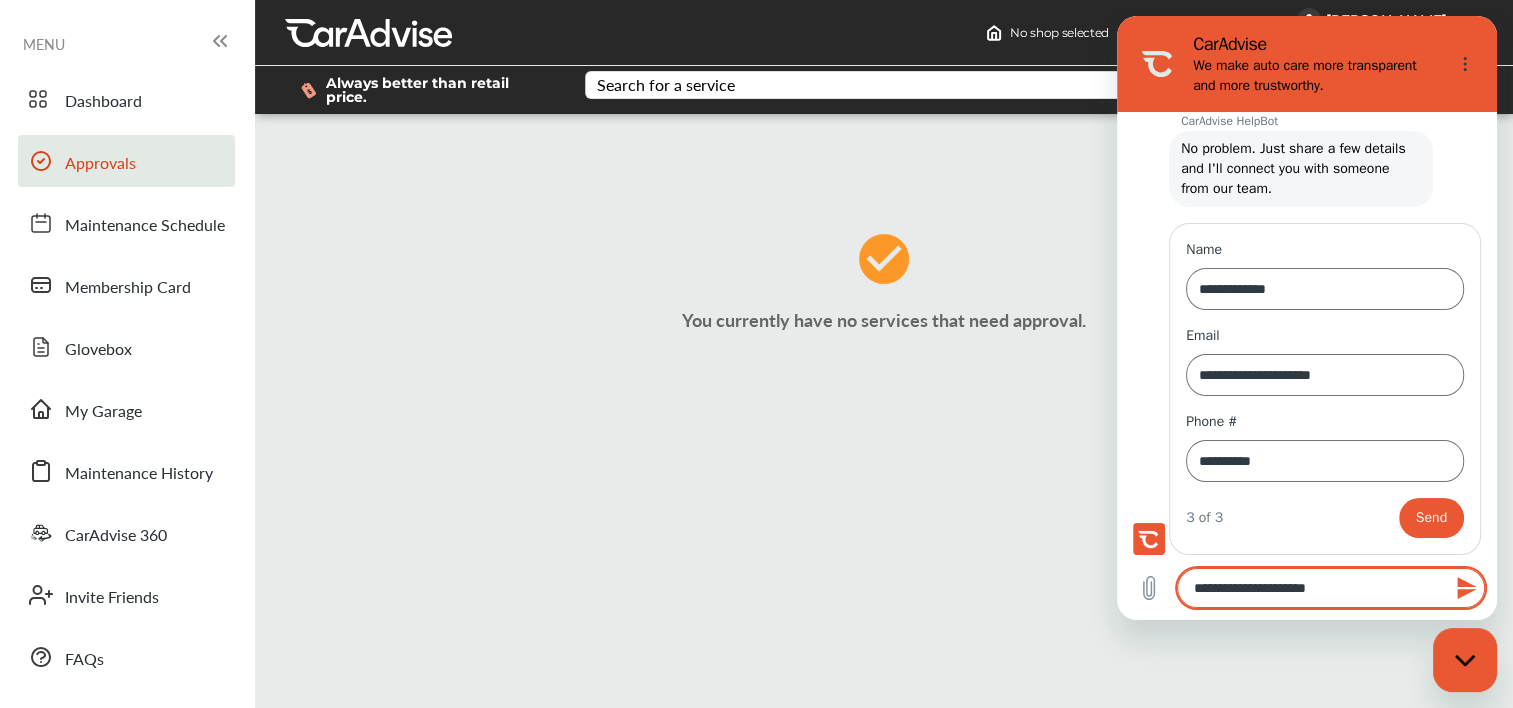 type on "**********" 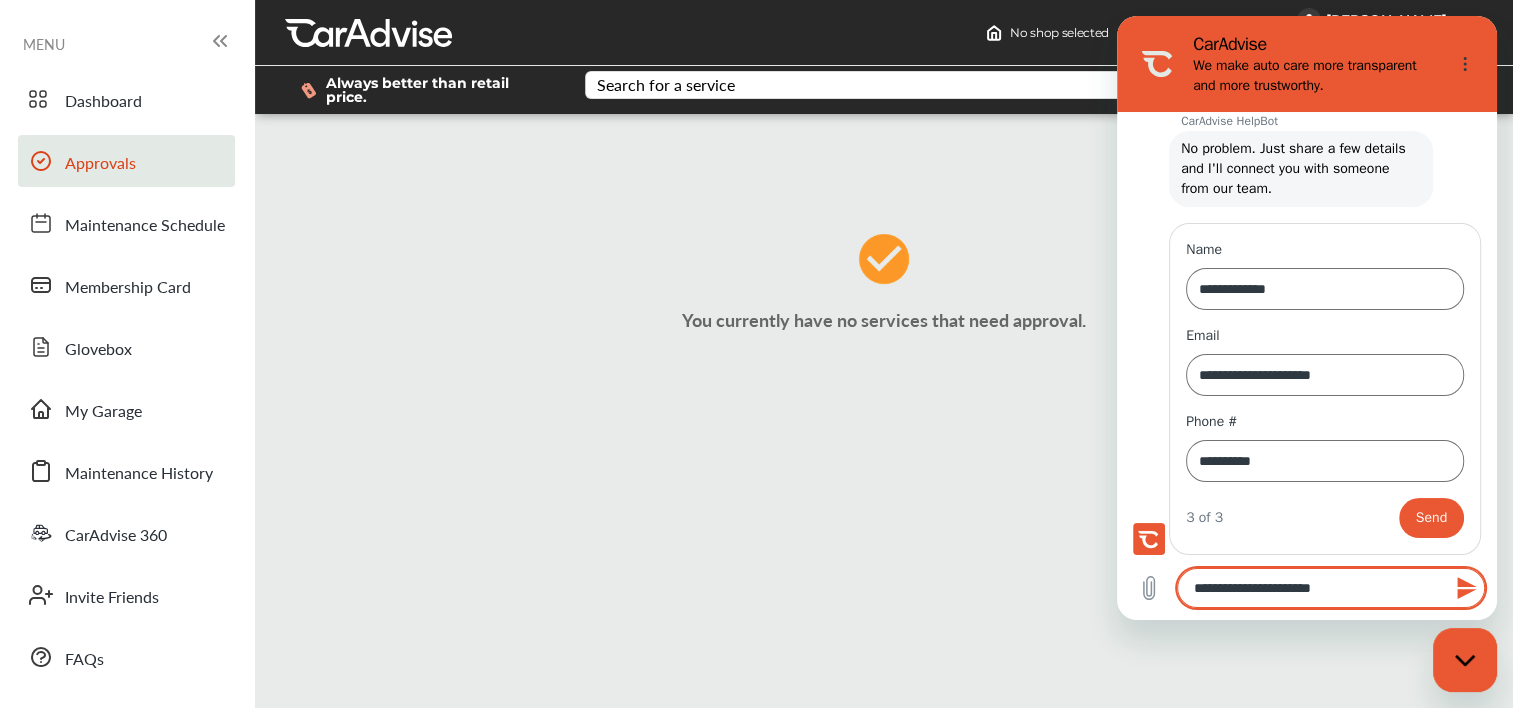 type on "**********" 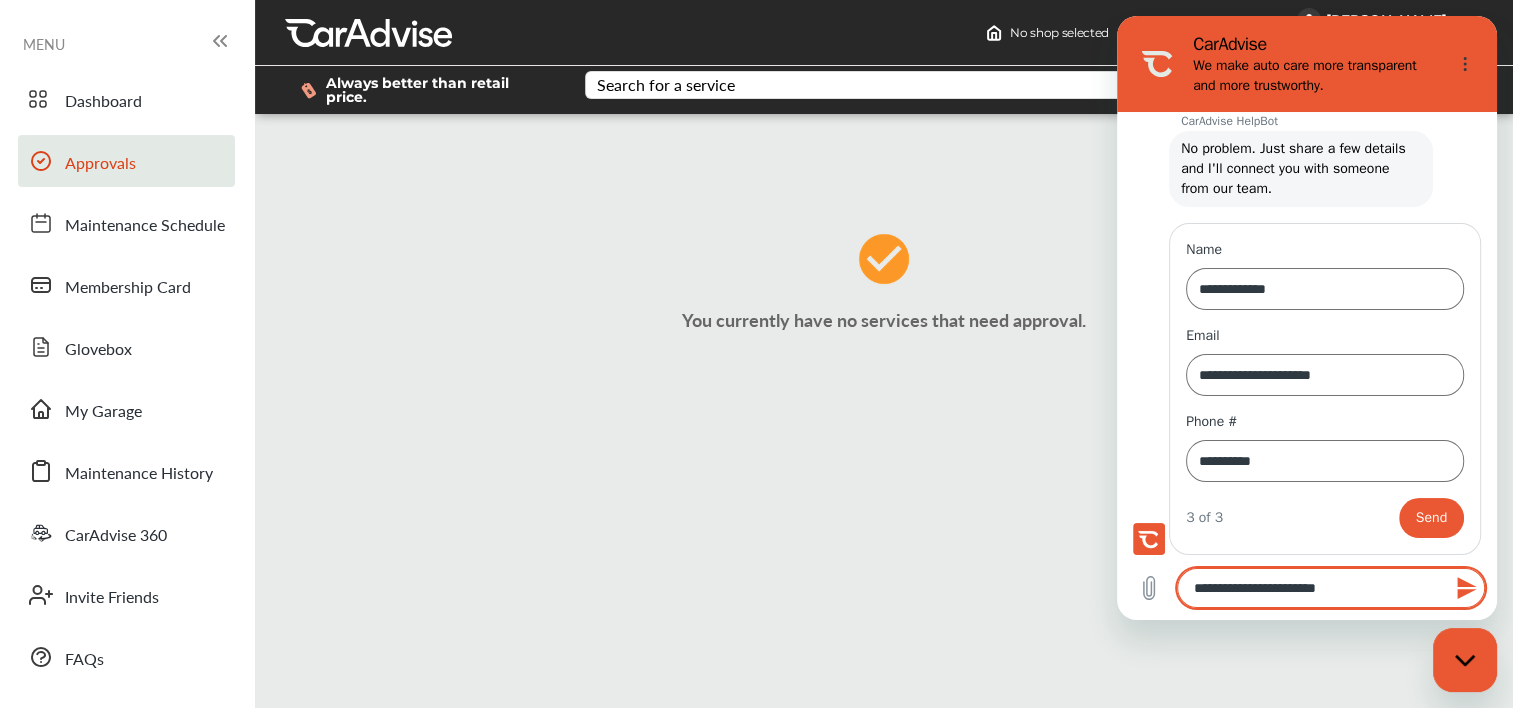 type on "**********" 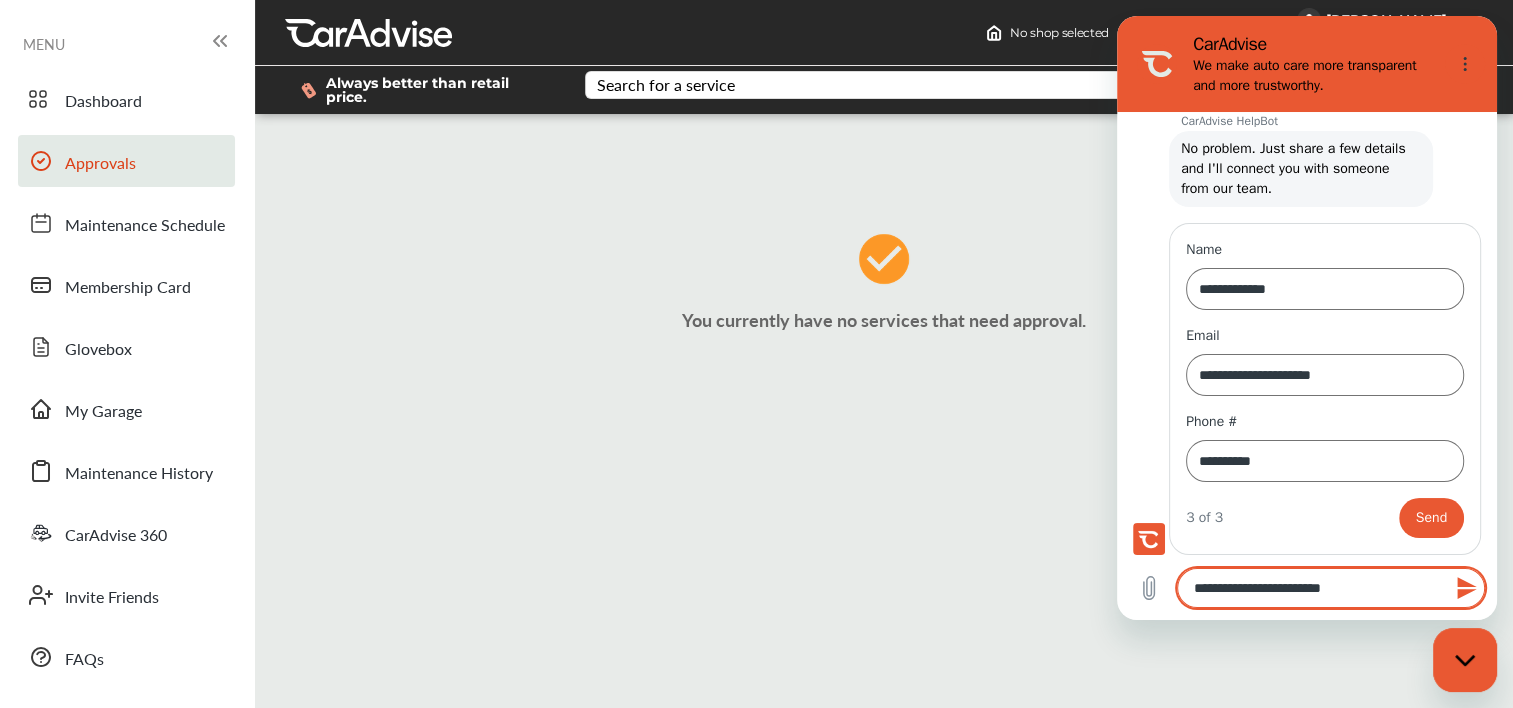 type on "**********" 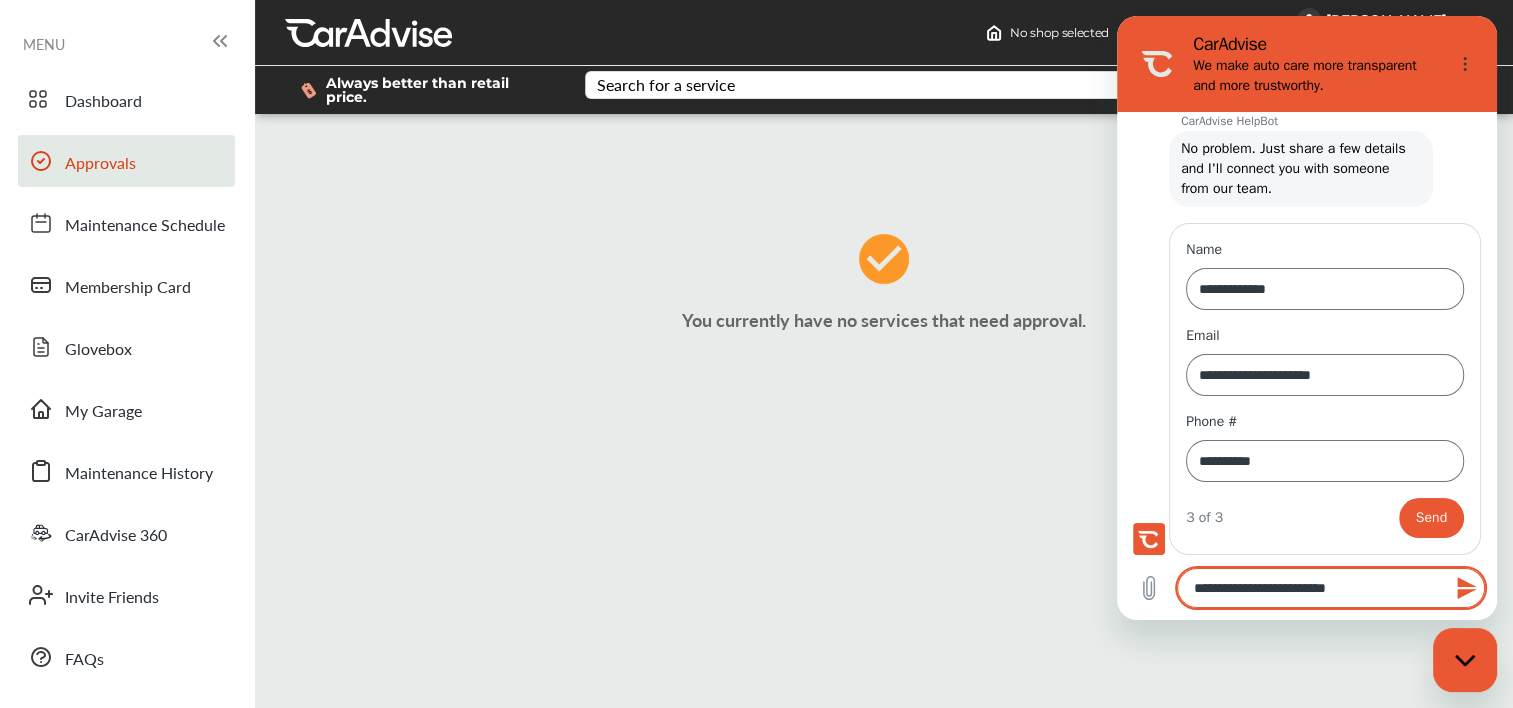 type on "**********" 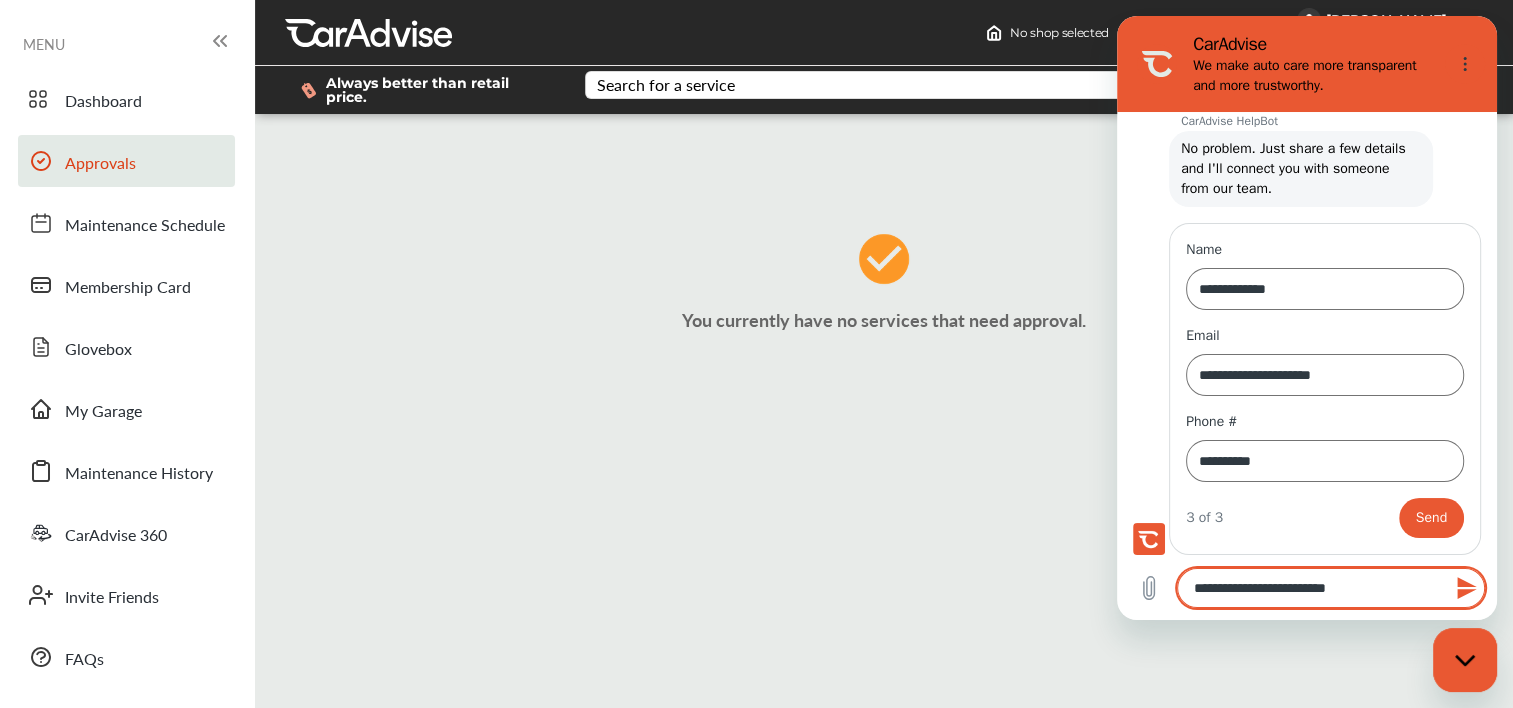 type on "*" 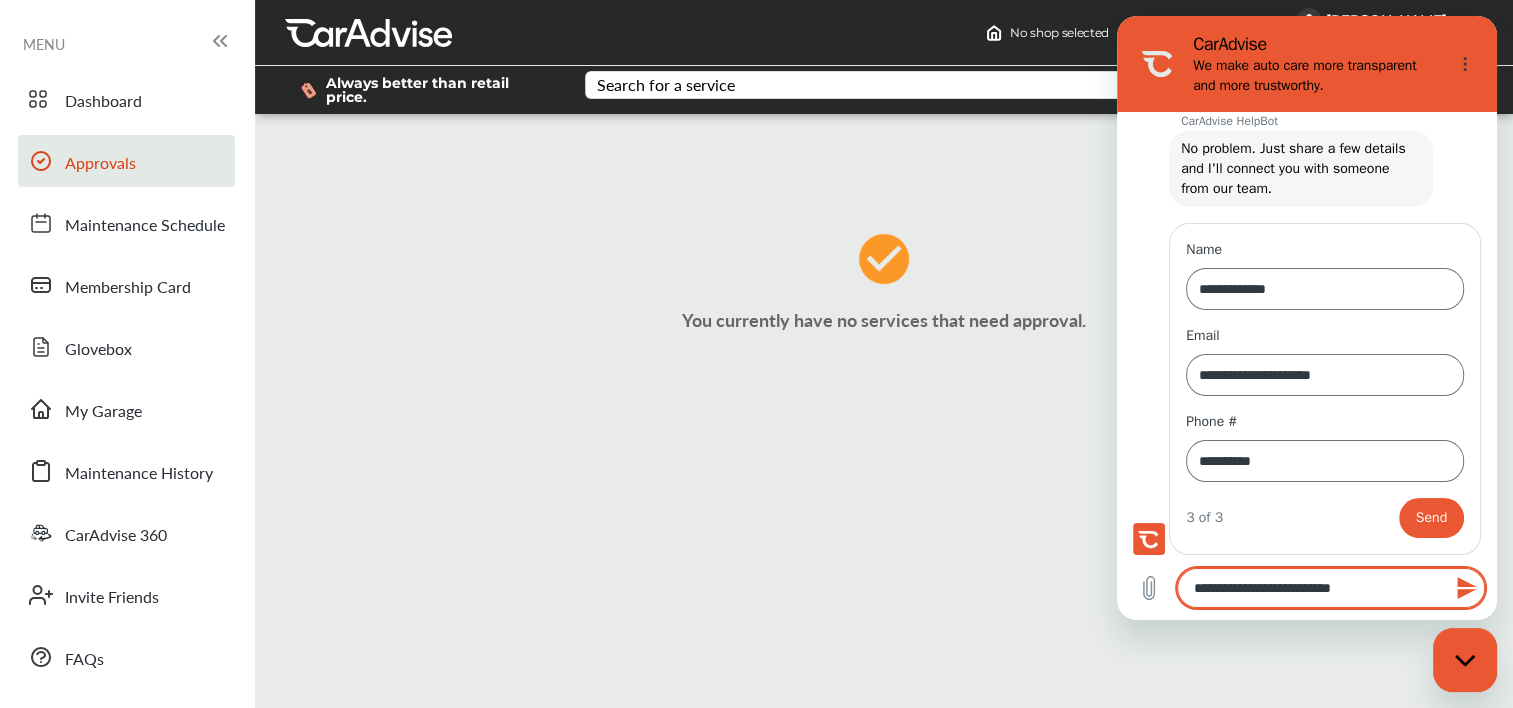 type on "**********" 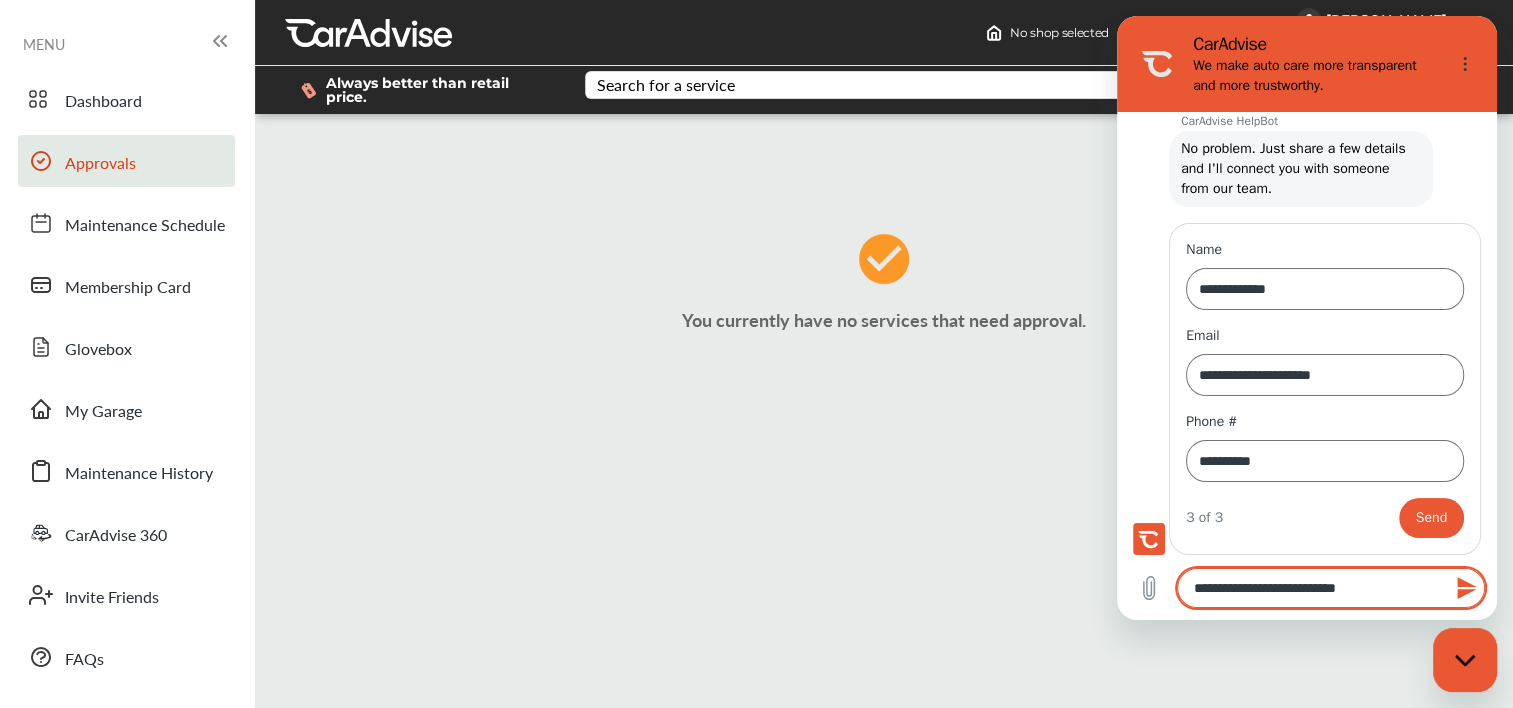 type on "**********" 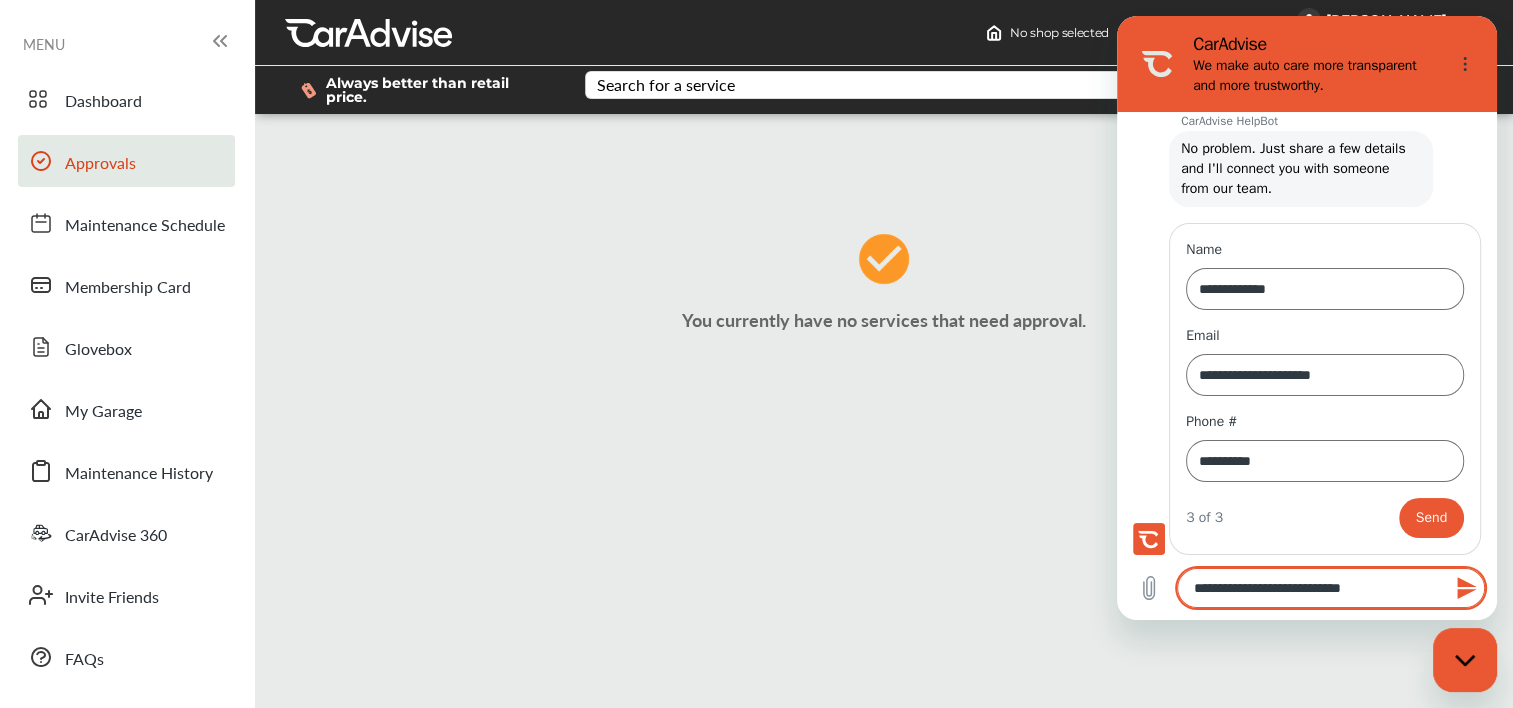 type on "**********" 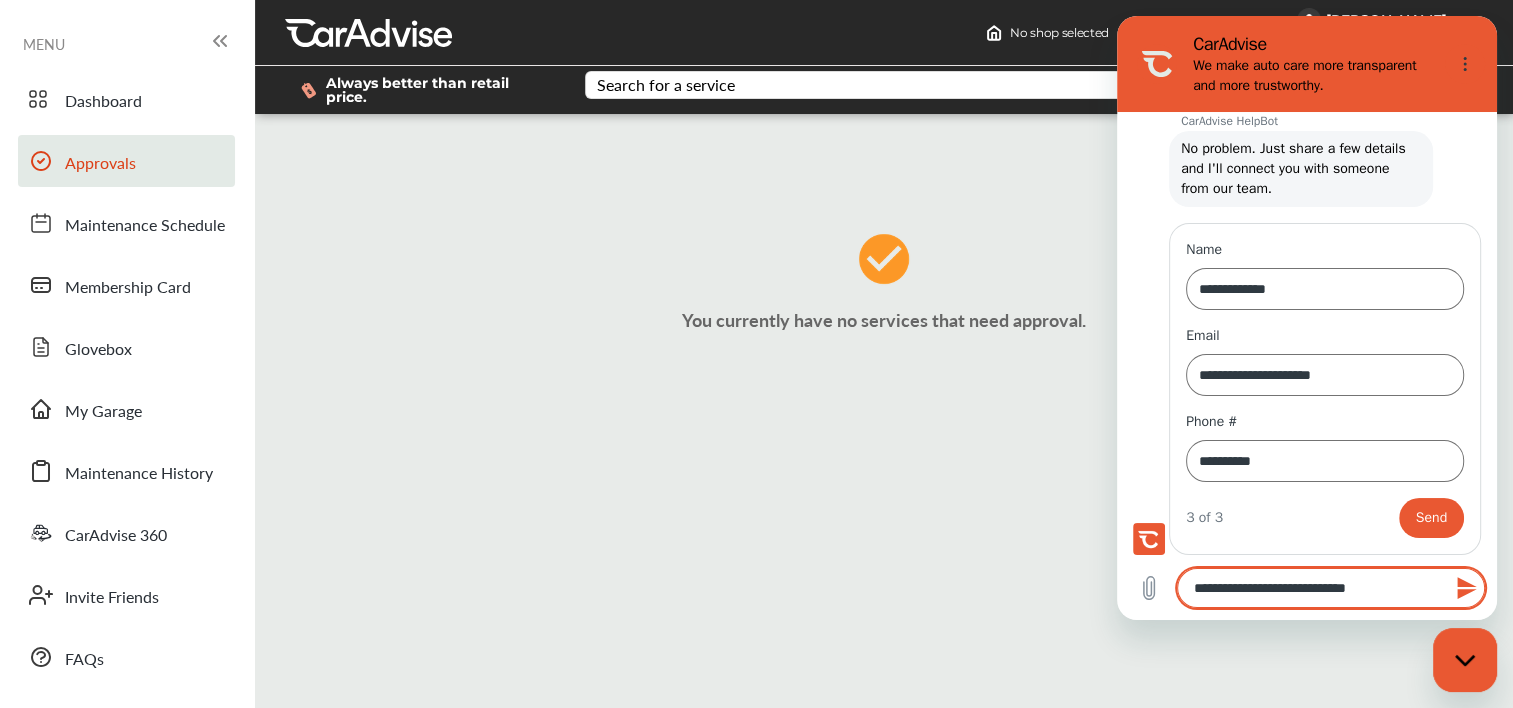 type on "**********" 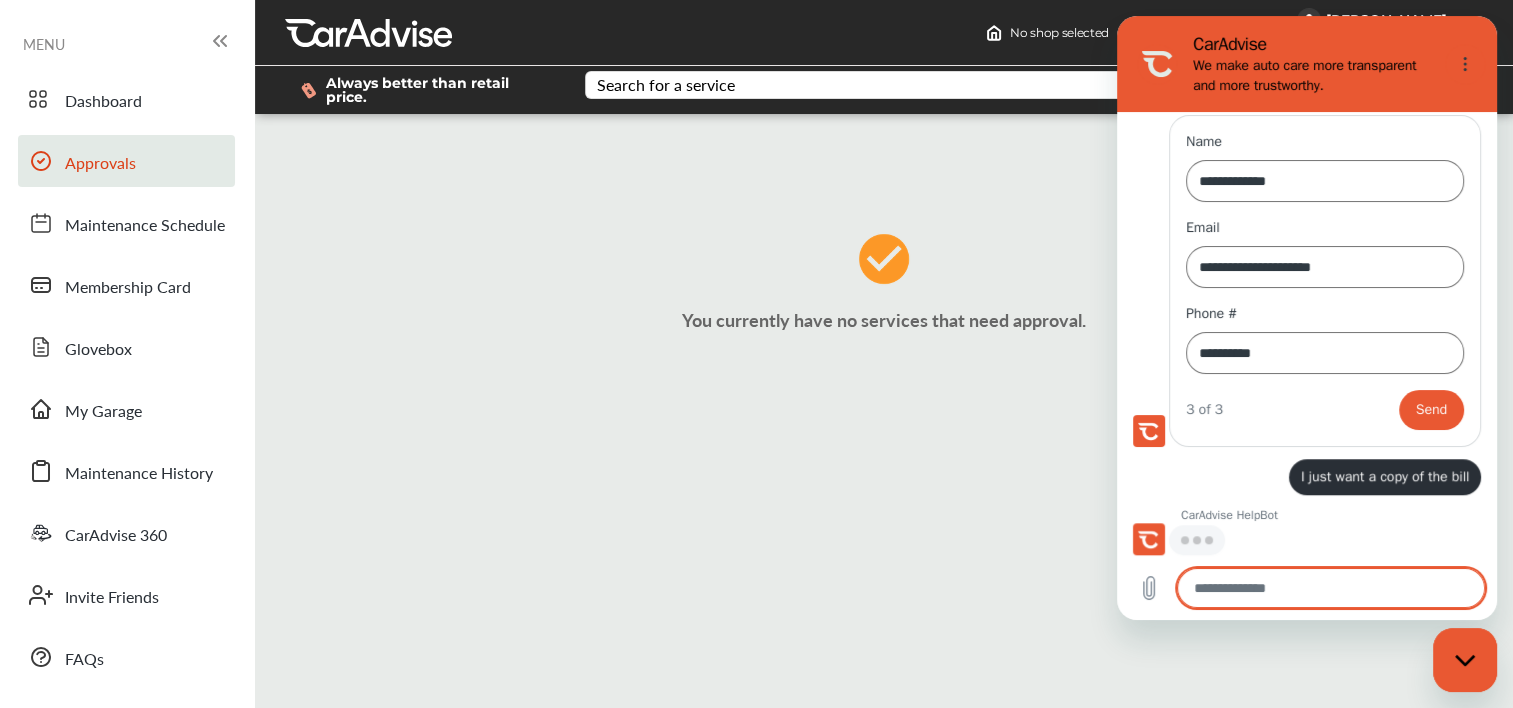 scroll, scrollTop: 1549, scrollLeft: 0, axis: vertical 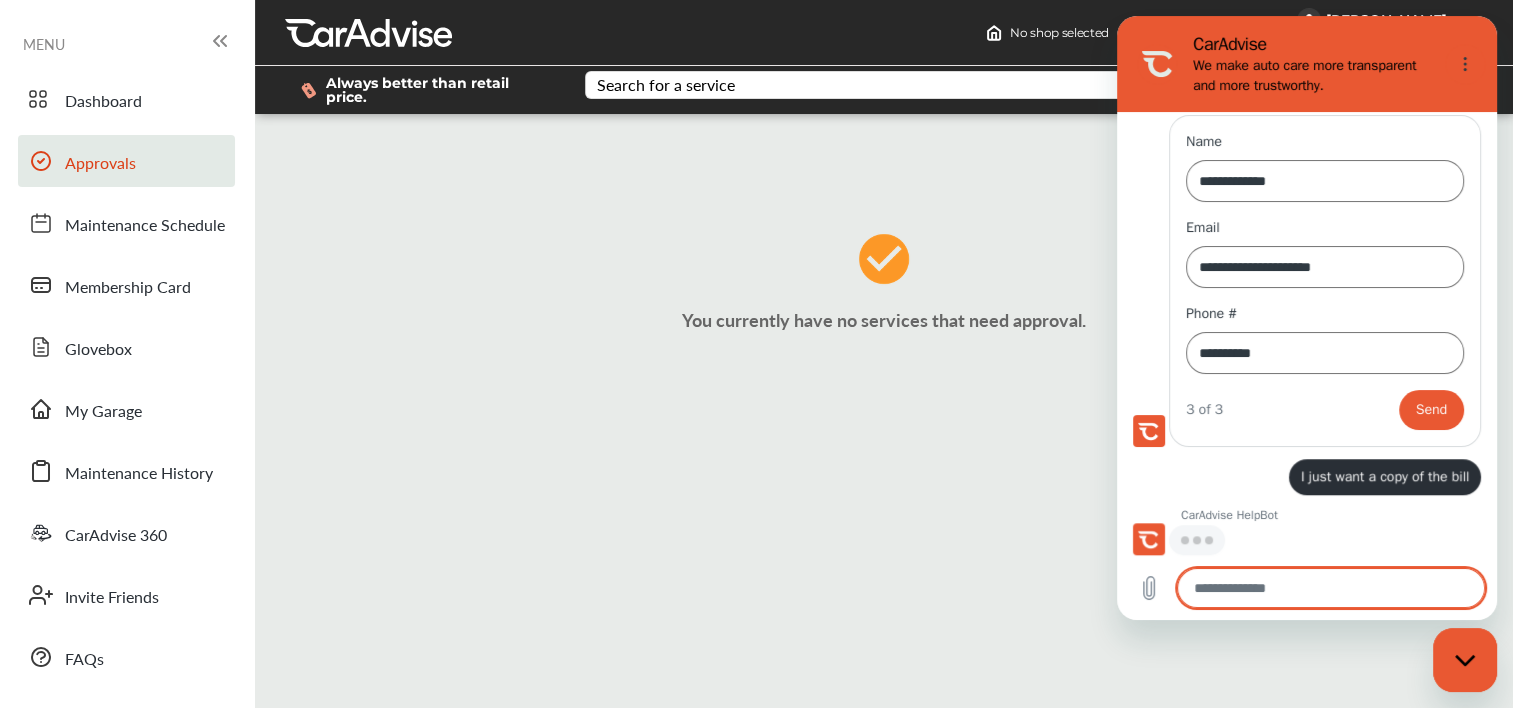 type on "*" 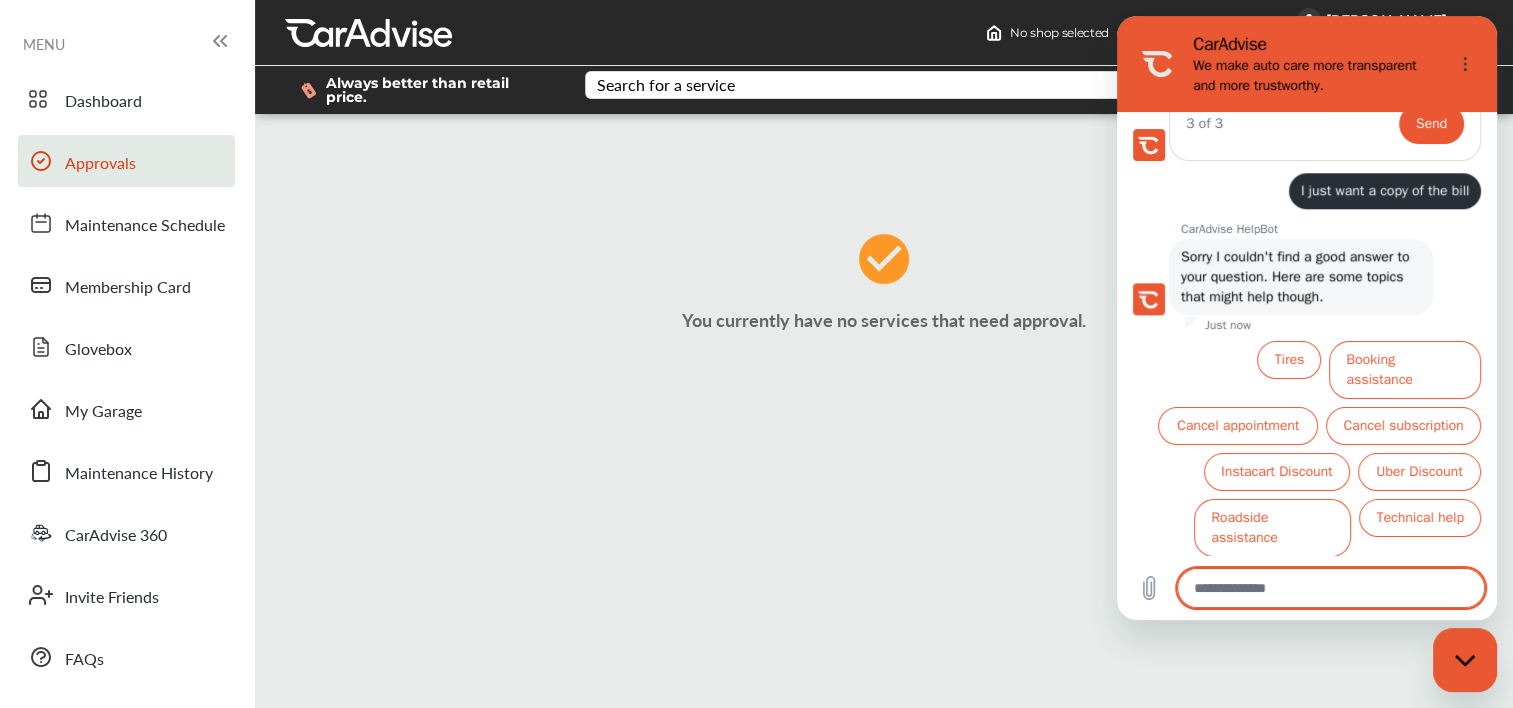 scroll, scrollTop: 1800, scrollLeft: 0, axis: vertical 